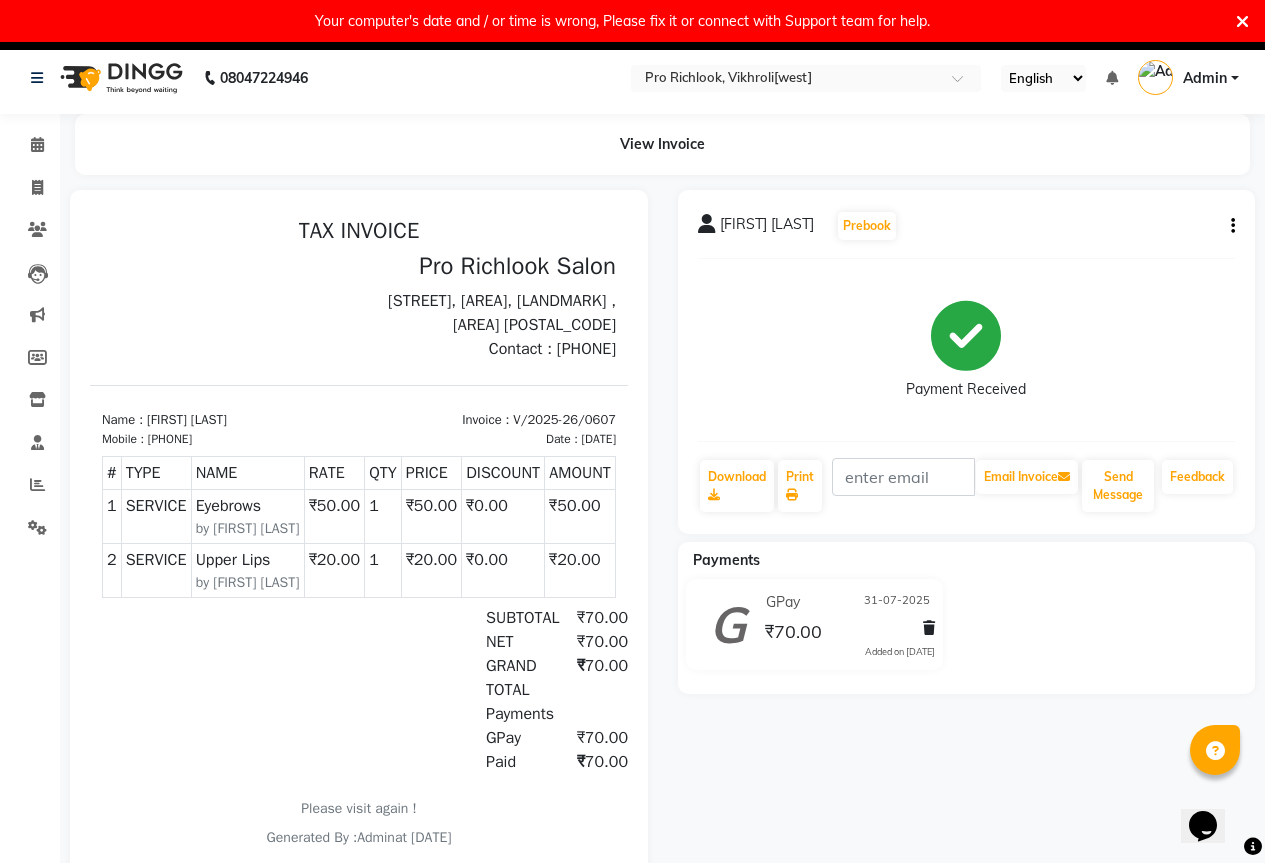 scroll, scrollTop: 0, scrollLeft: 0, axis: both 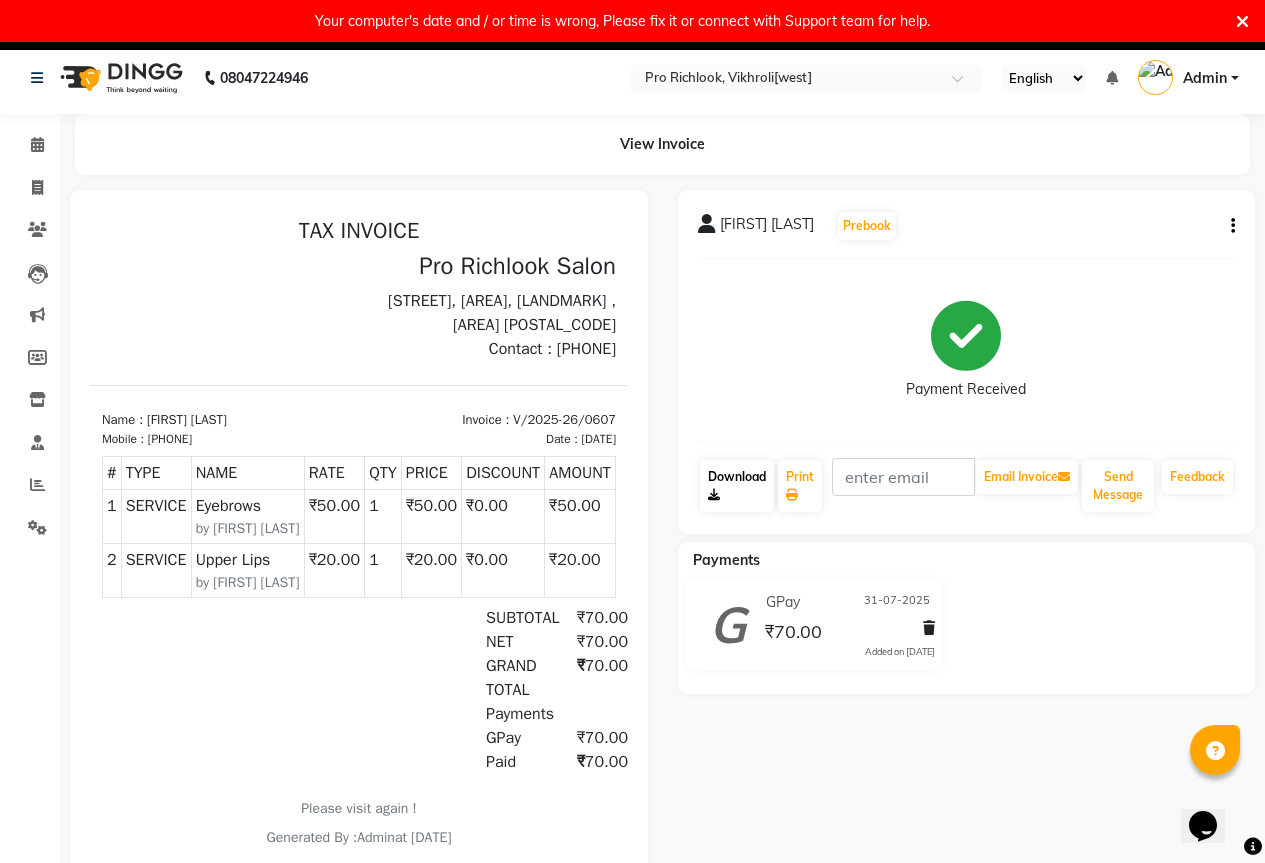 click on "Download" 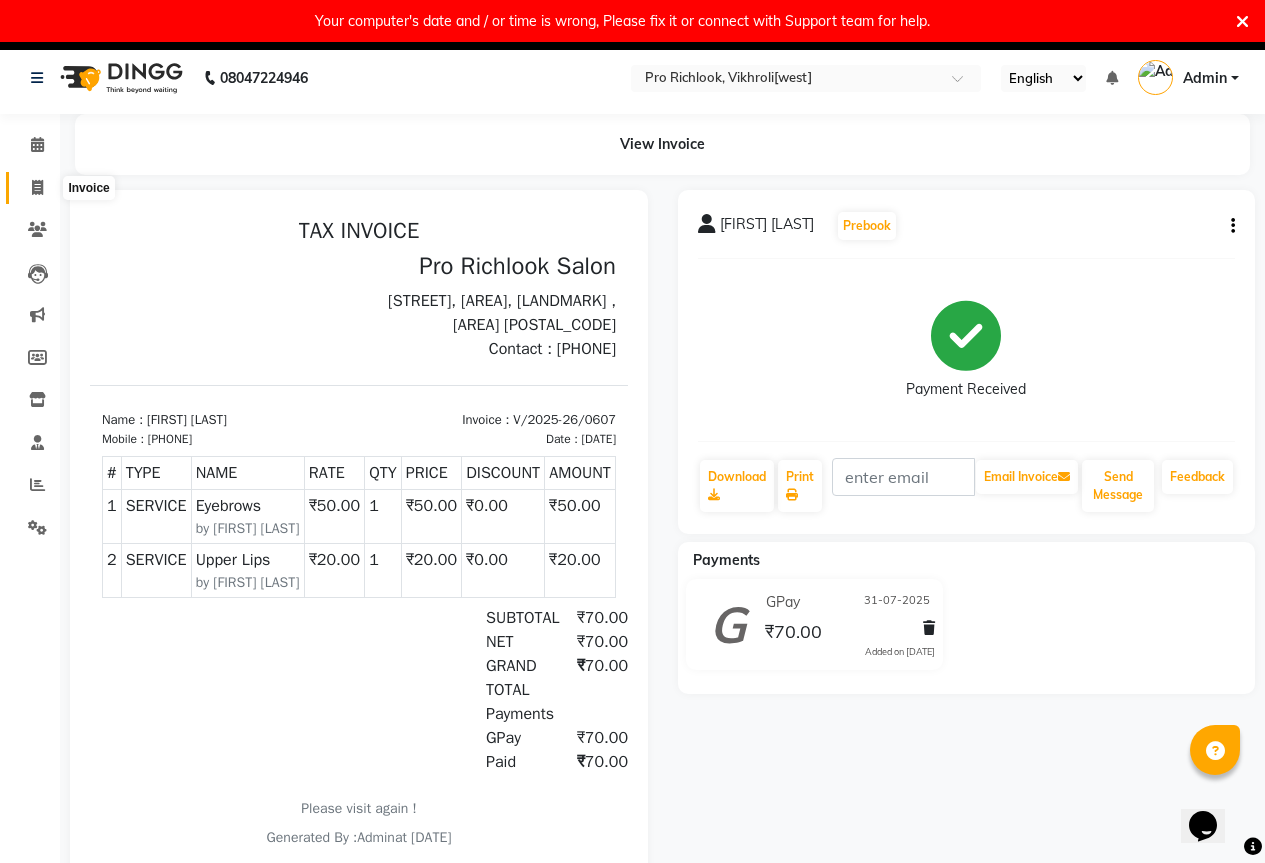 click 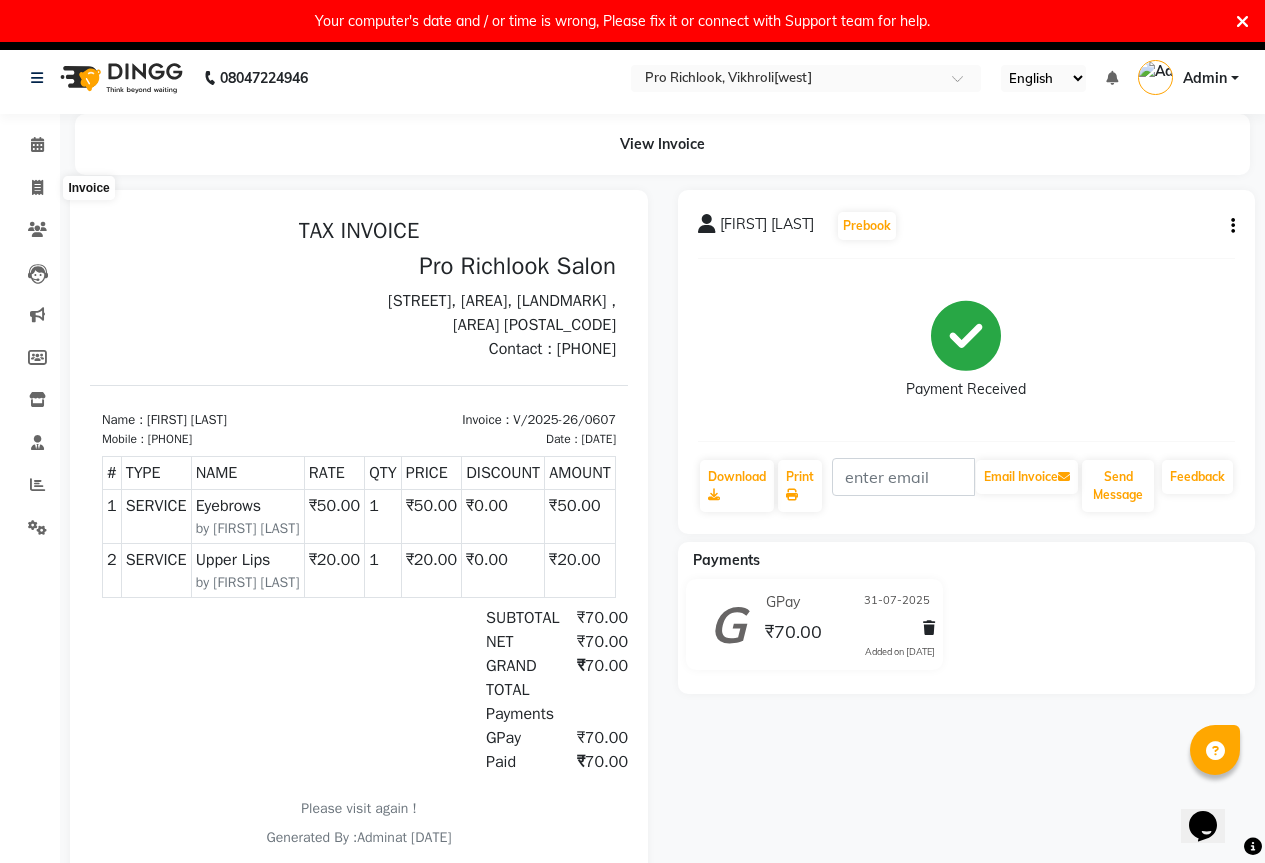 select on "6670" 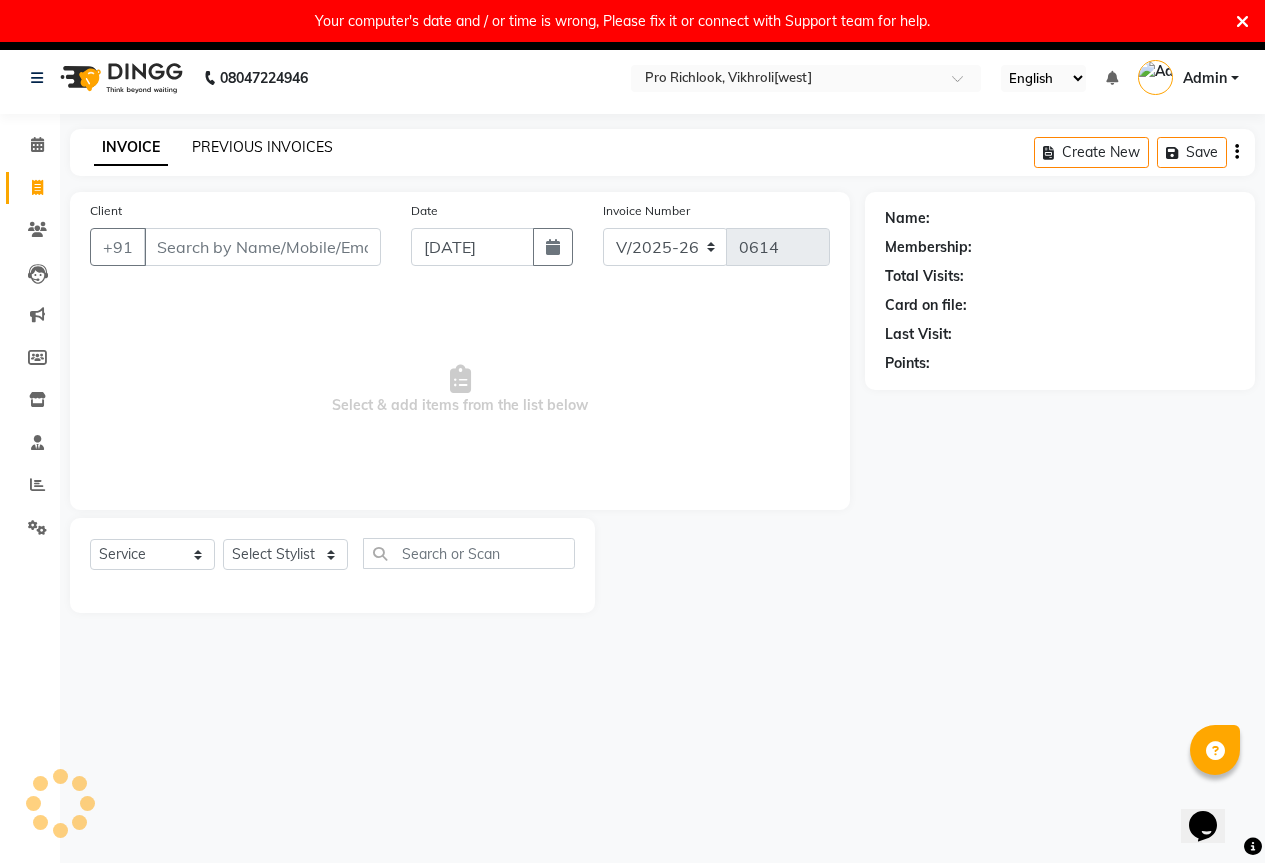 scroll, scrollTop: 42, scrollLeft: 0, axis: vertical 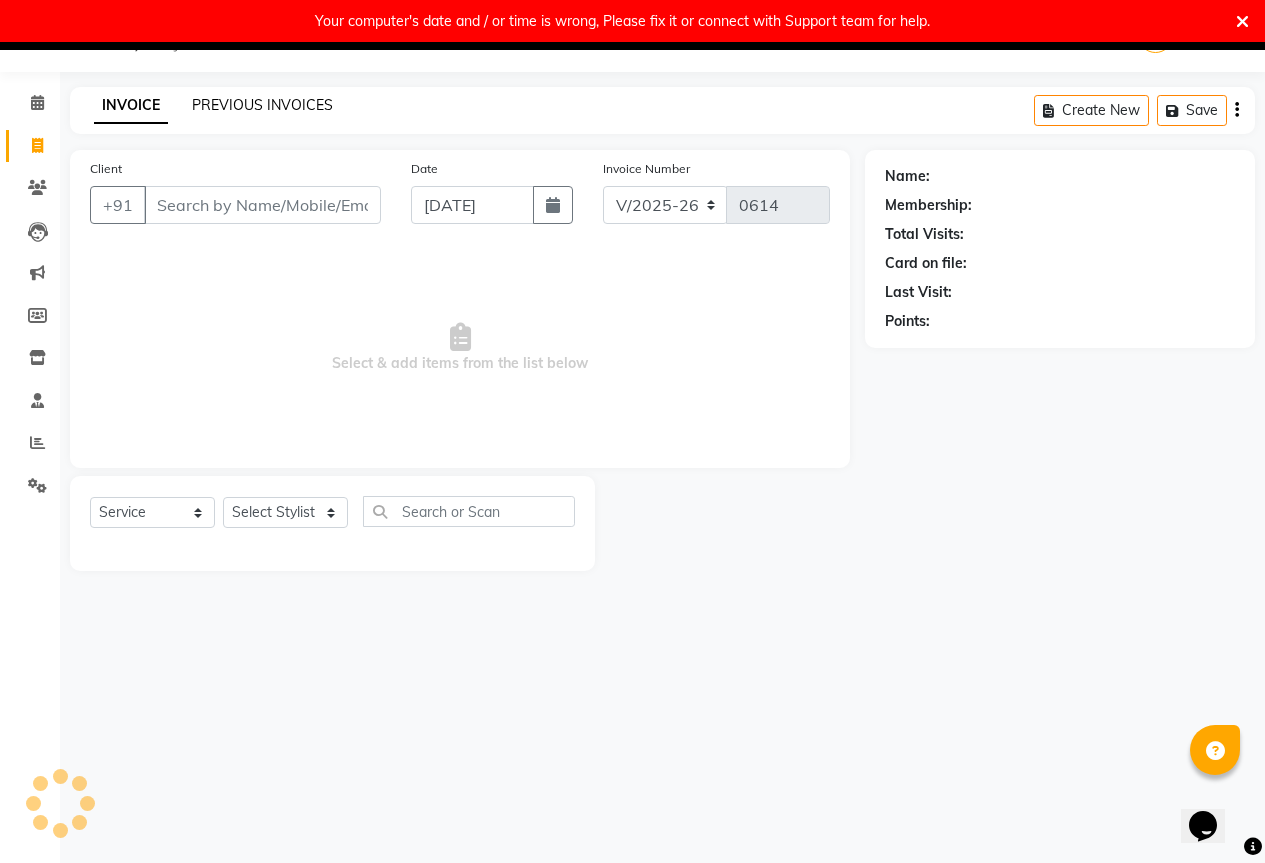 click on "PREVIOUS INVOICES" 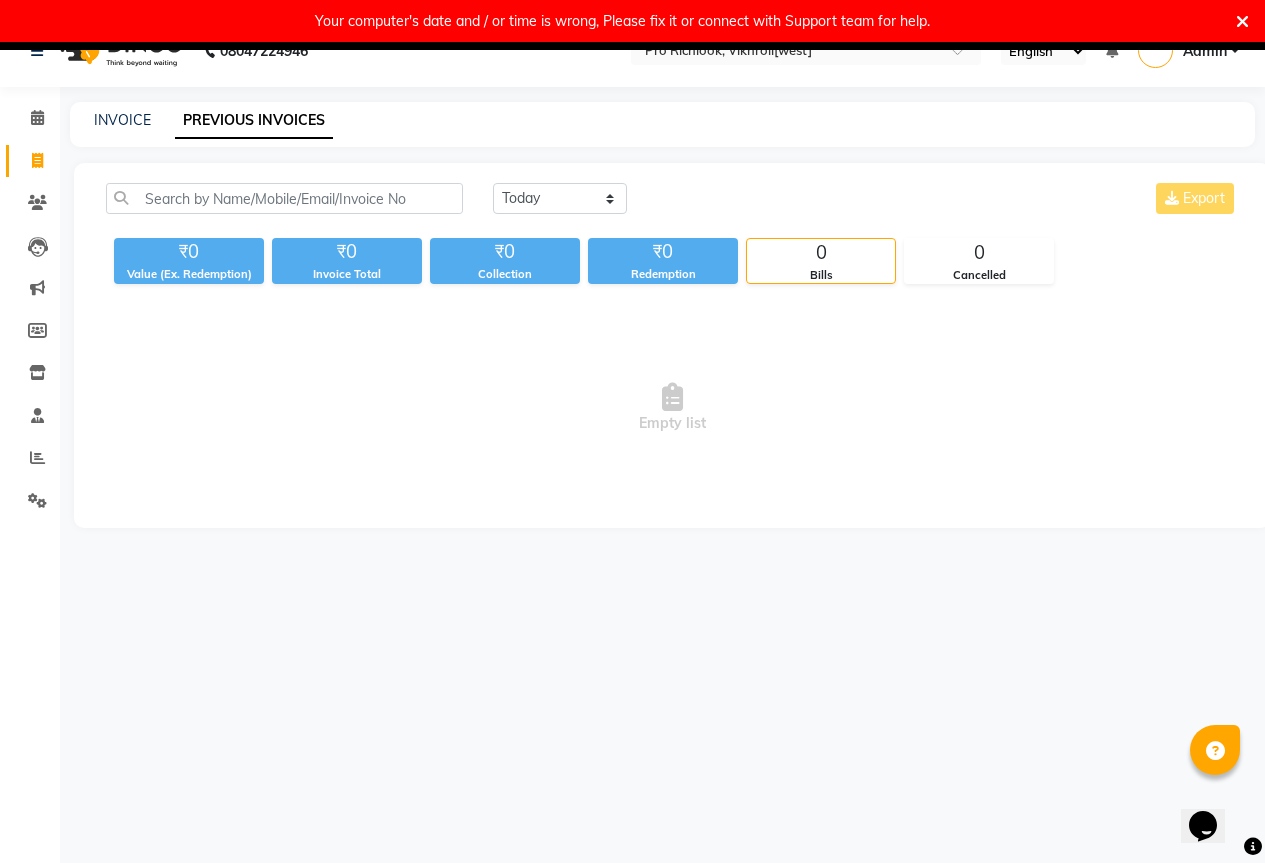 scroll, scrollTop: 42, scrollLeft: 0, axis: vertical 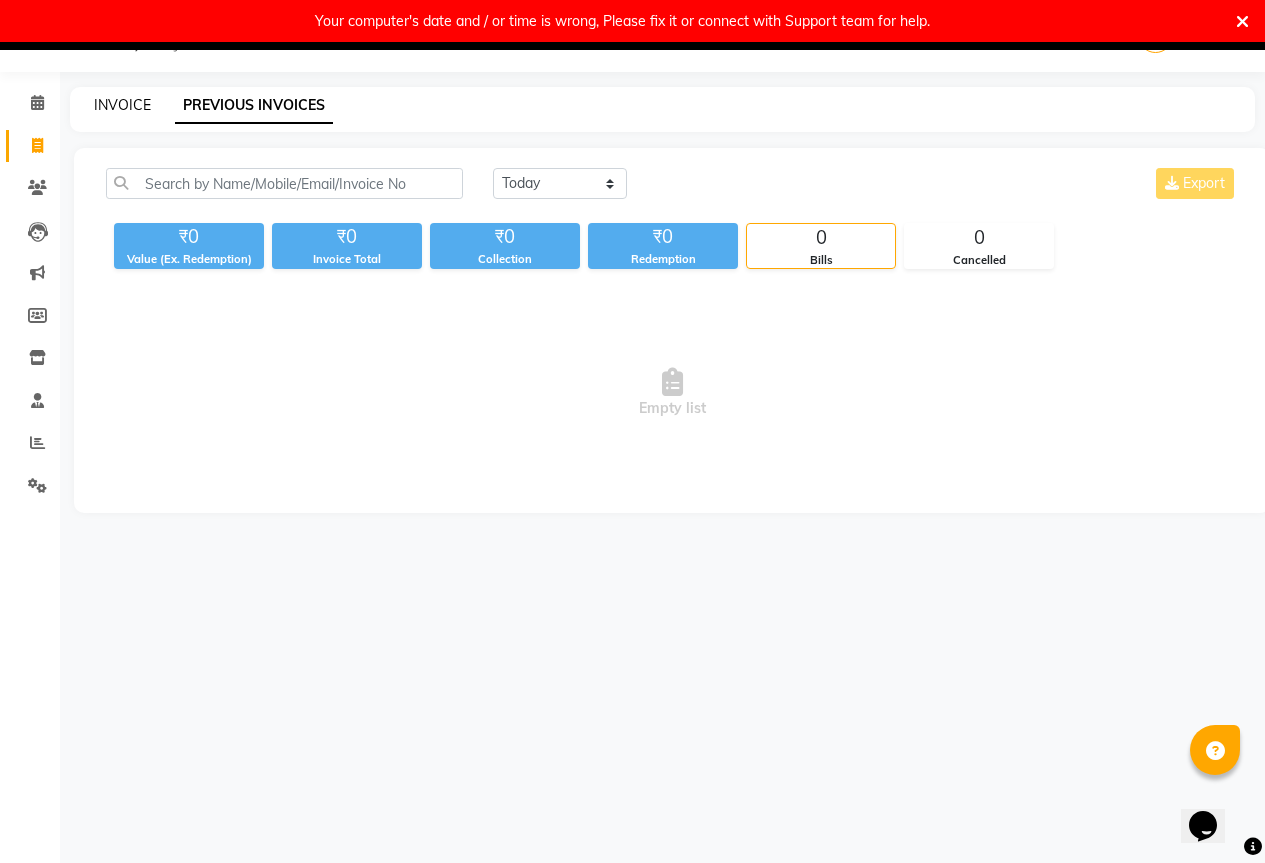 click on "INVOICE" 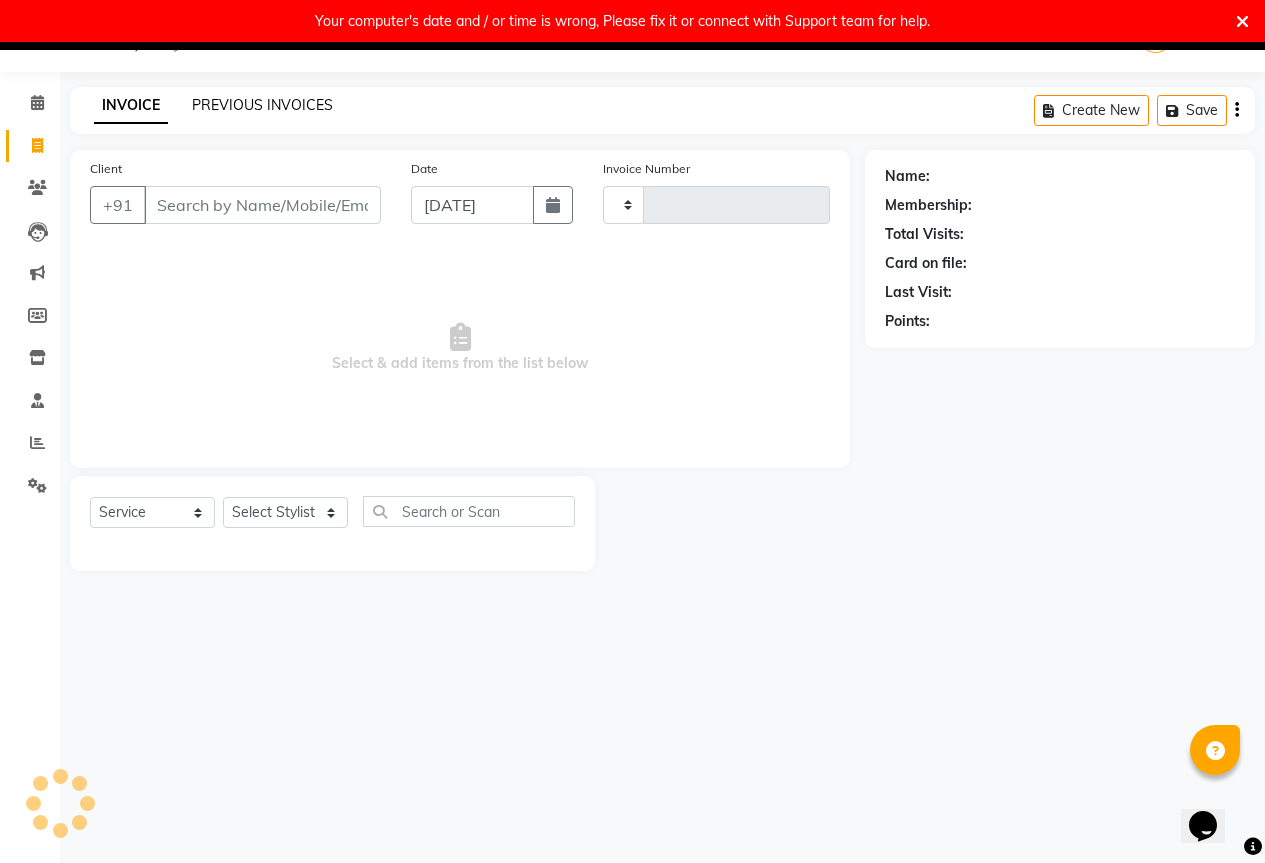 type on "0614" 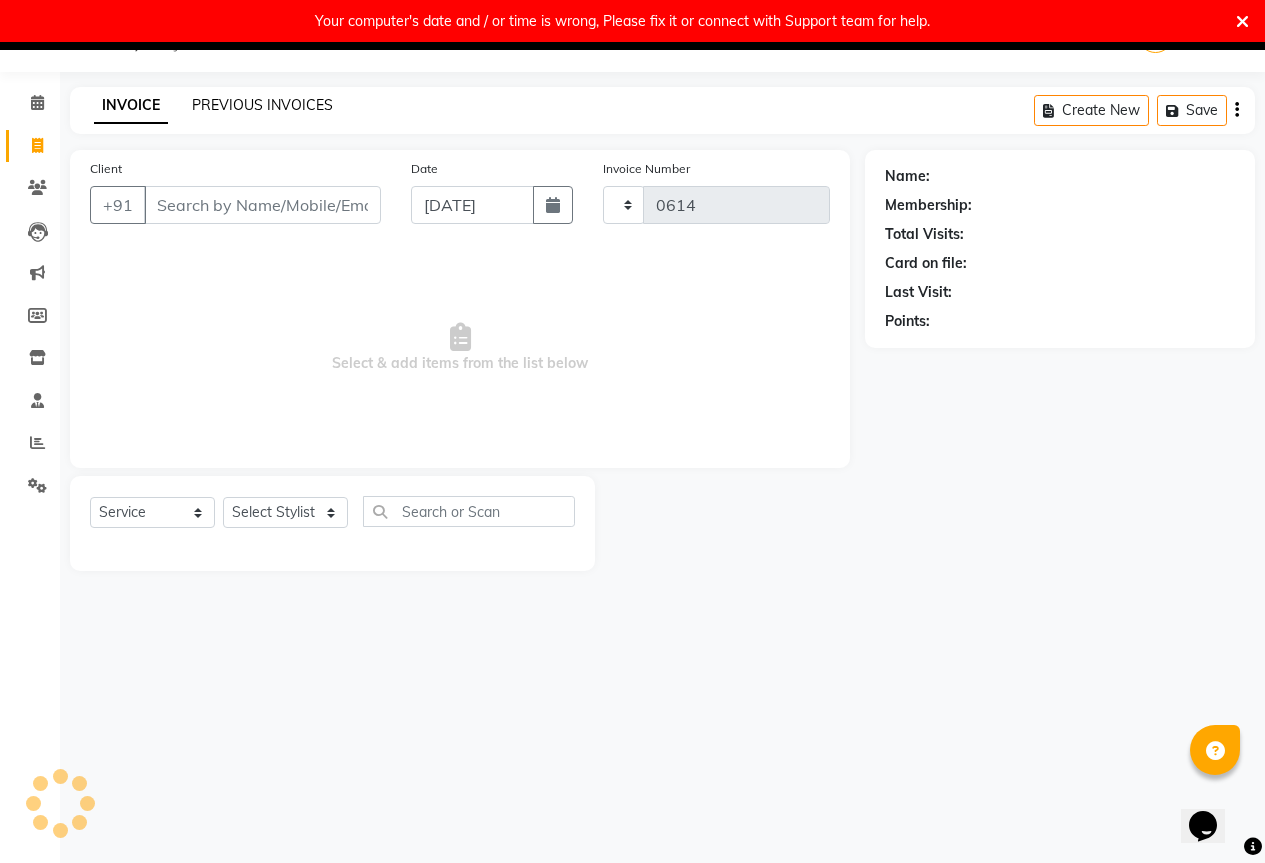 select on "6670" 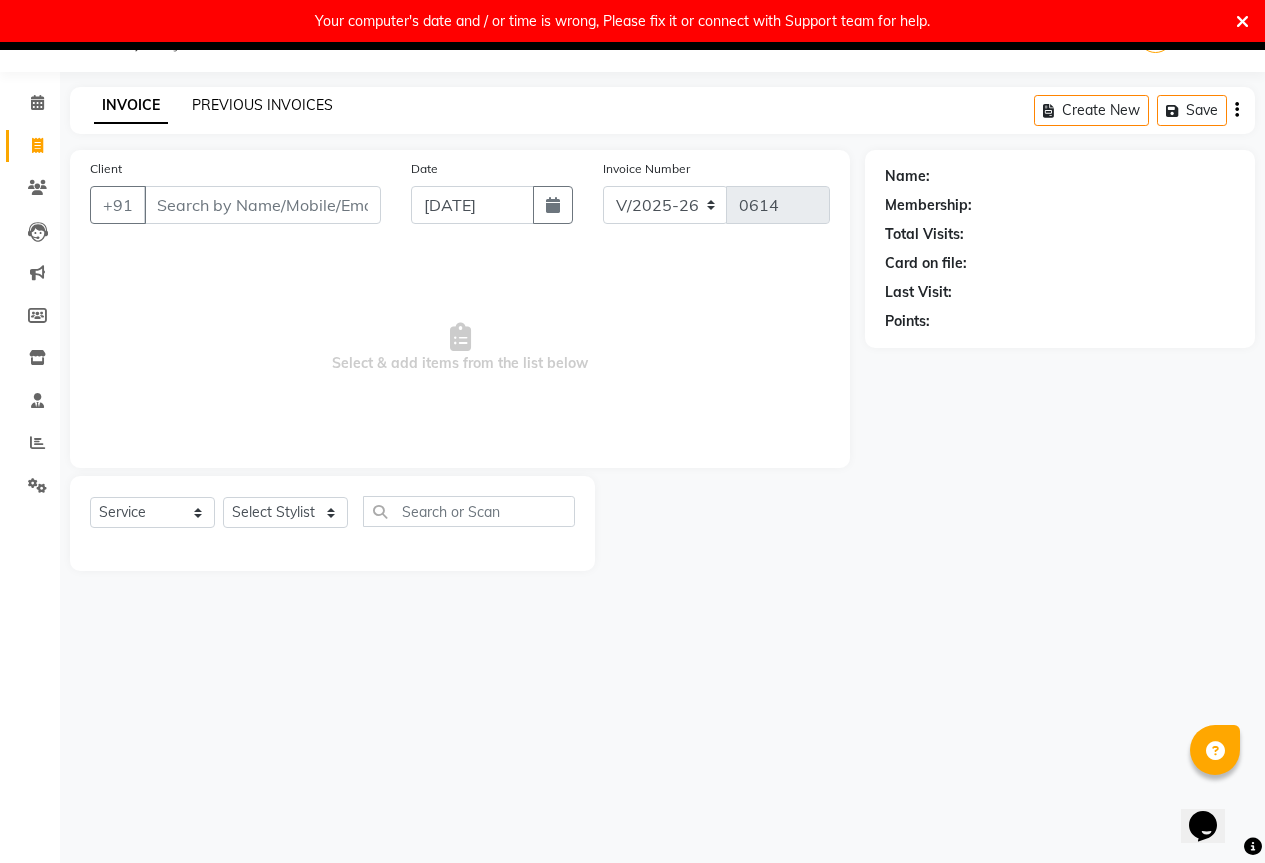 click on "PREVIOUS INVOICES" 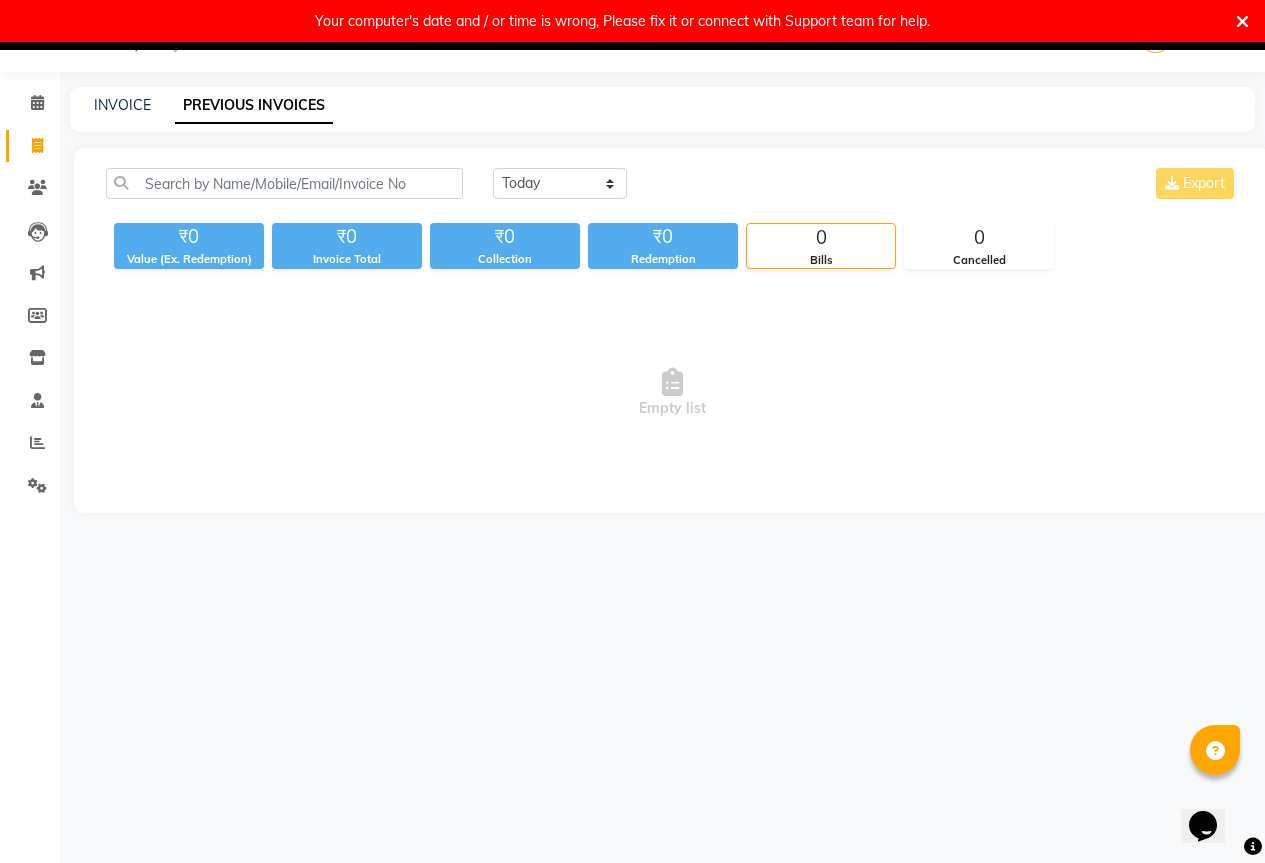 click on "Empty list" at bounding box center (672, 393) 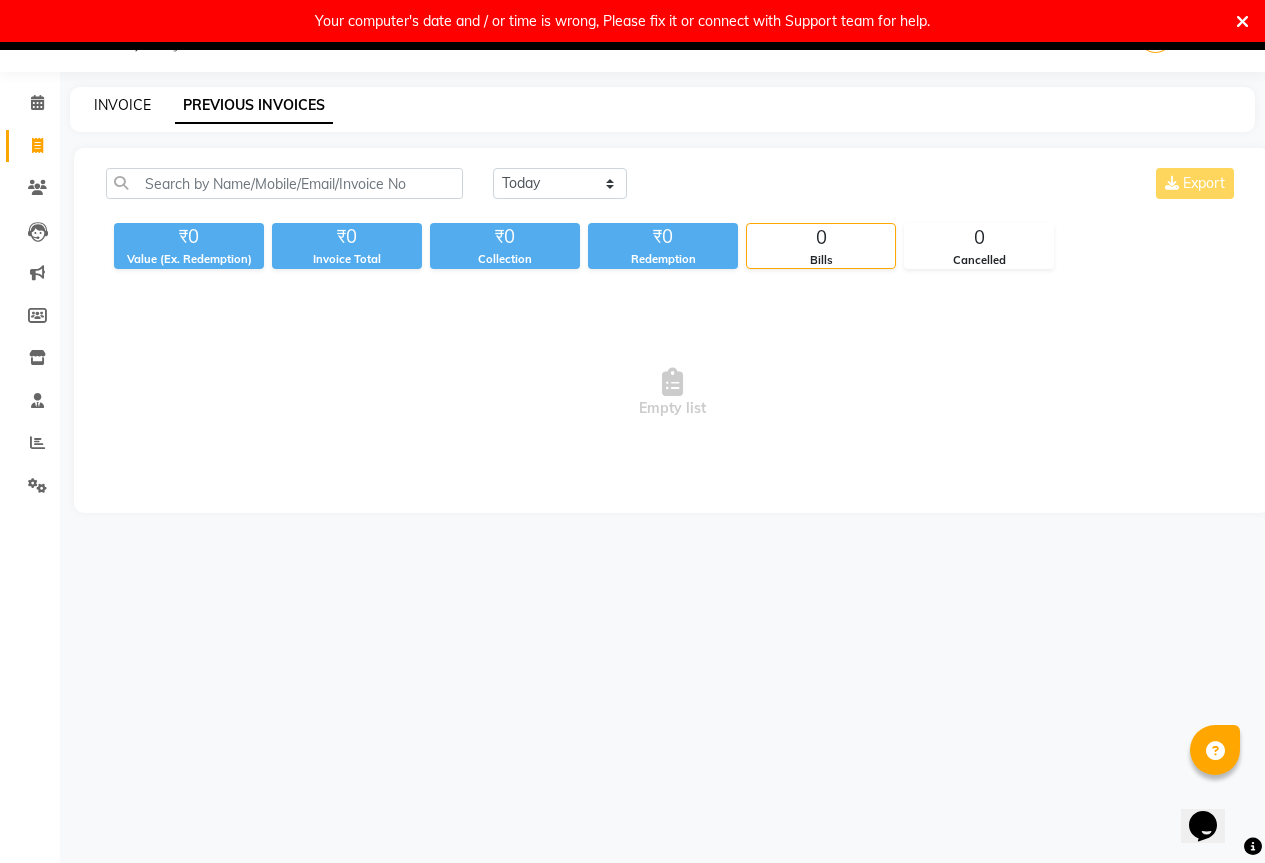 click on "INVOICE" 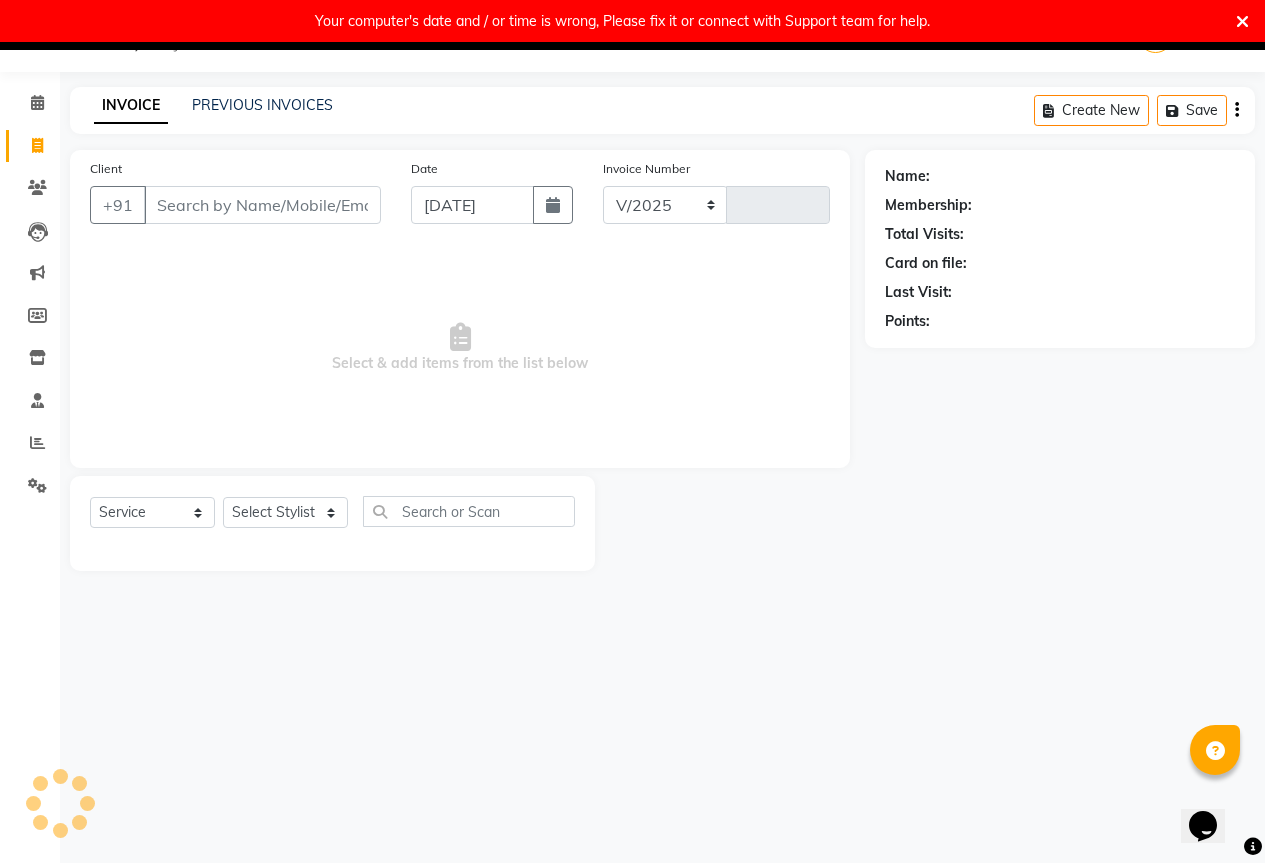 select on "6670" 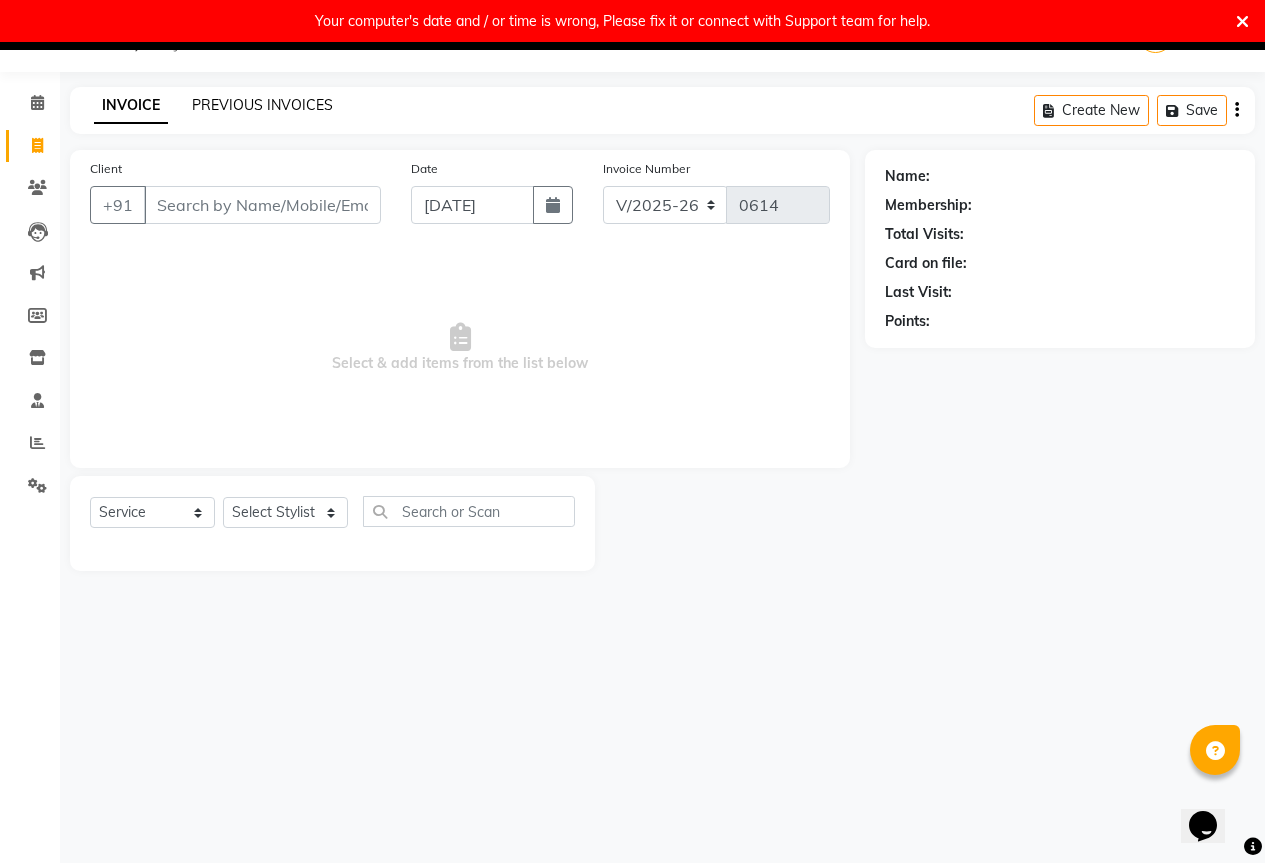 click on "PREVIOUS INVOICES" 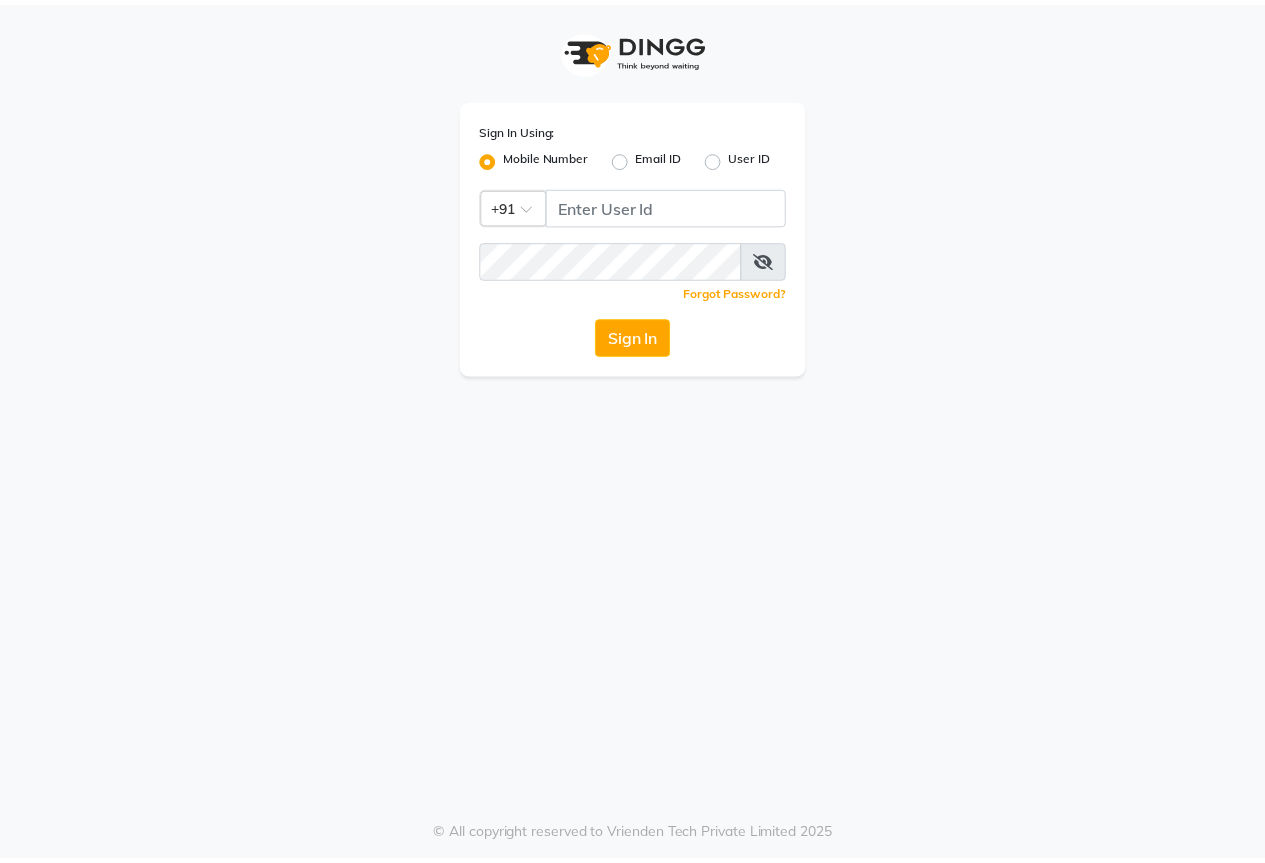 scroll, scrollTop: 0, scrollLeft: 0, axis: both 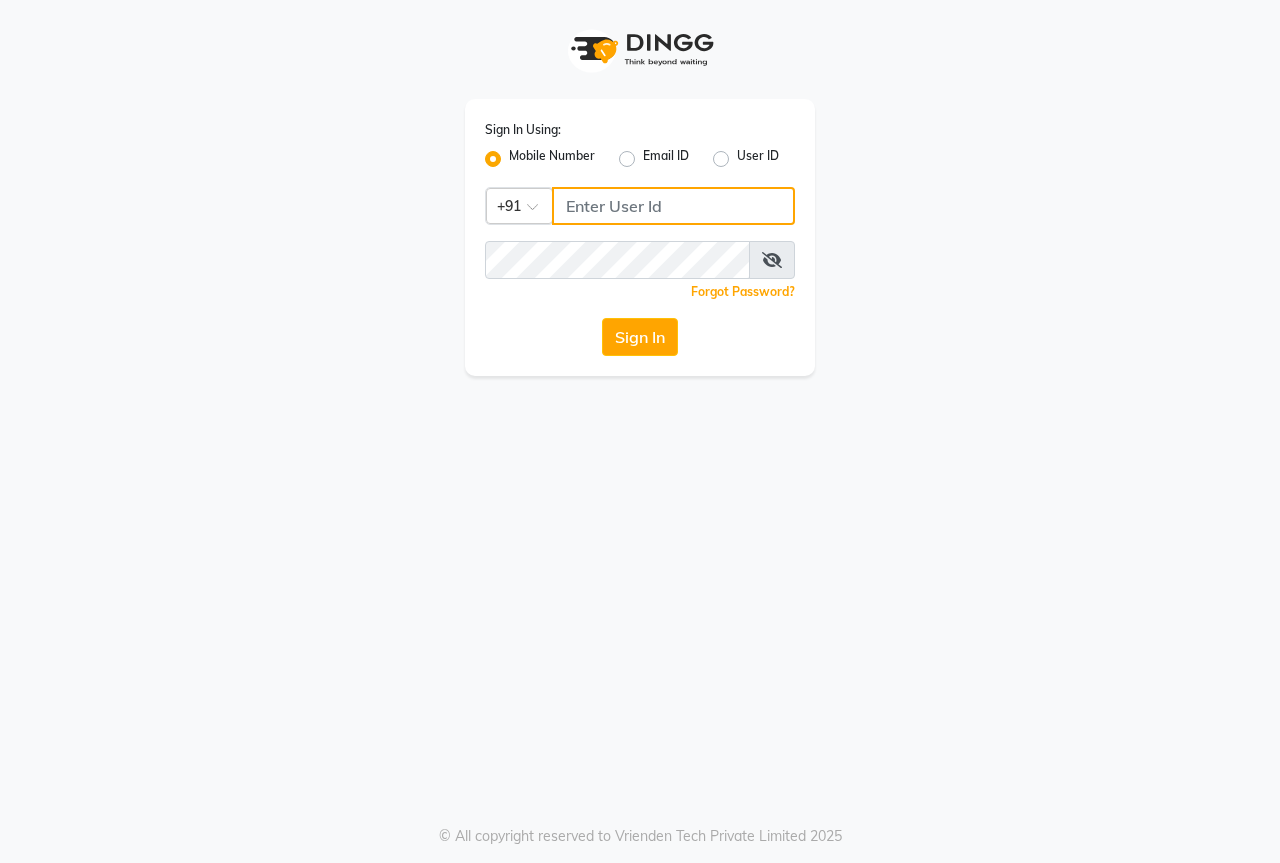 click 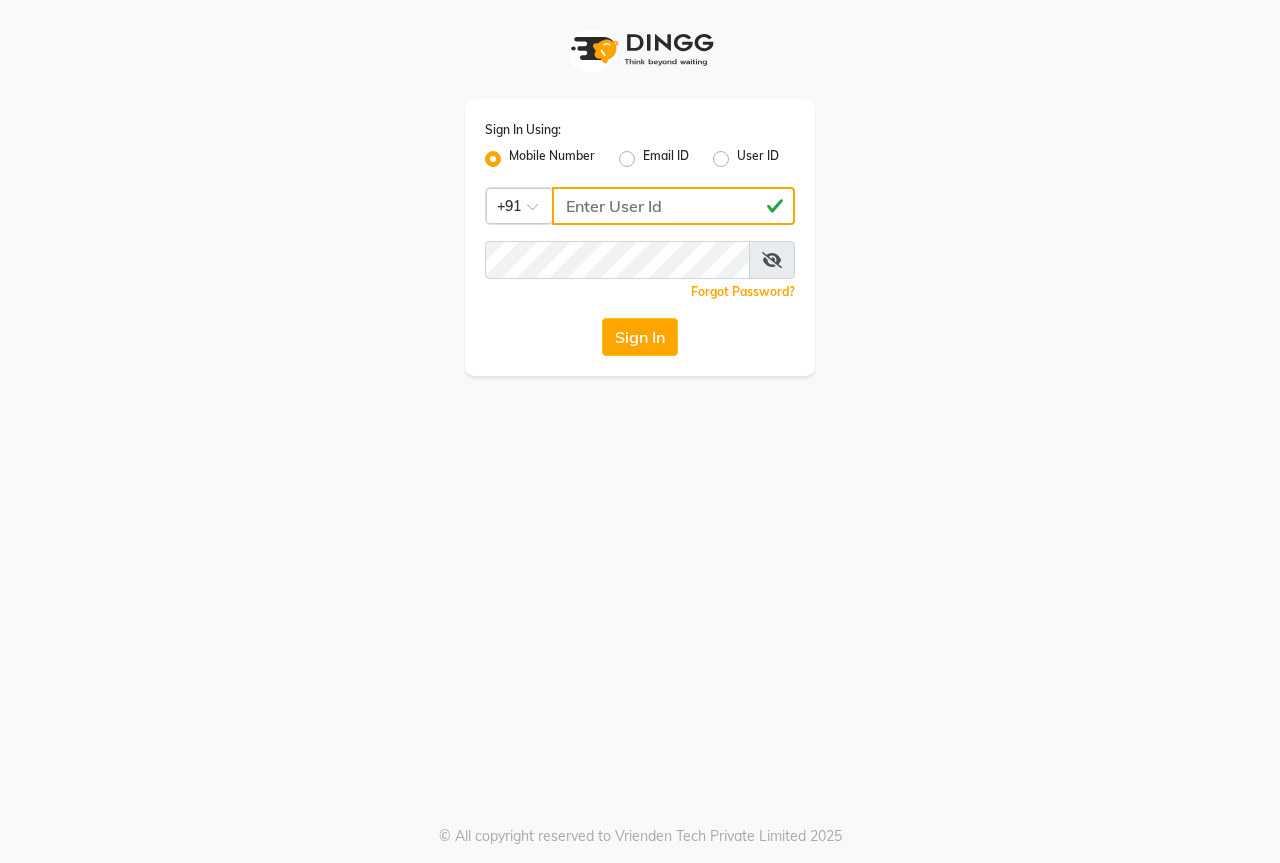 type on "8828059412" 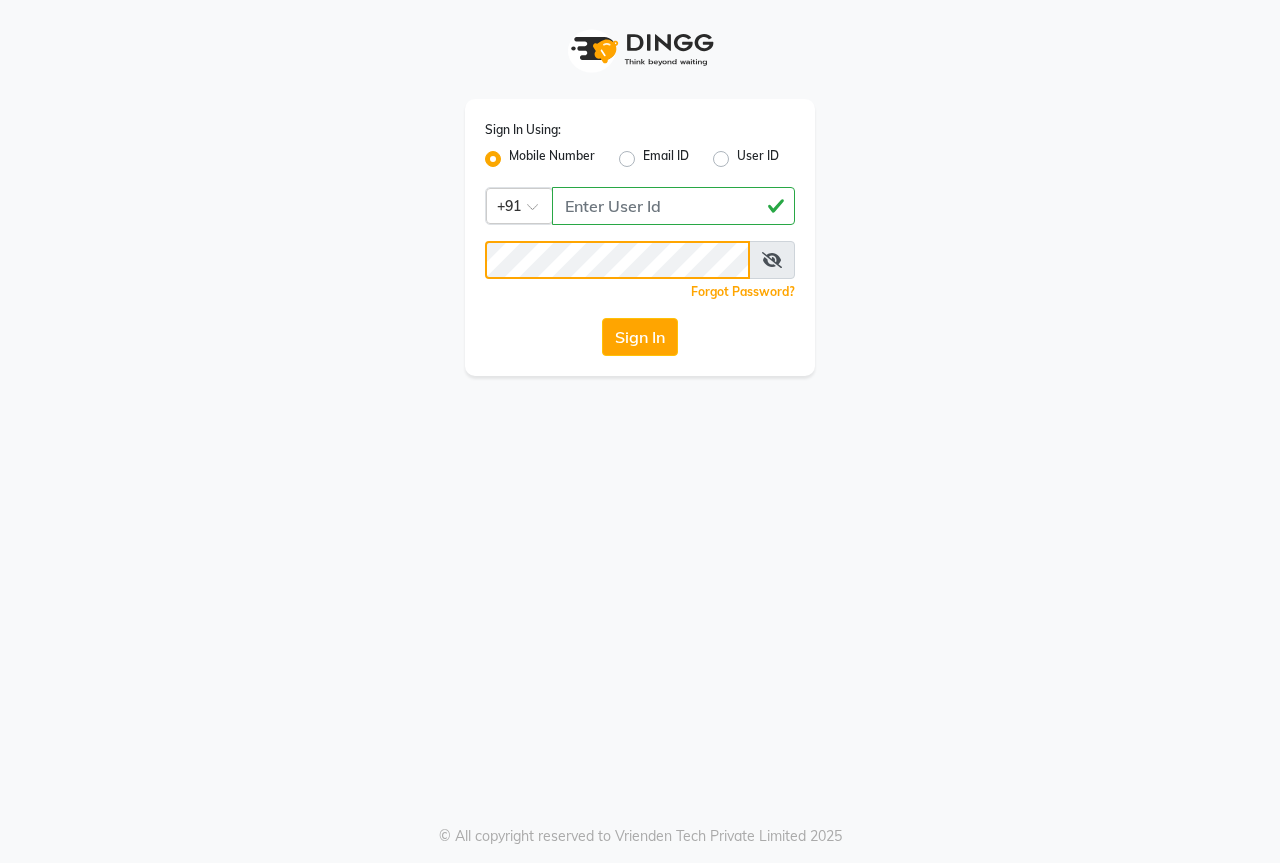 click on "Sign In" 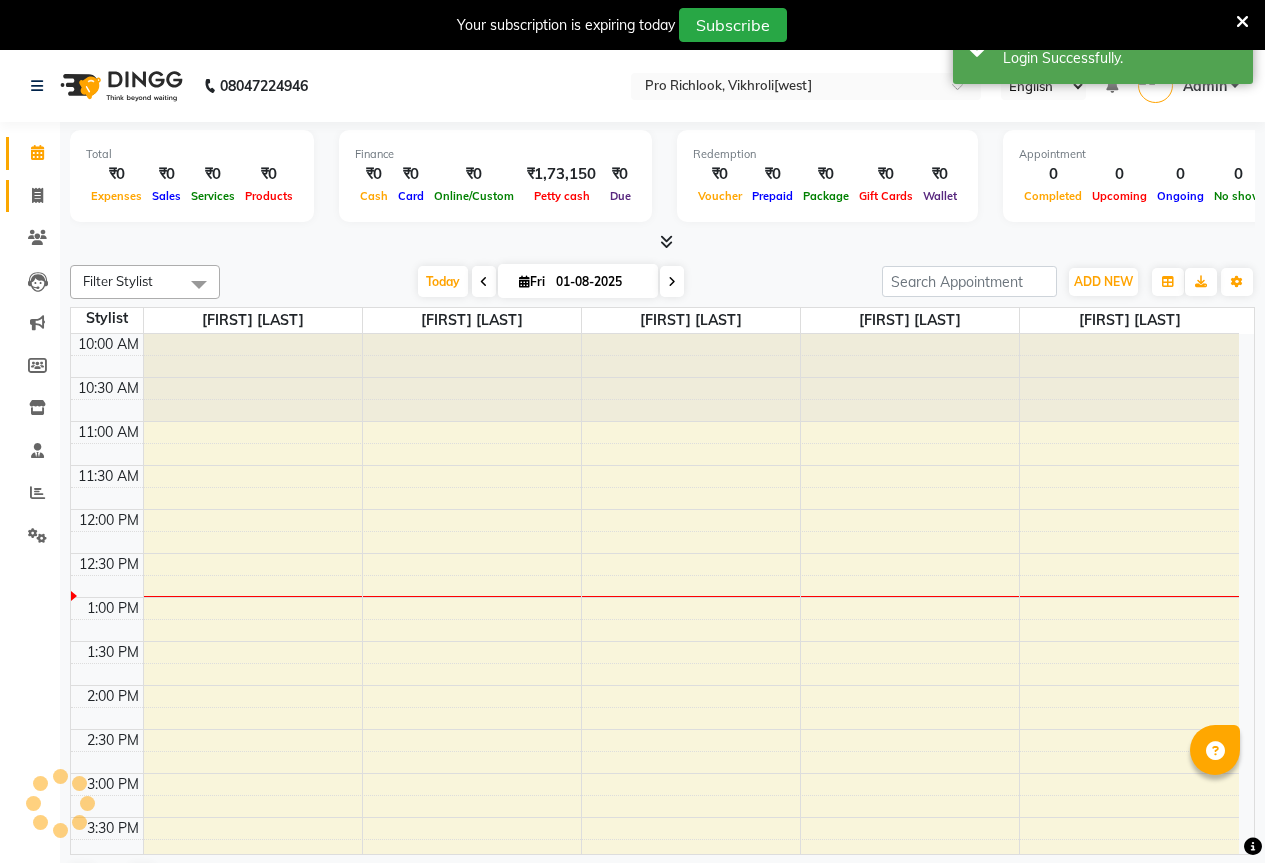 scroll, scrollTop: 0, scrollLeft: 0, axis: both 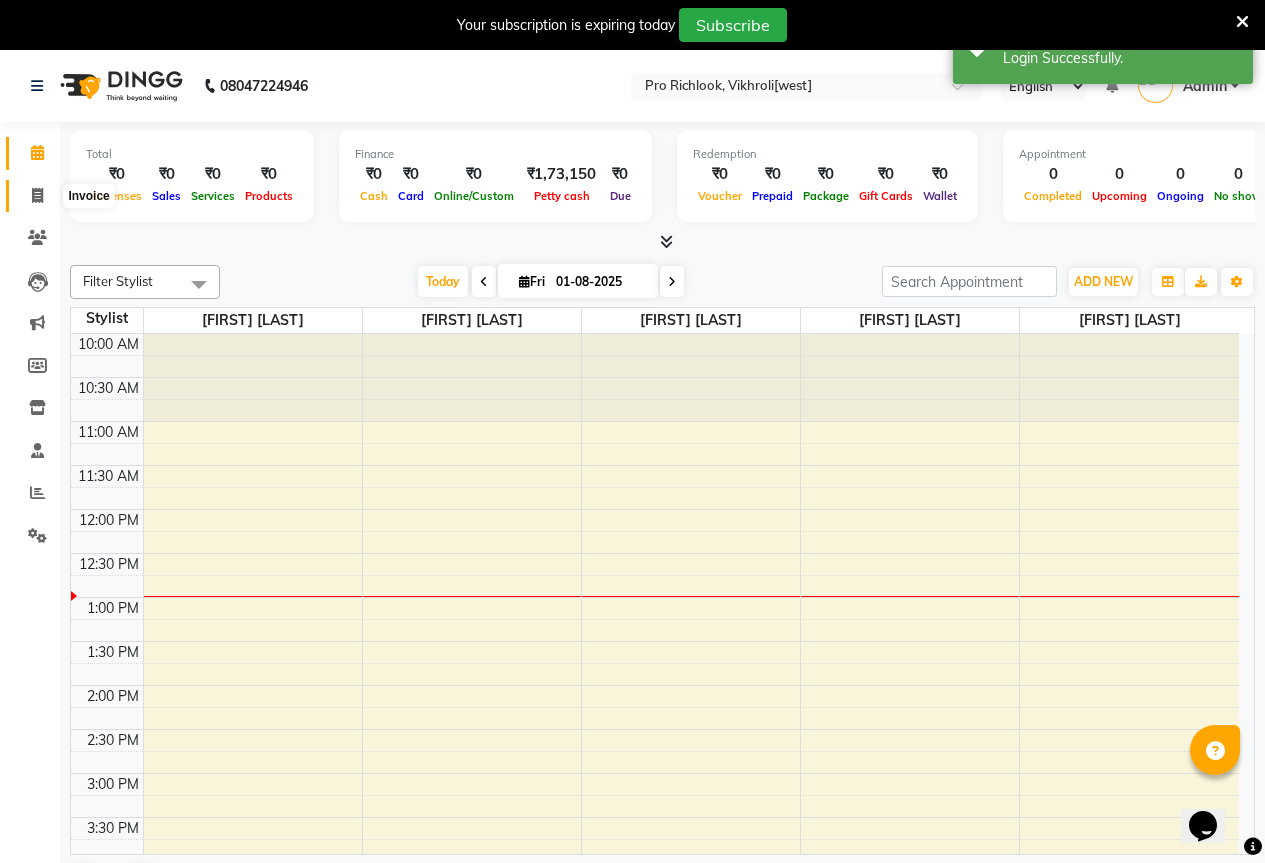 click 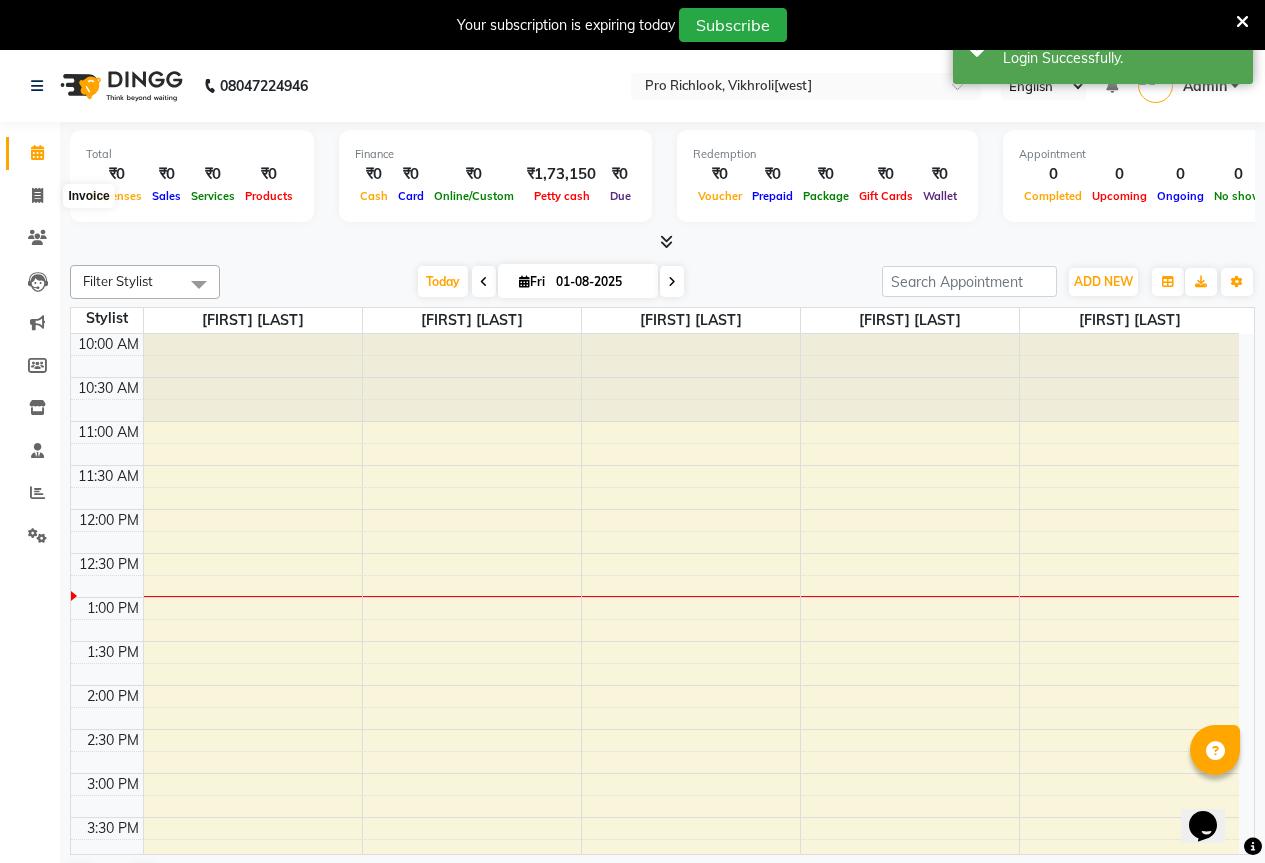 select on "service" 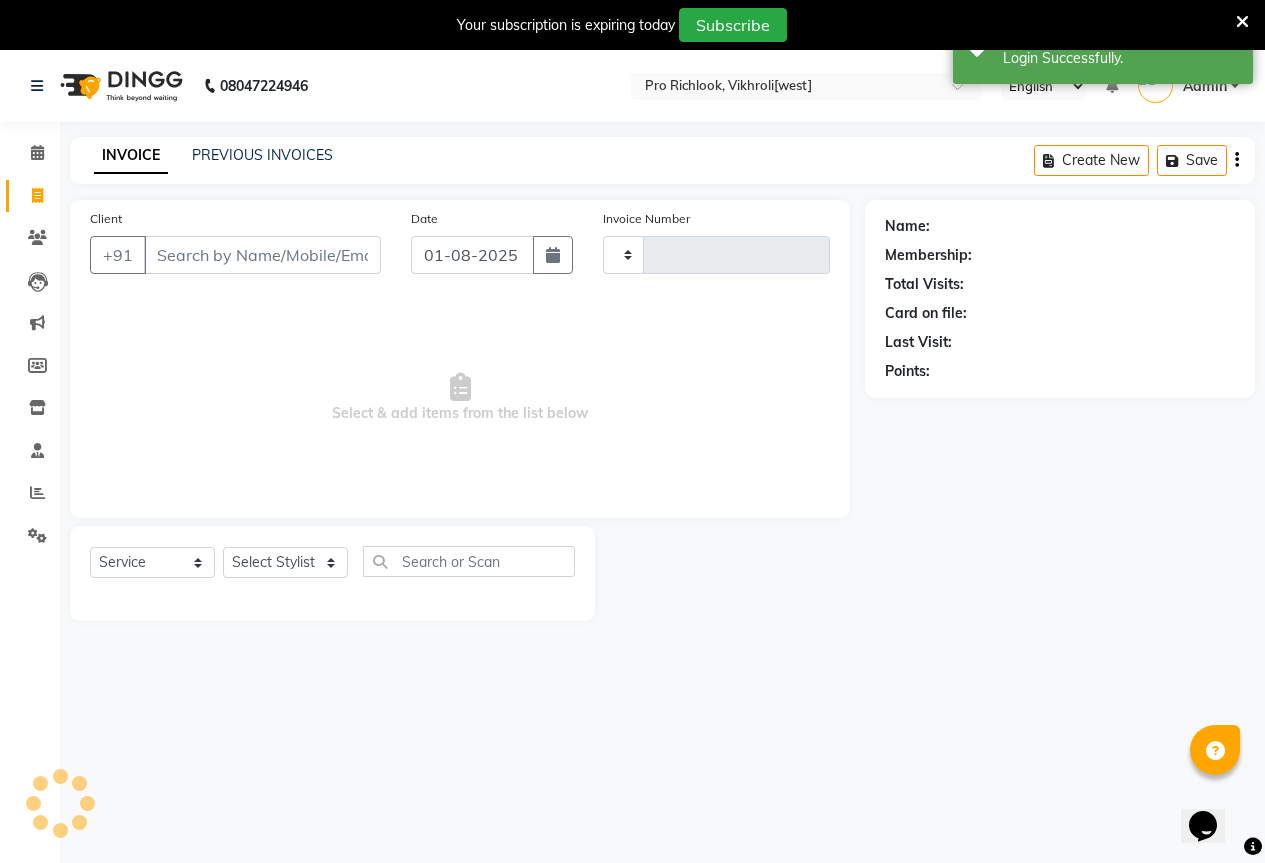 type on "0614" 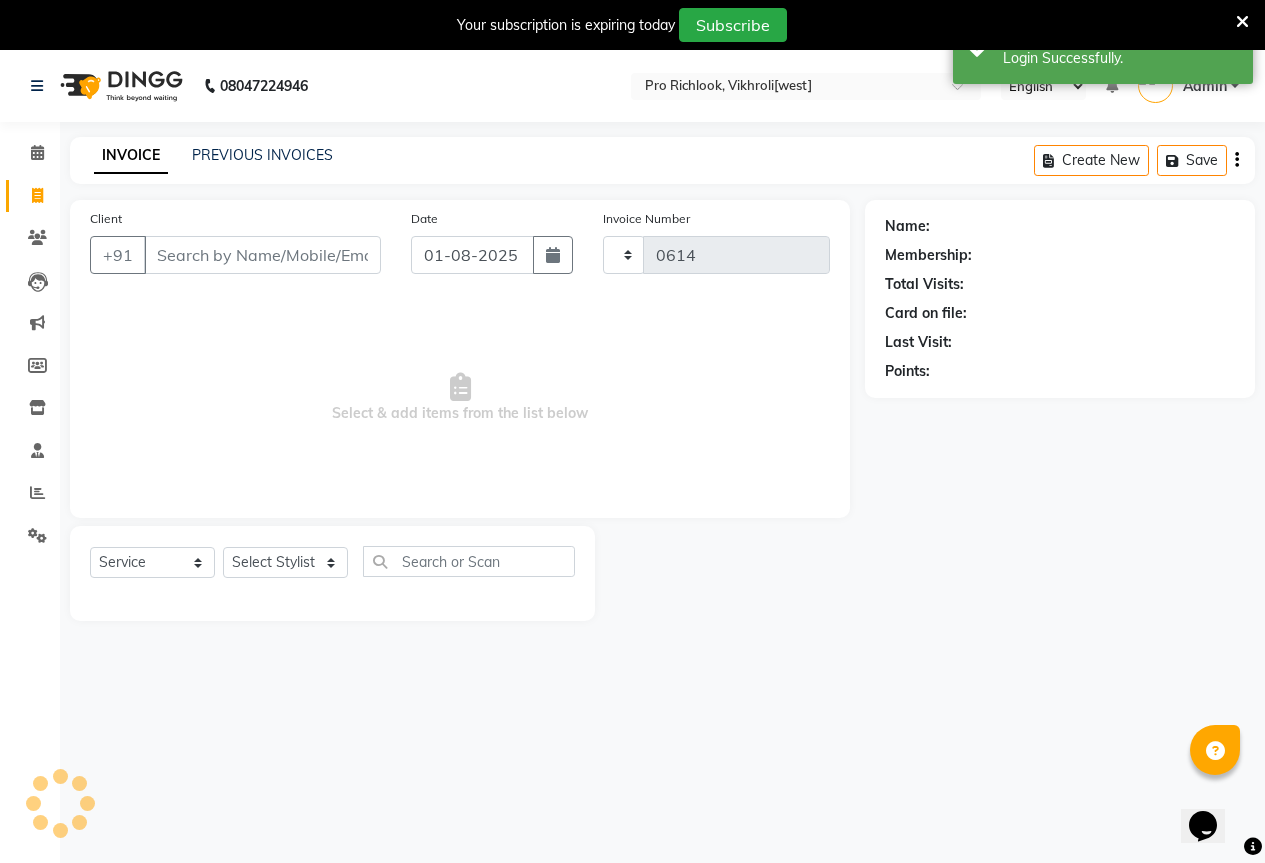 select on "6670" 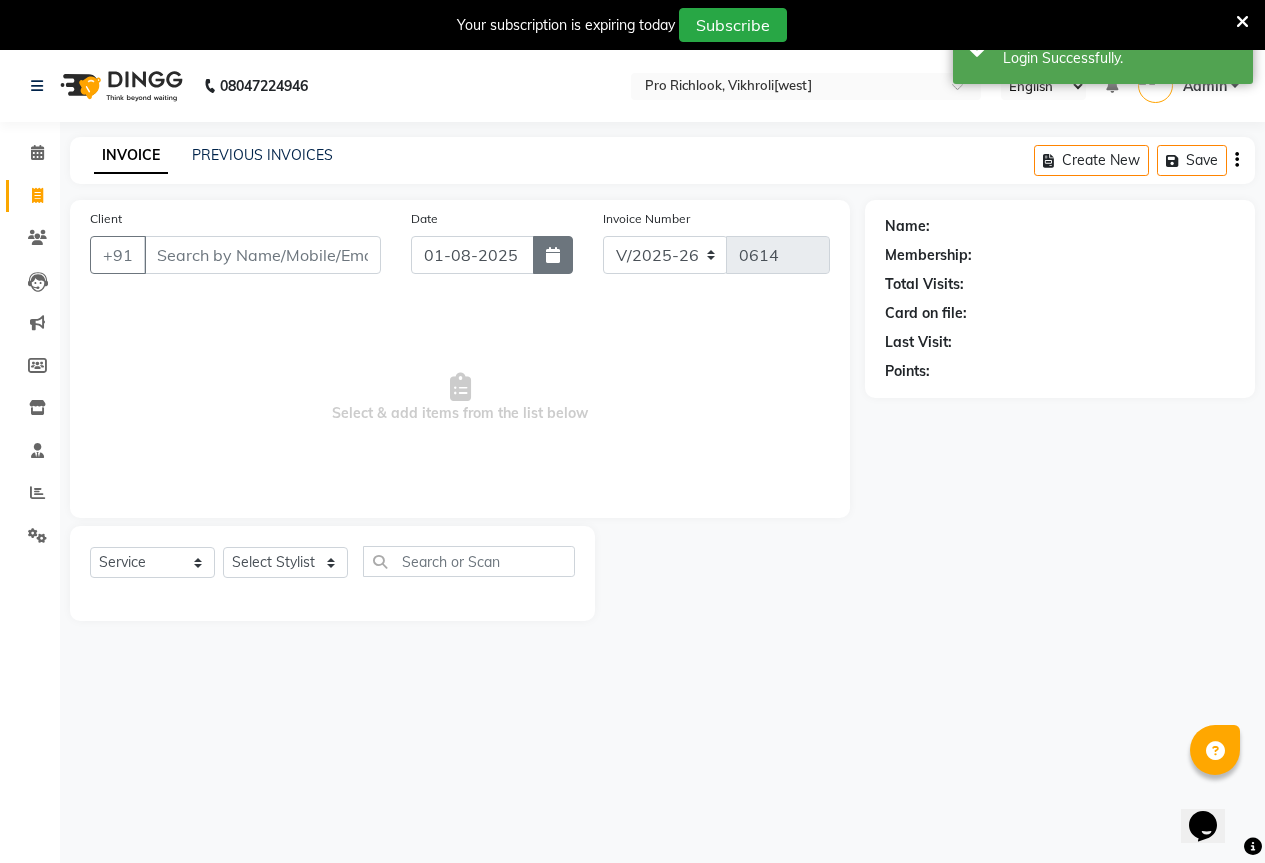 click 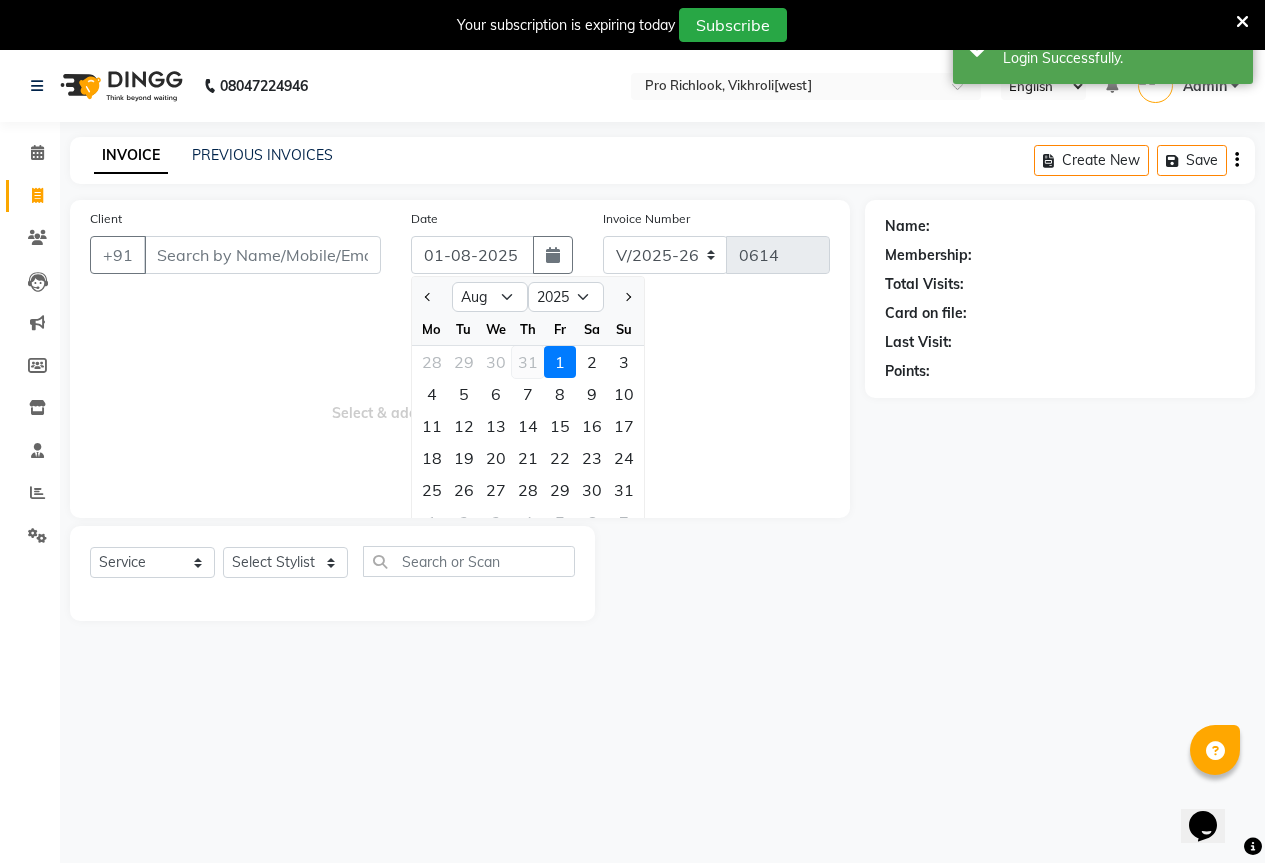click on "31" 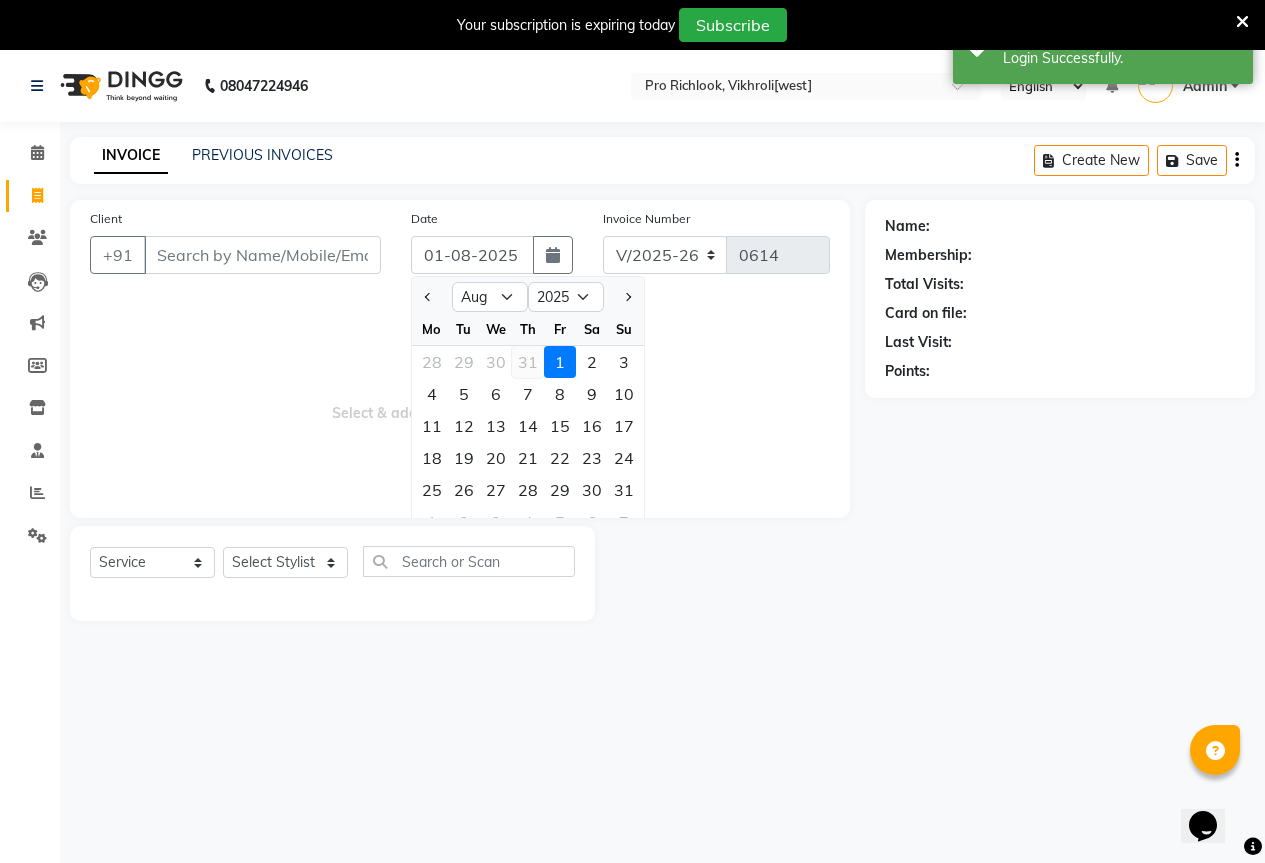 type on "31-07-2025" 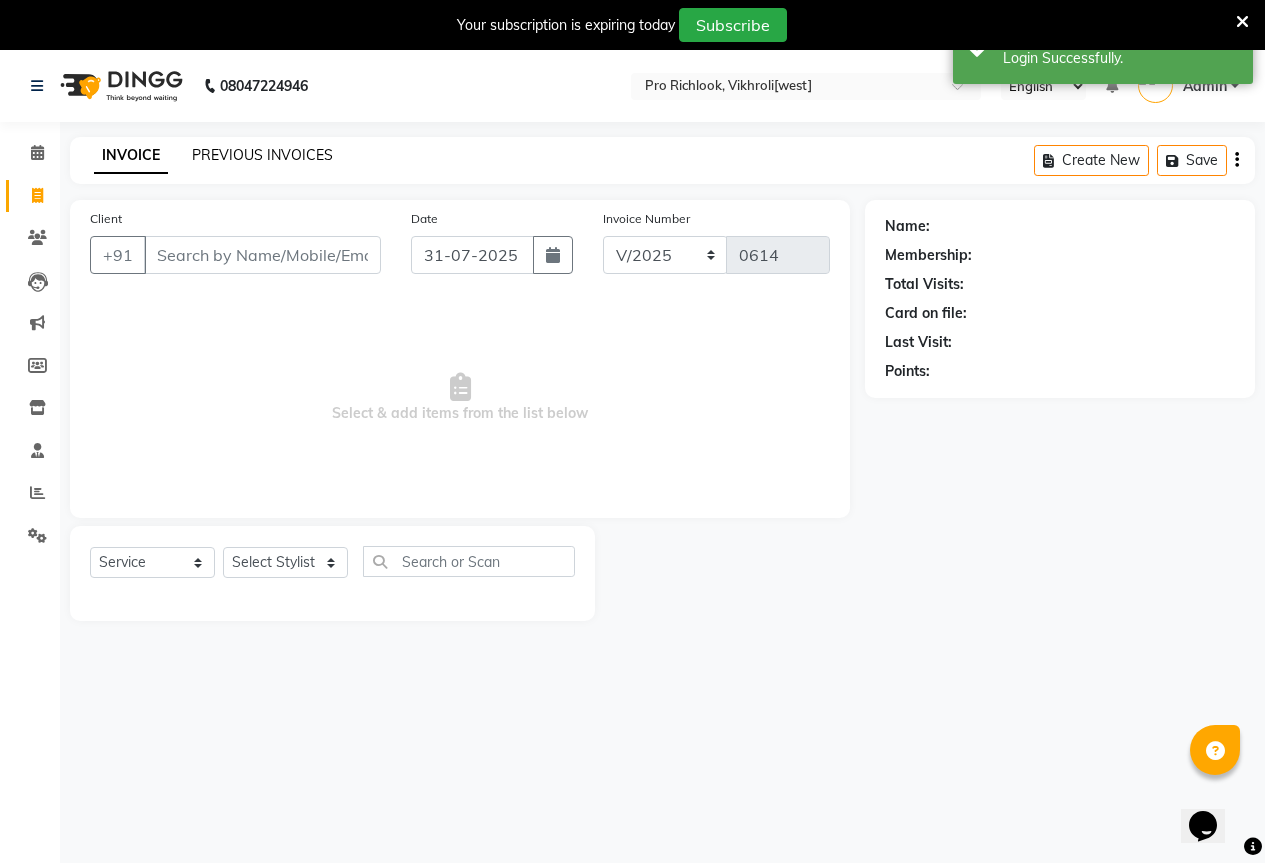 click on "PREVIOUS INVOICES" 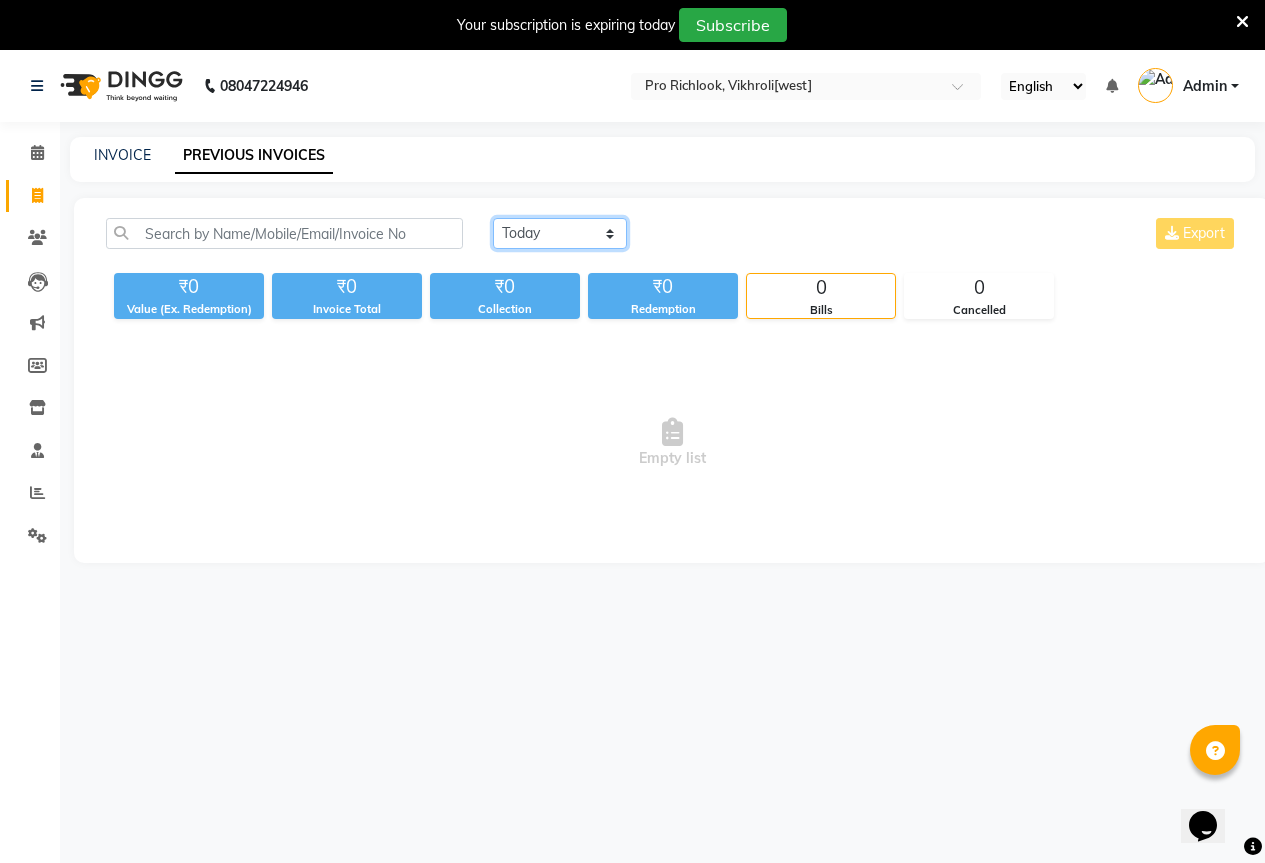 click on "Today Yesterday Custom Range" 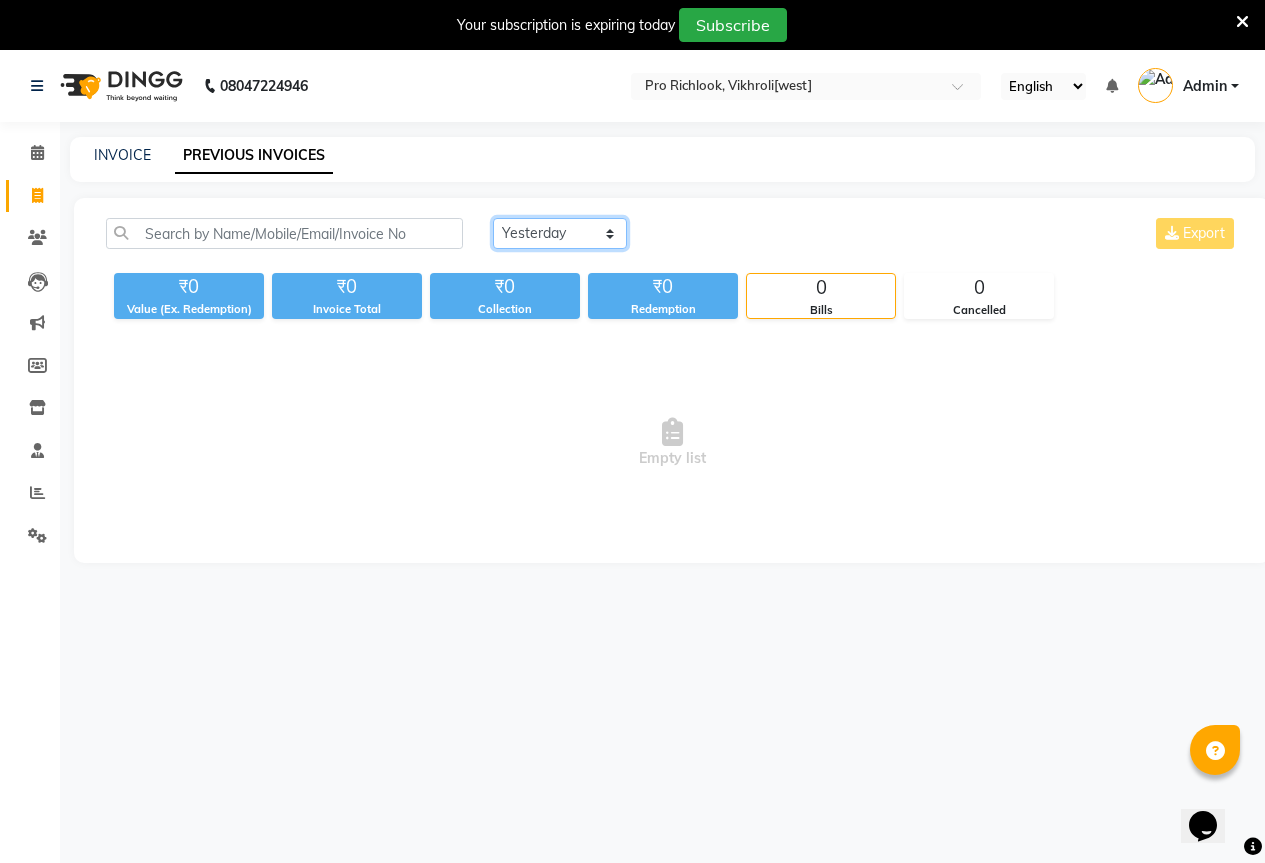 click on "Today Yesterday Custom Range" 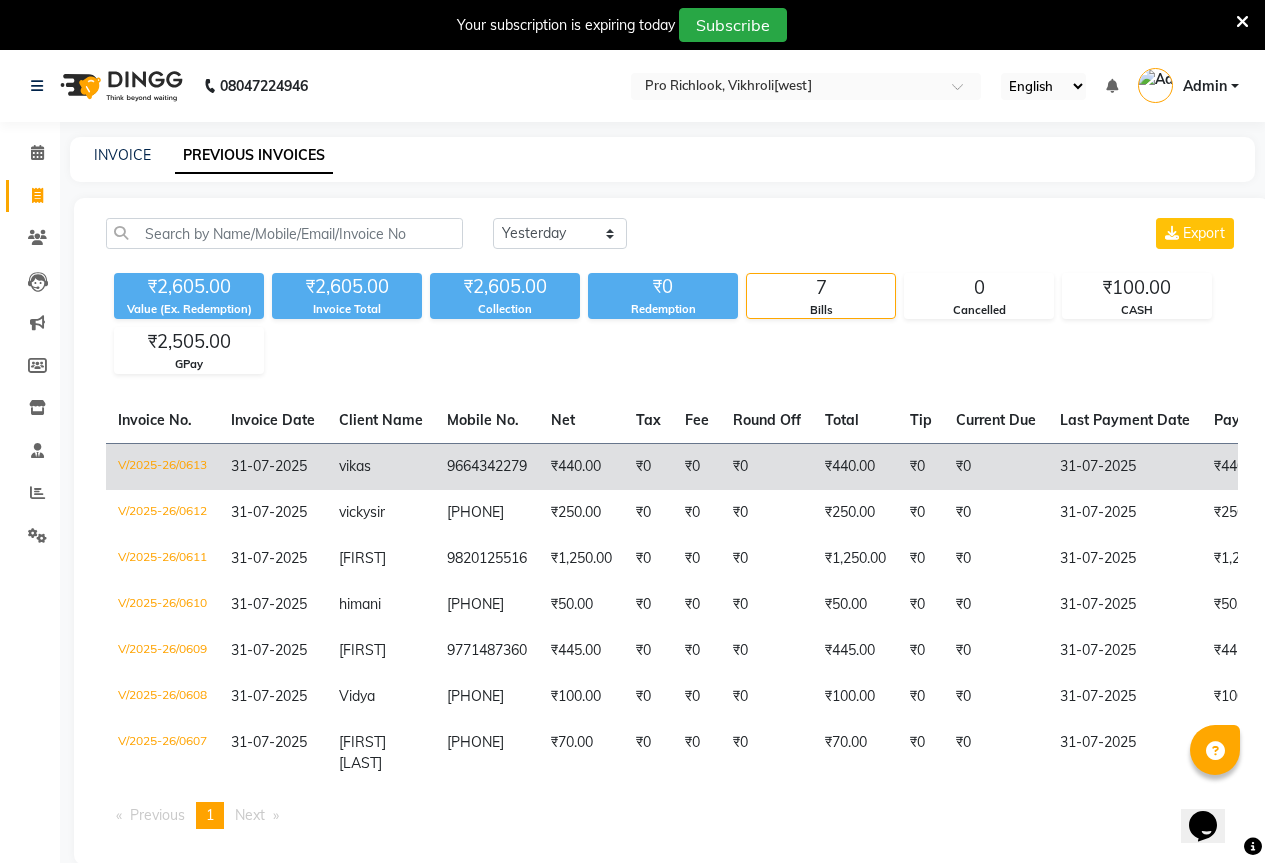 click on "₹440.00" 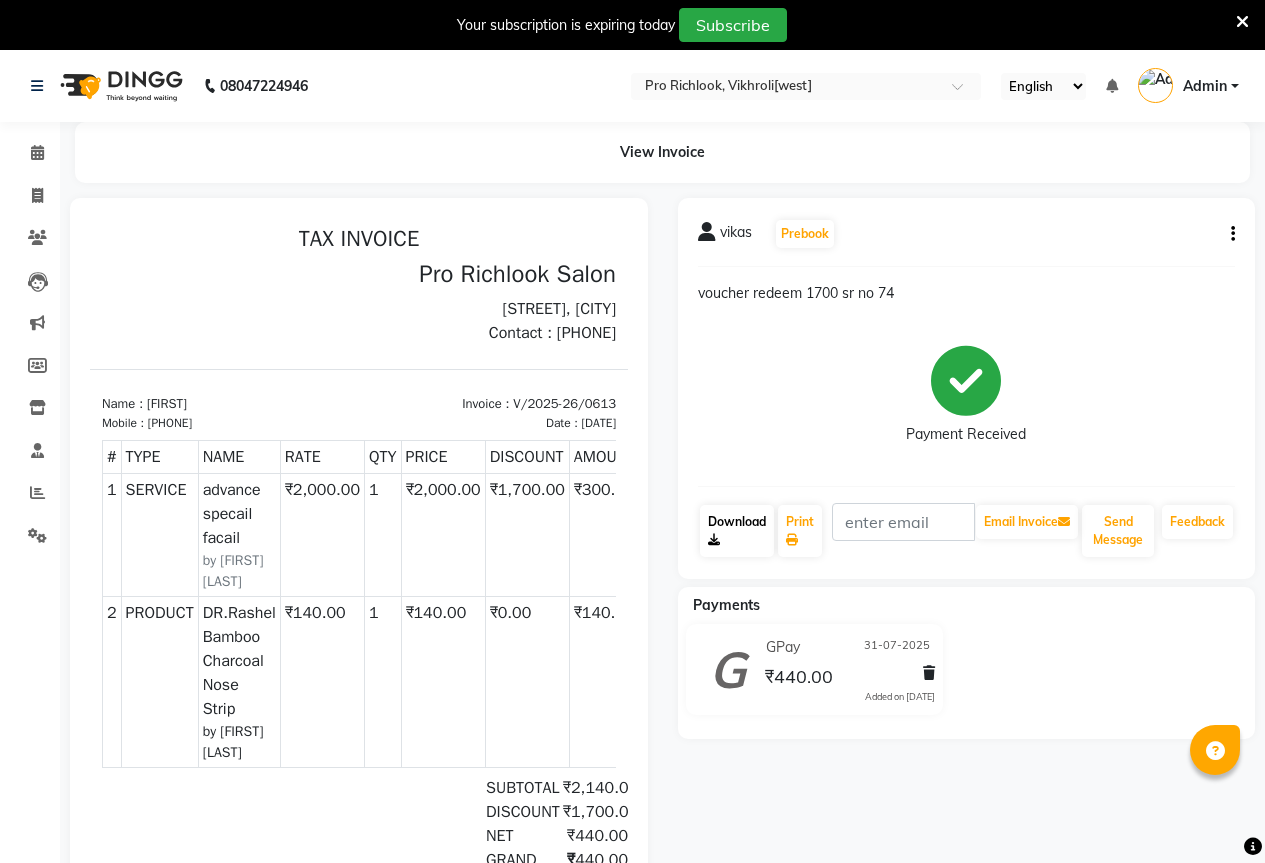 scroll, scrollTop: 0, scrollLeft: 0, axis: both 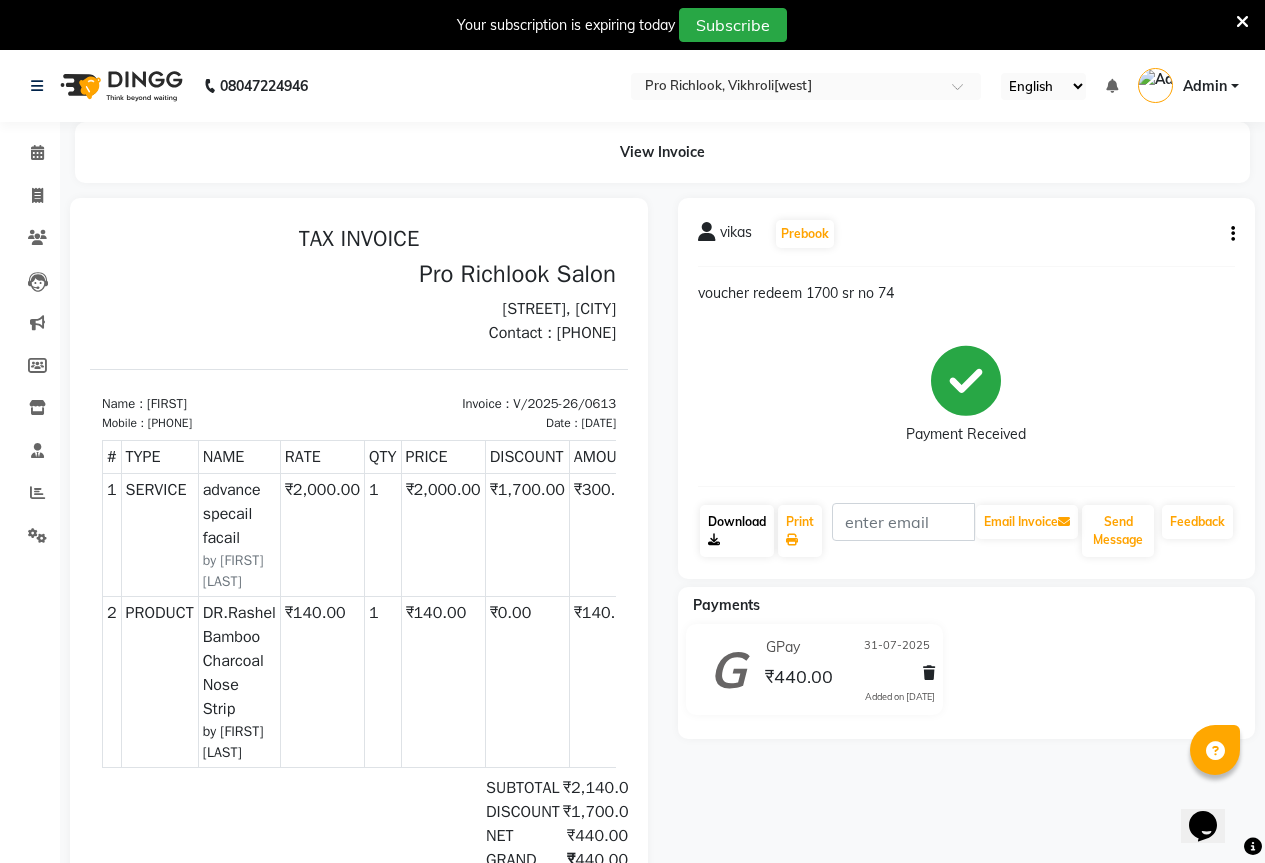 click on "Download" 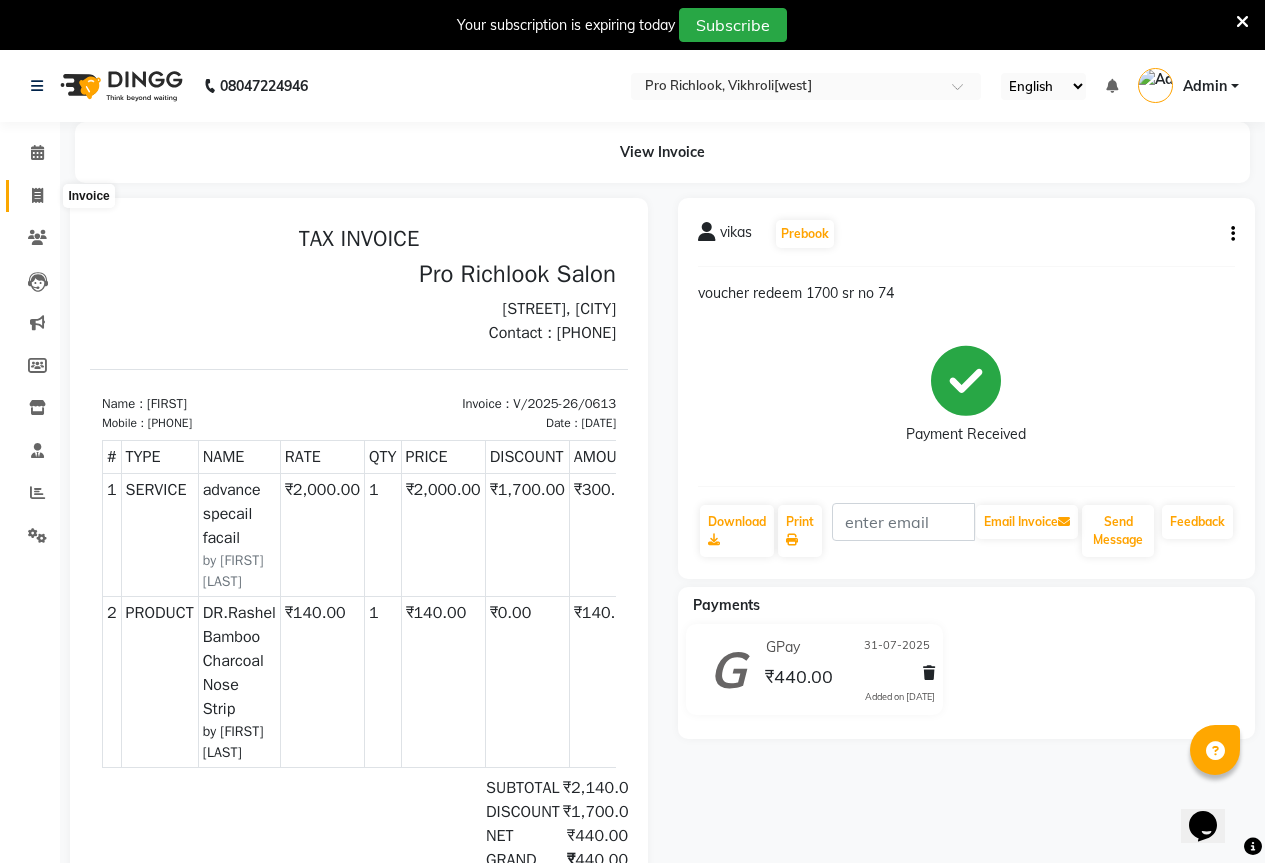 click 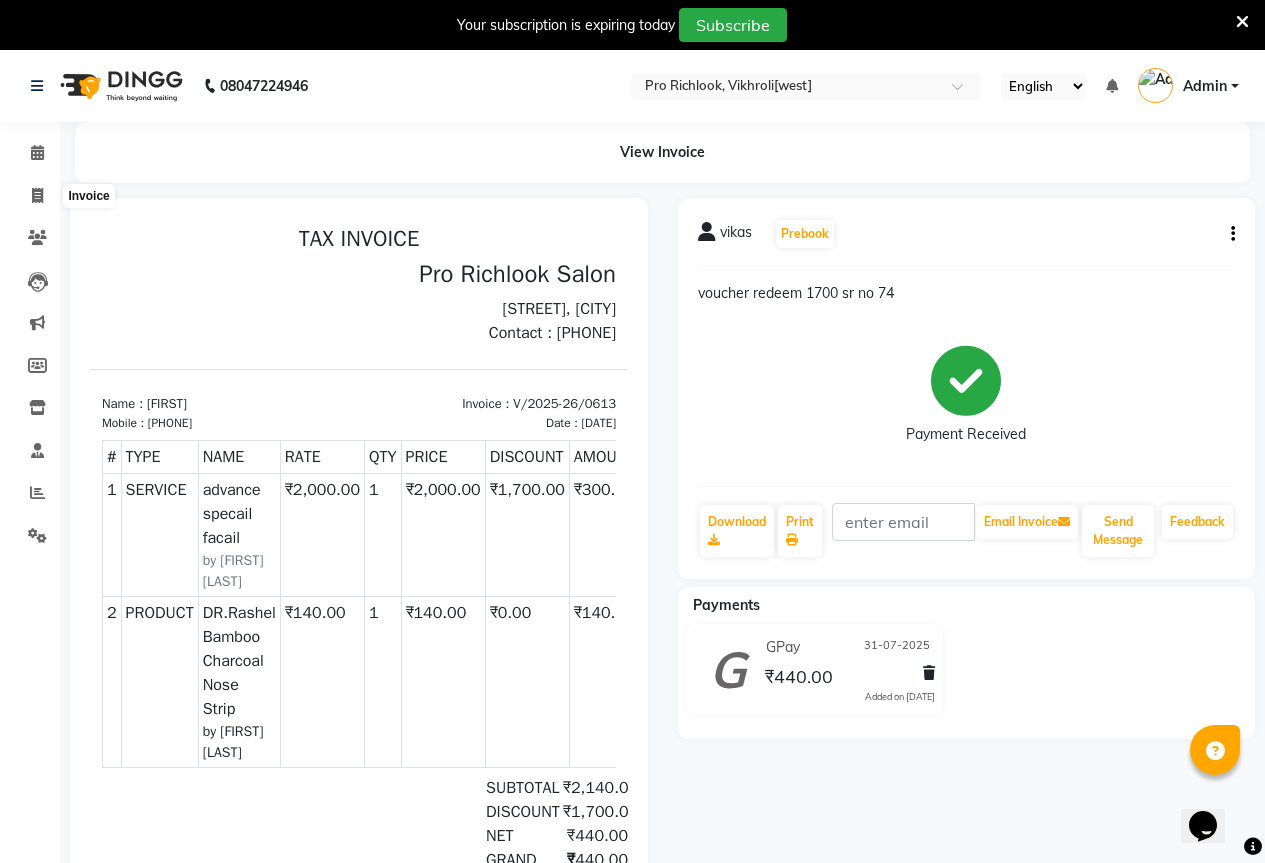 select on "6670" 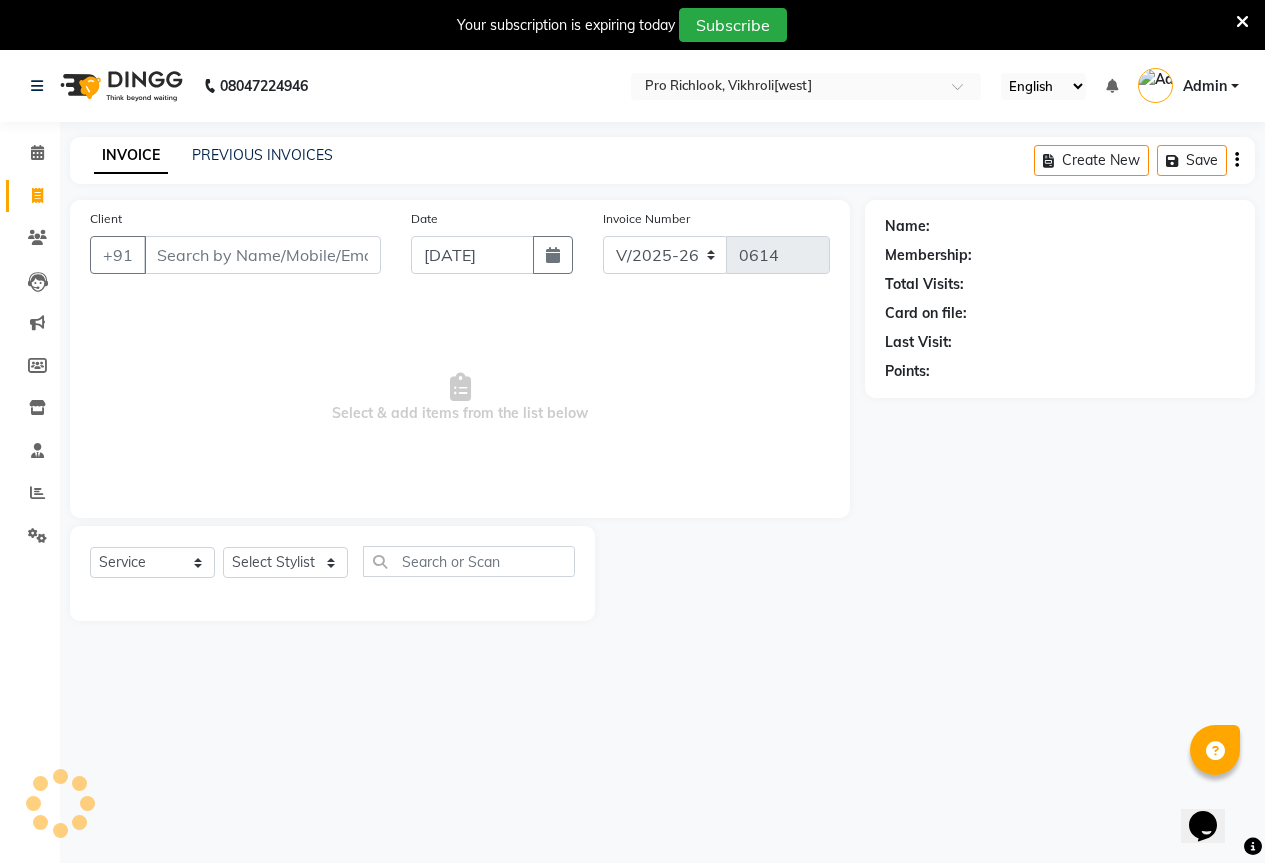scroll, scrollTop: 50, scrollLeft: 0, axis: vertical 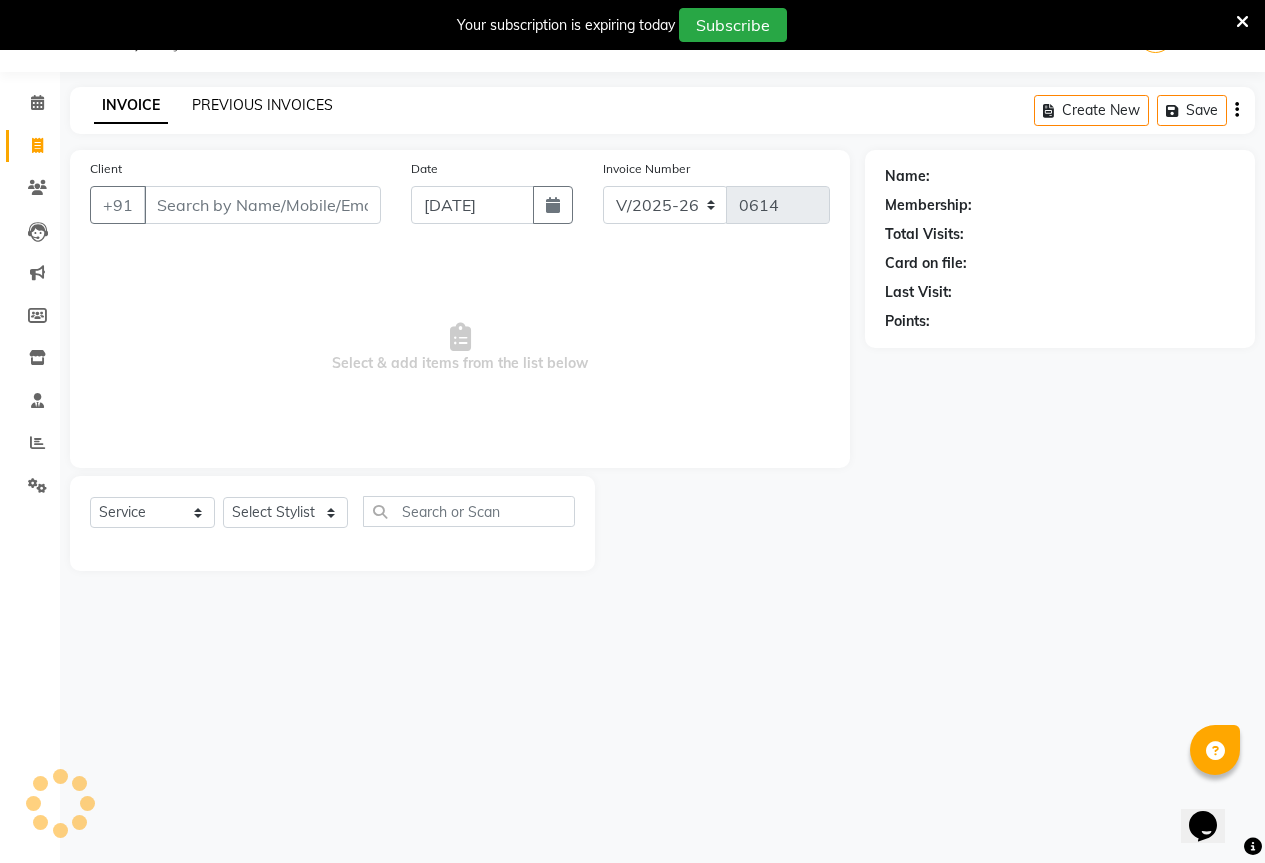 click on "PREVIOUS INVOICES" 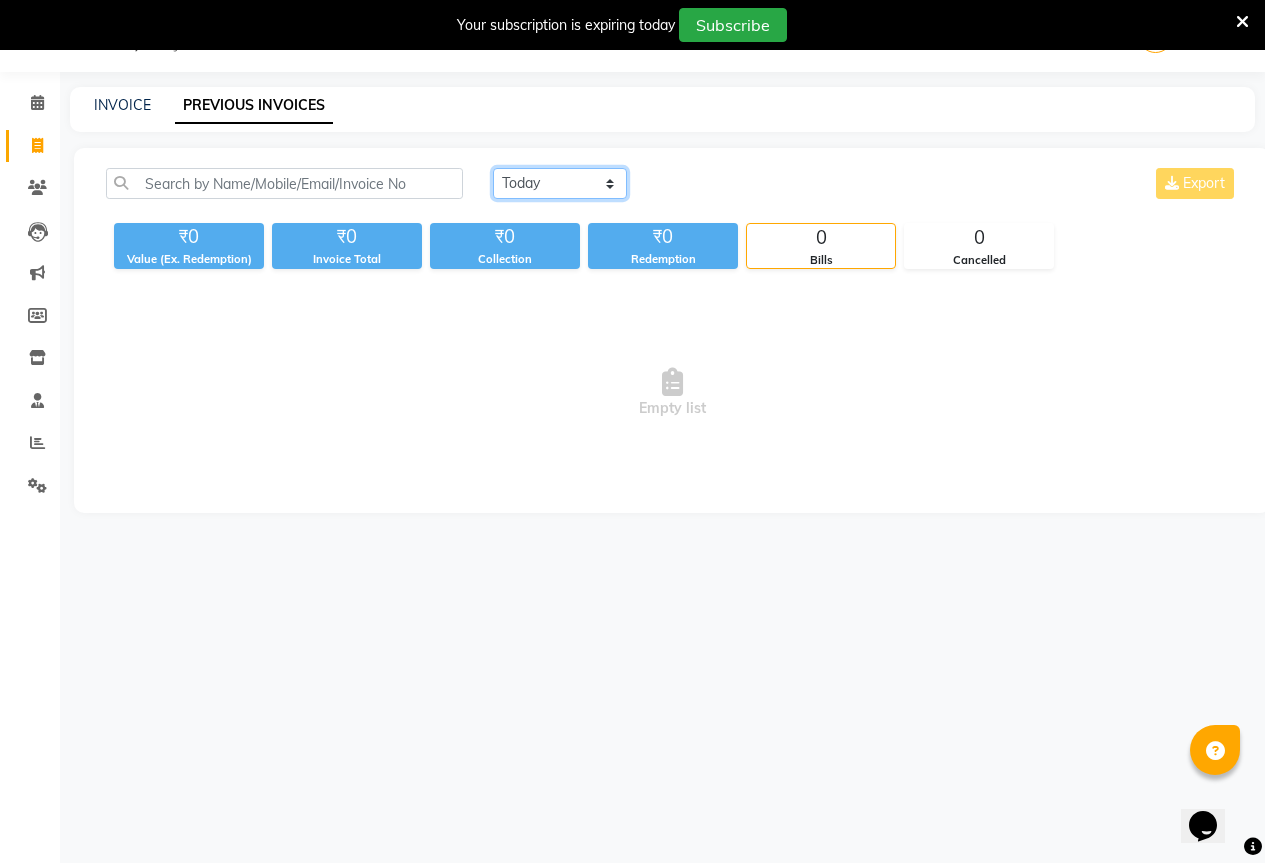 click on "Today Yesterday Custom Range" 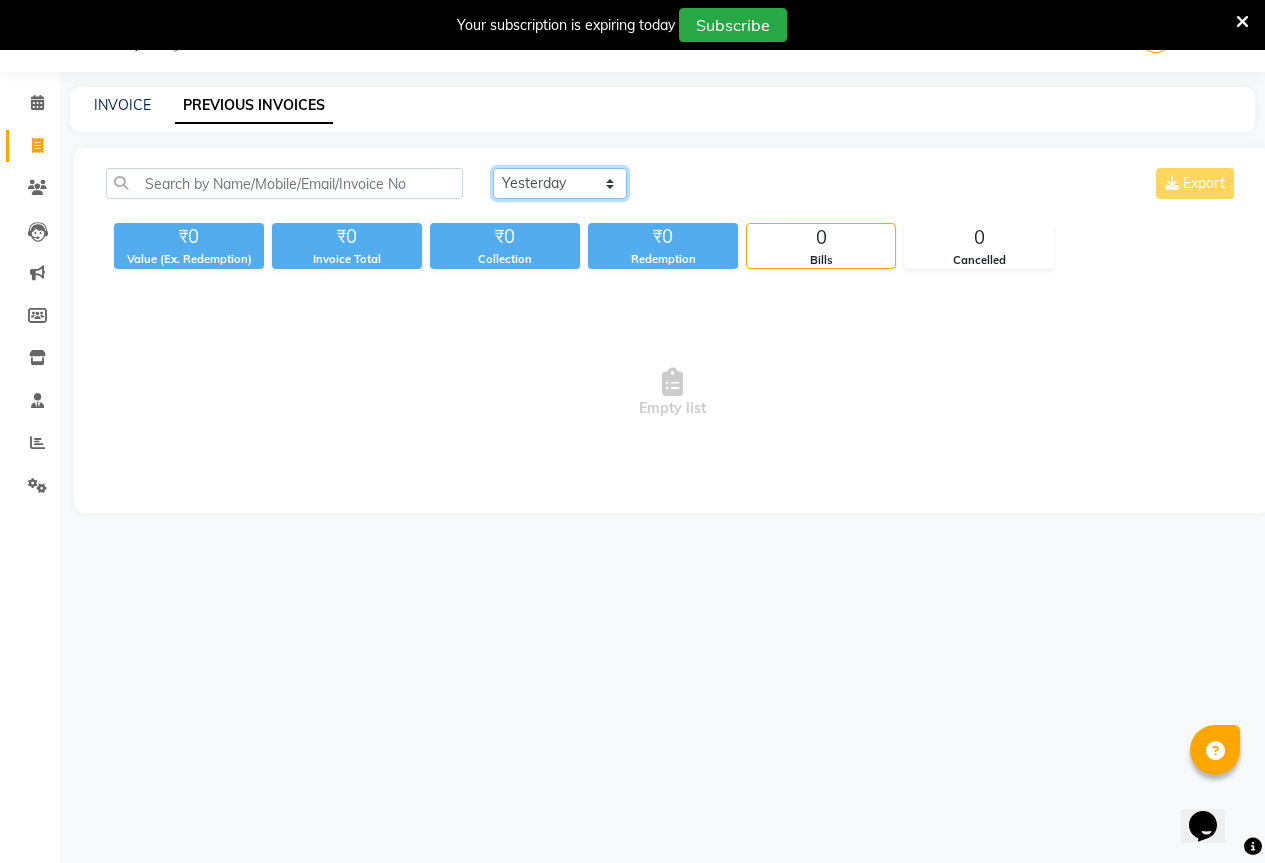 click on "Today Yesterday Custom Range" 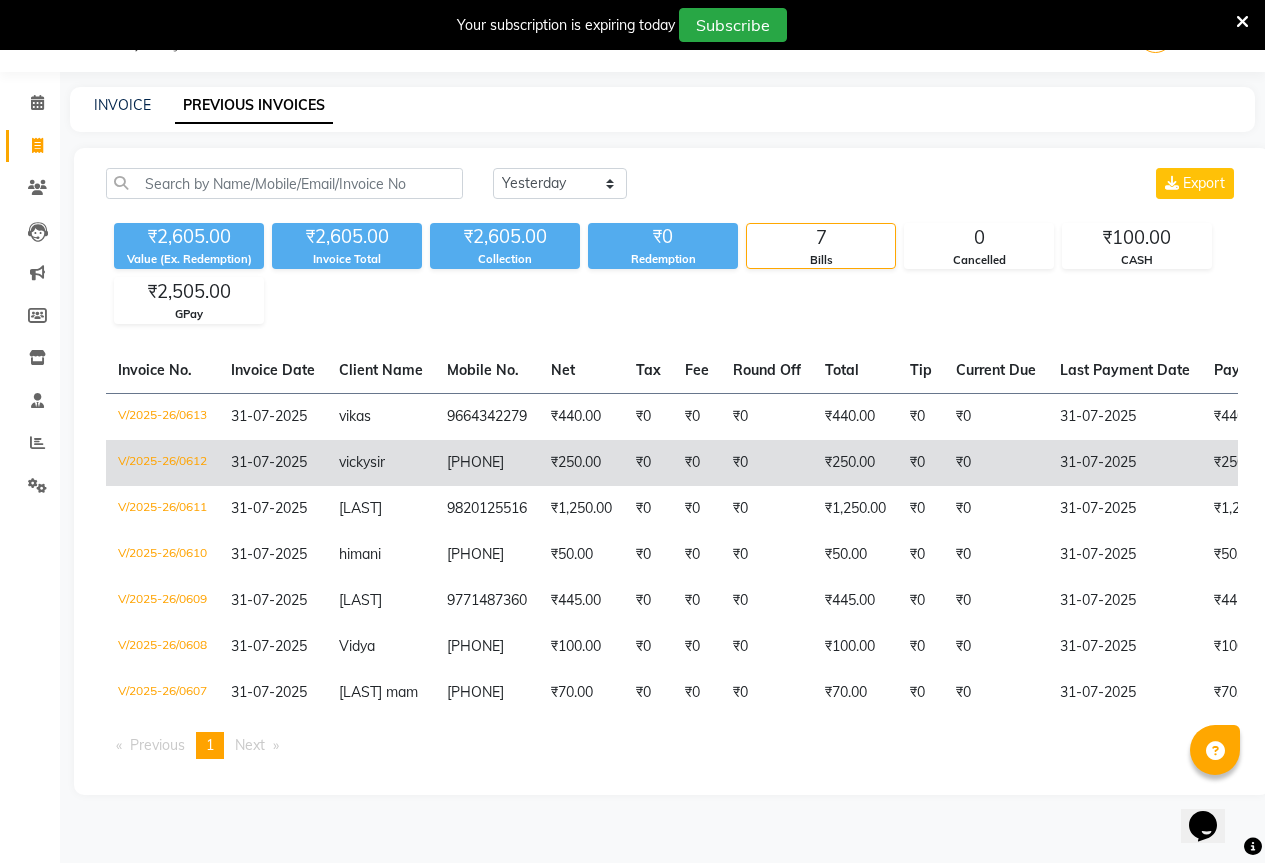 click on "[PHONE]" 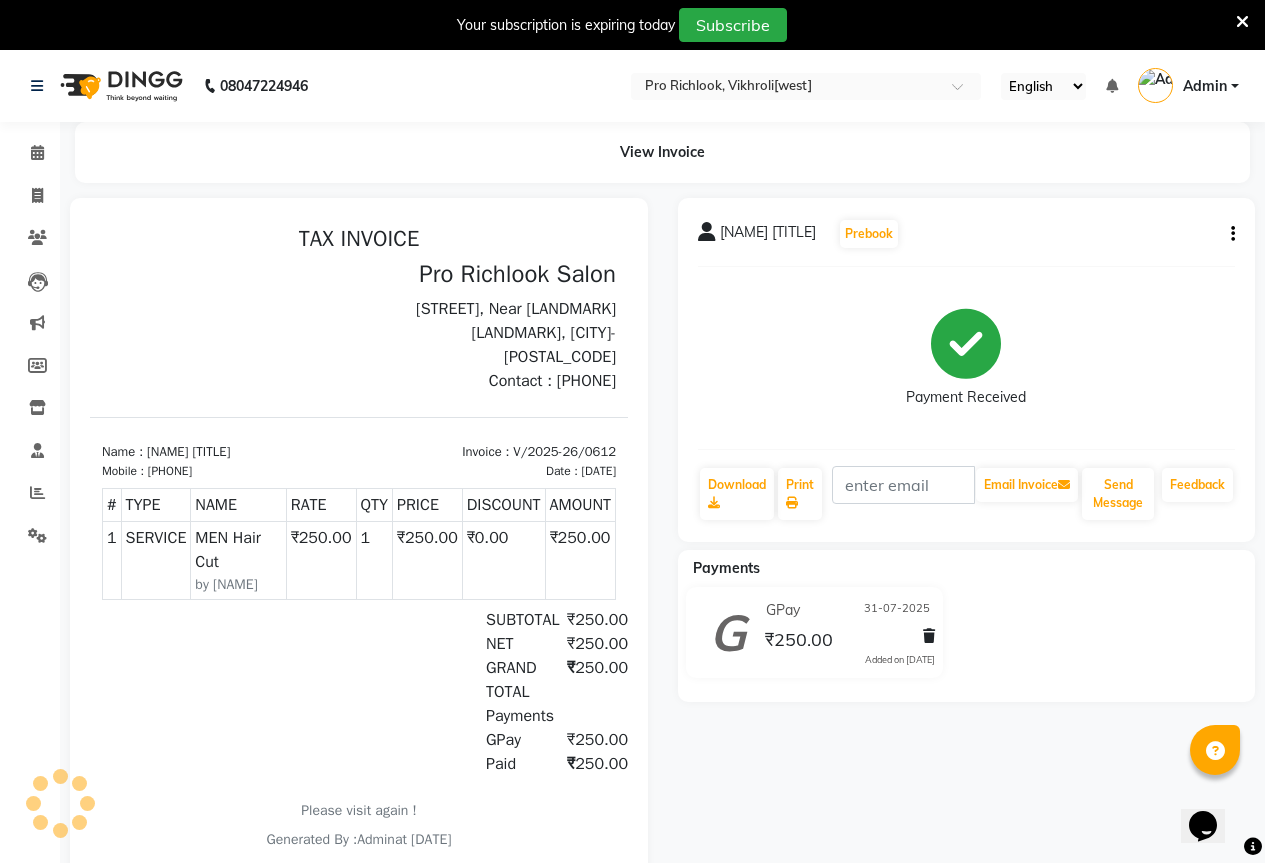 scroll, scrollTop: 0, scrollLeft: 0, axis: both 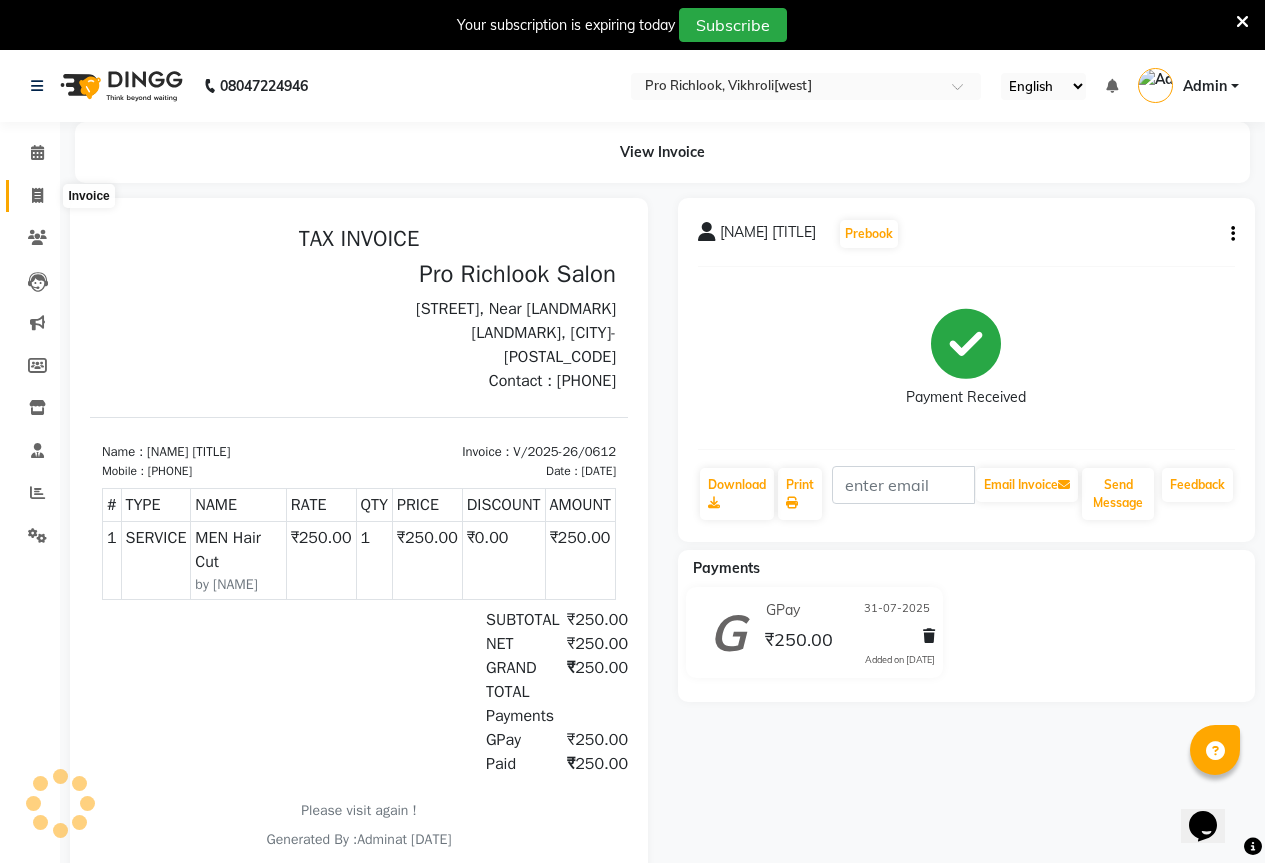 click 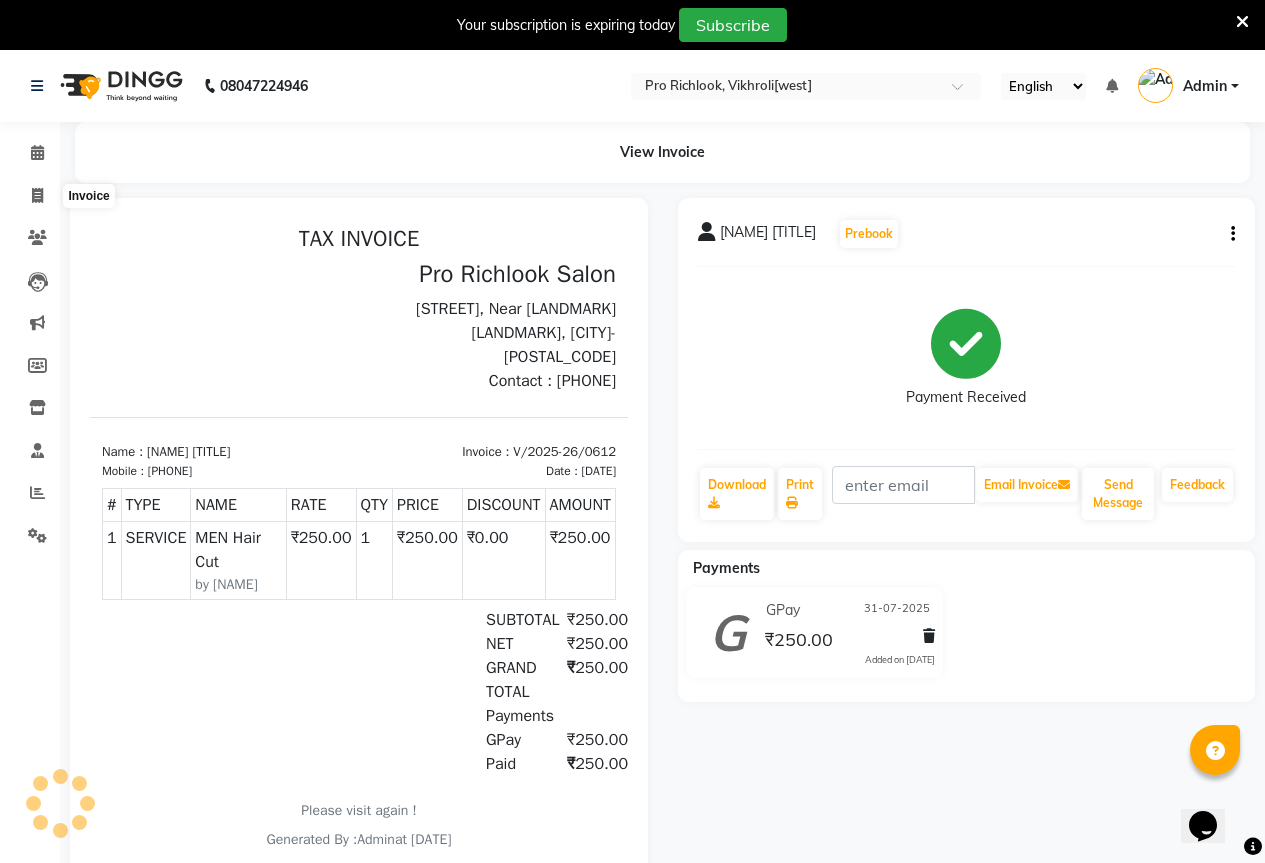 select on "service" 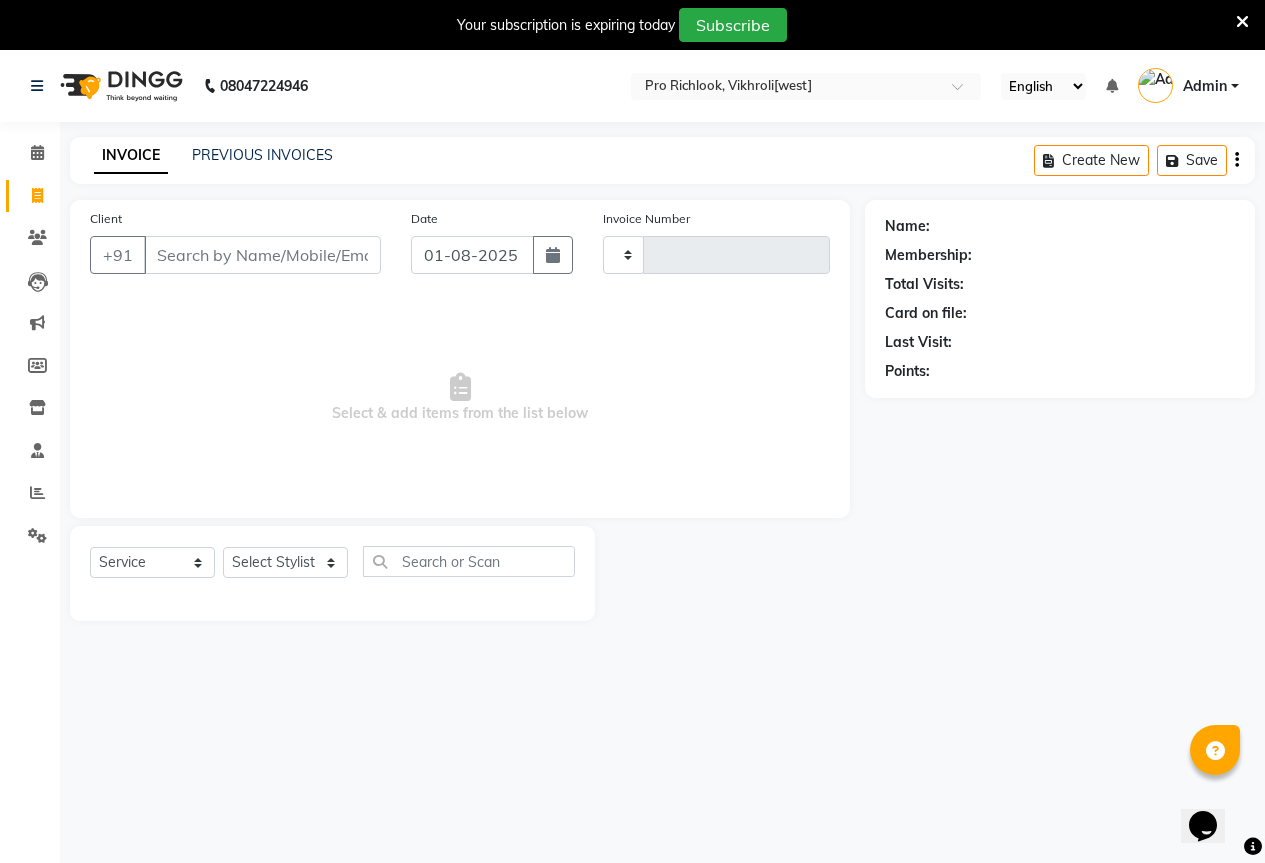 scroll, scrollTop: 50, scrollLeft: 0, axis: vertical 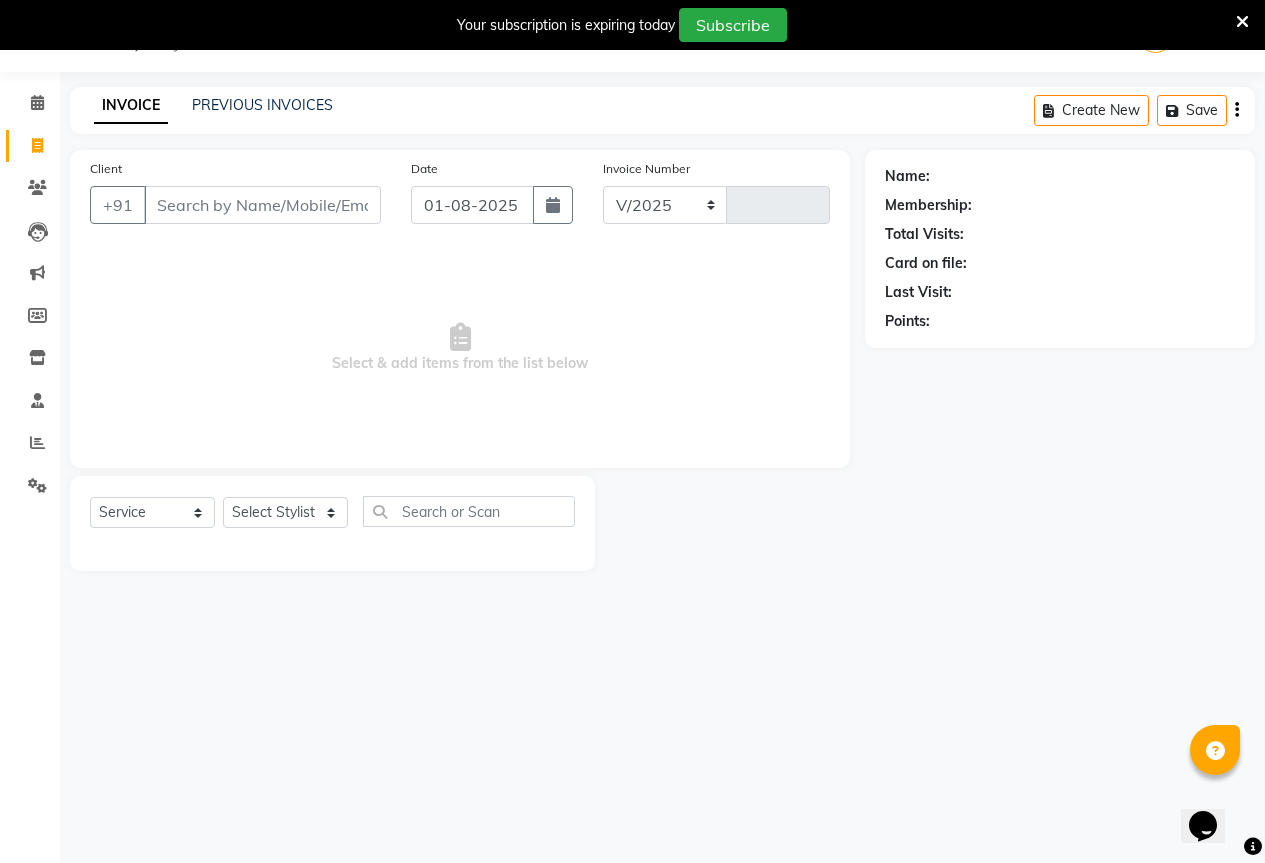 select on "6670" 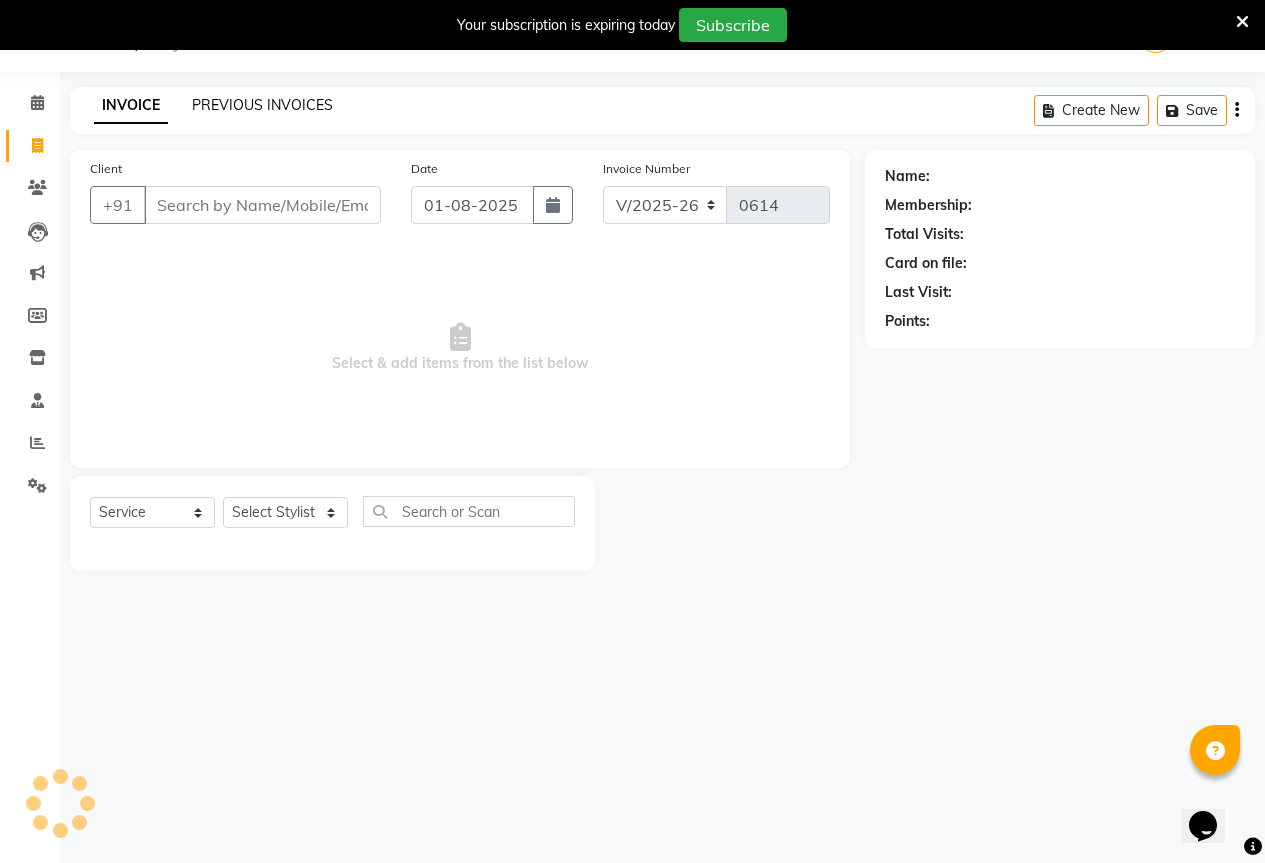 click on "PREVIOUS INVOICES" 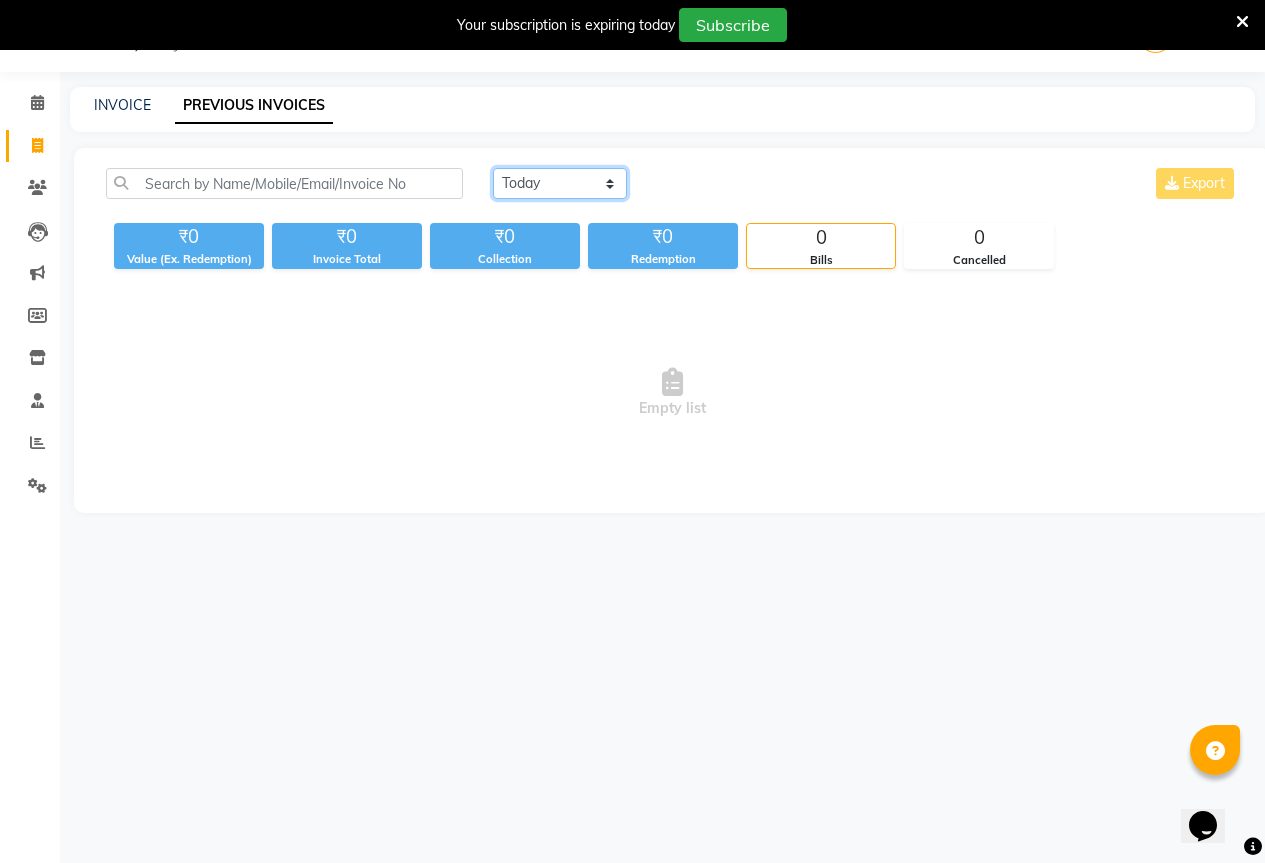 click on "Today Yesterday Custom Range" 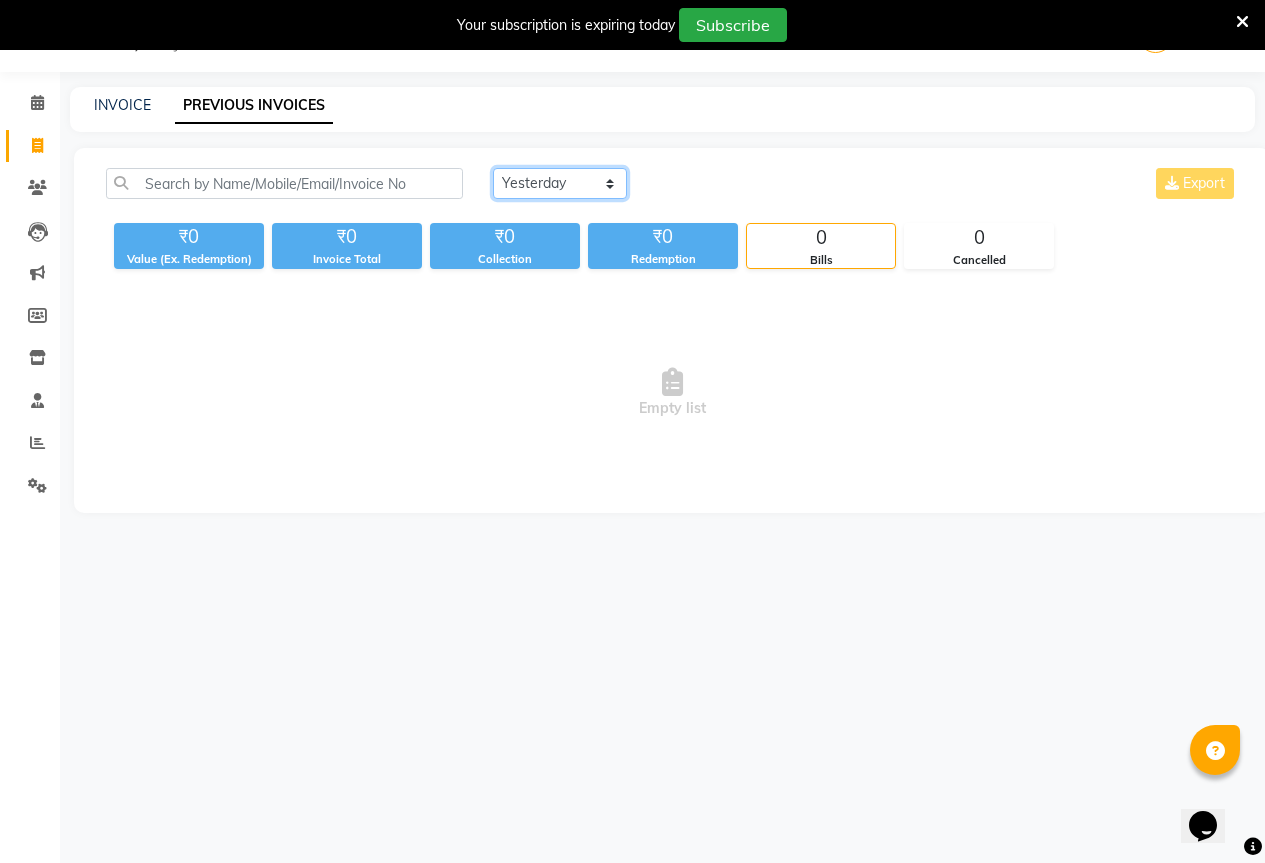 click on "Today Yesterday Custom Range" 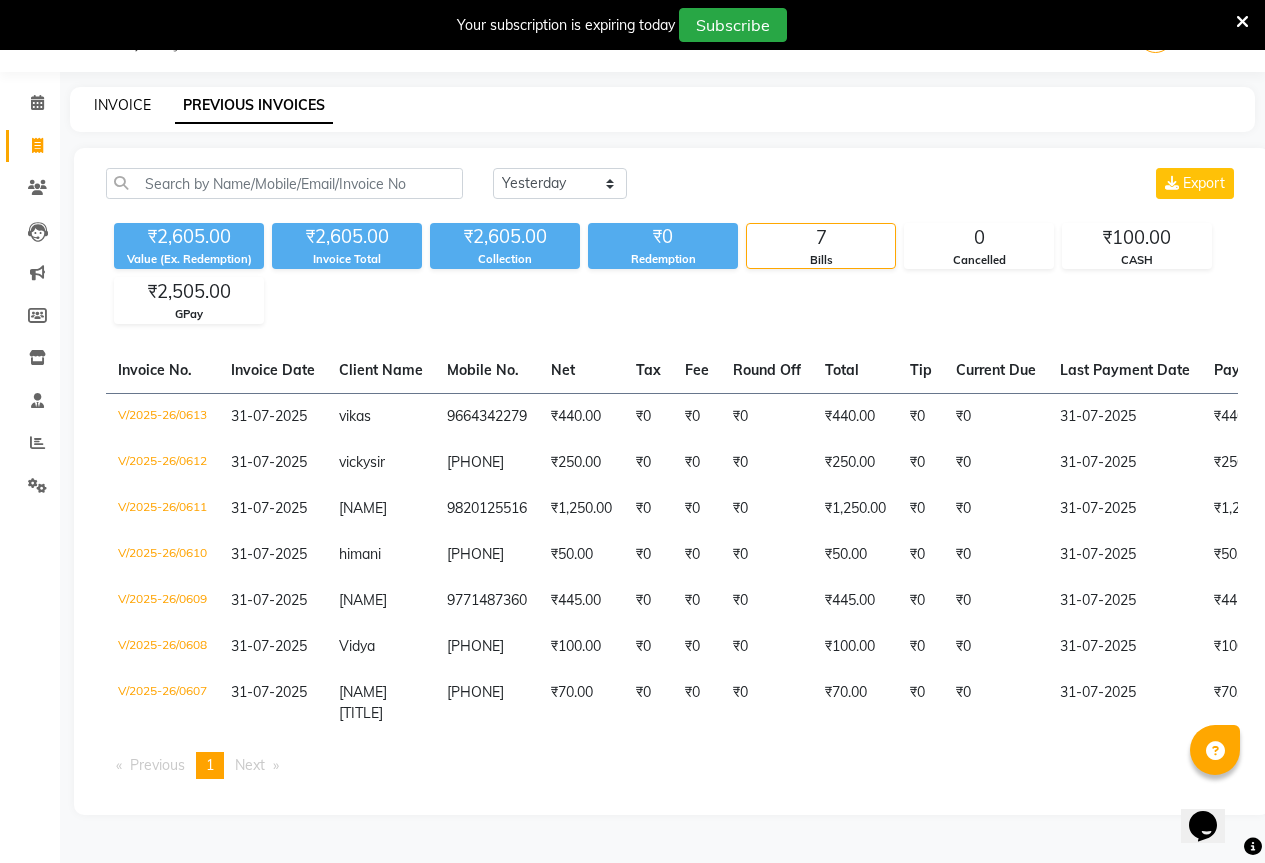 click on "INVOICE" 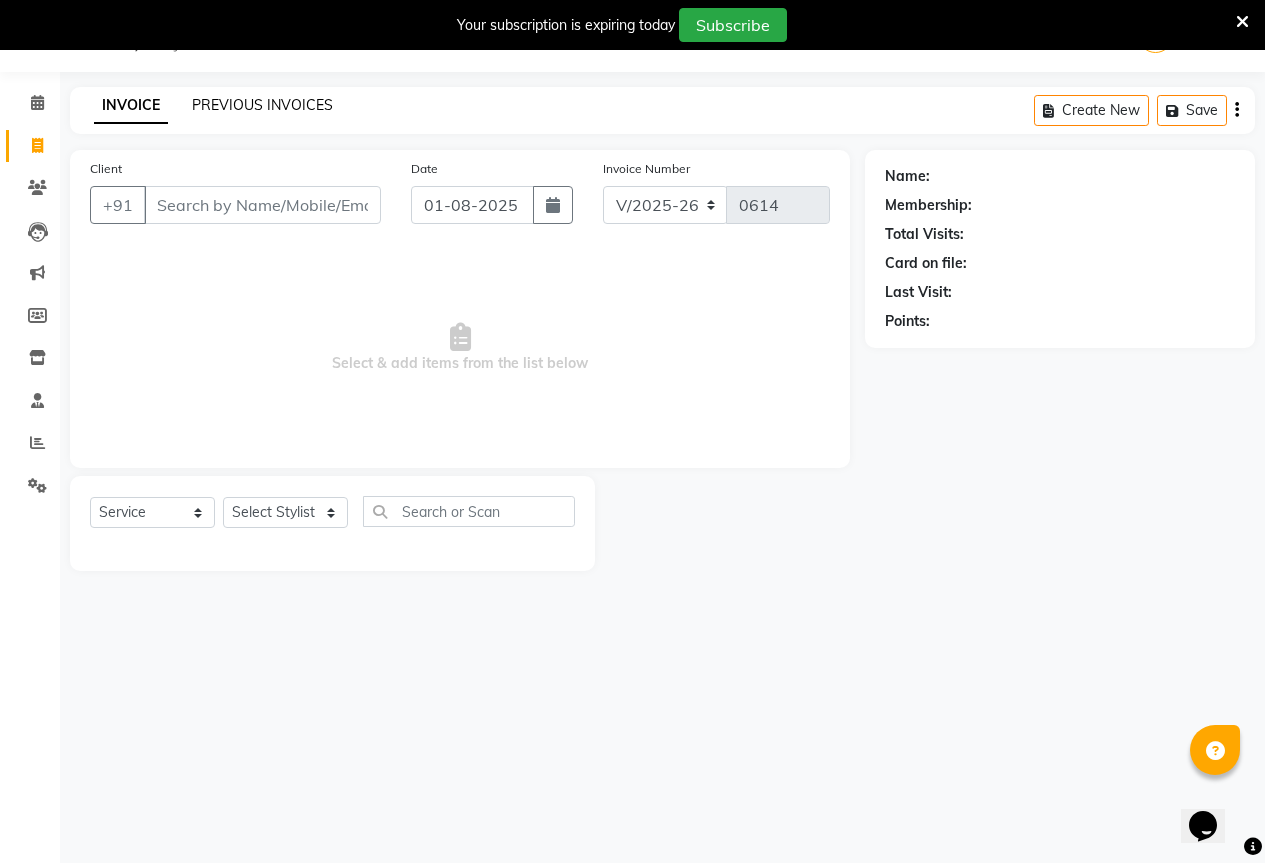 click on "PREVIOUS INVOICES" 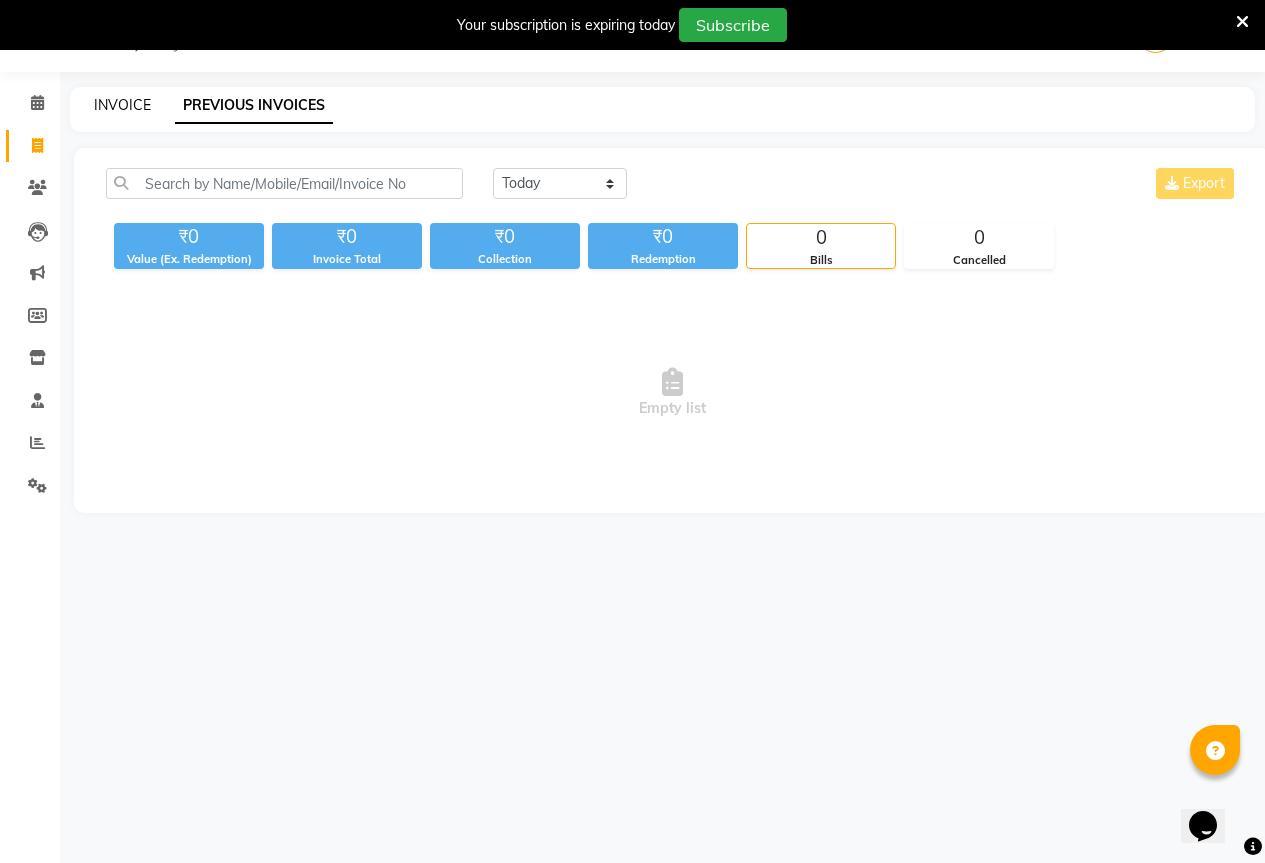 click on "INVOICE" 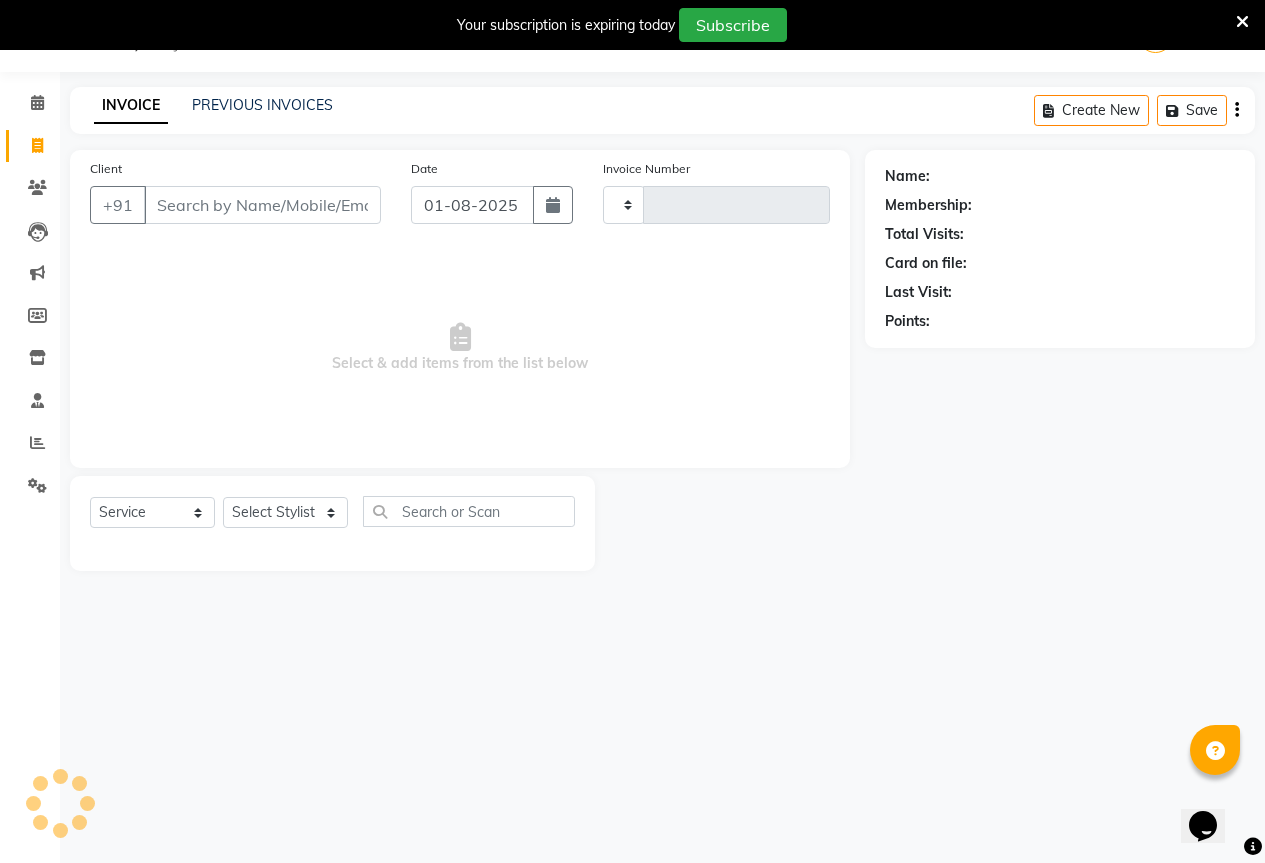 type on "0614" 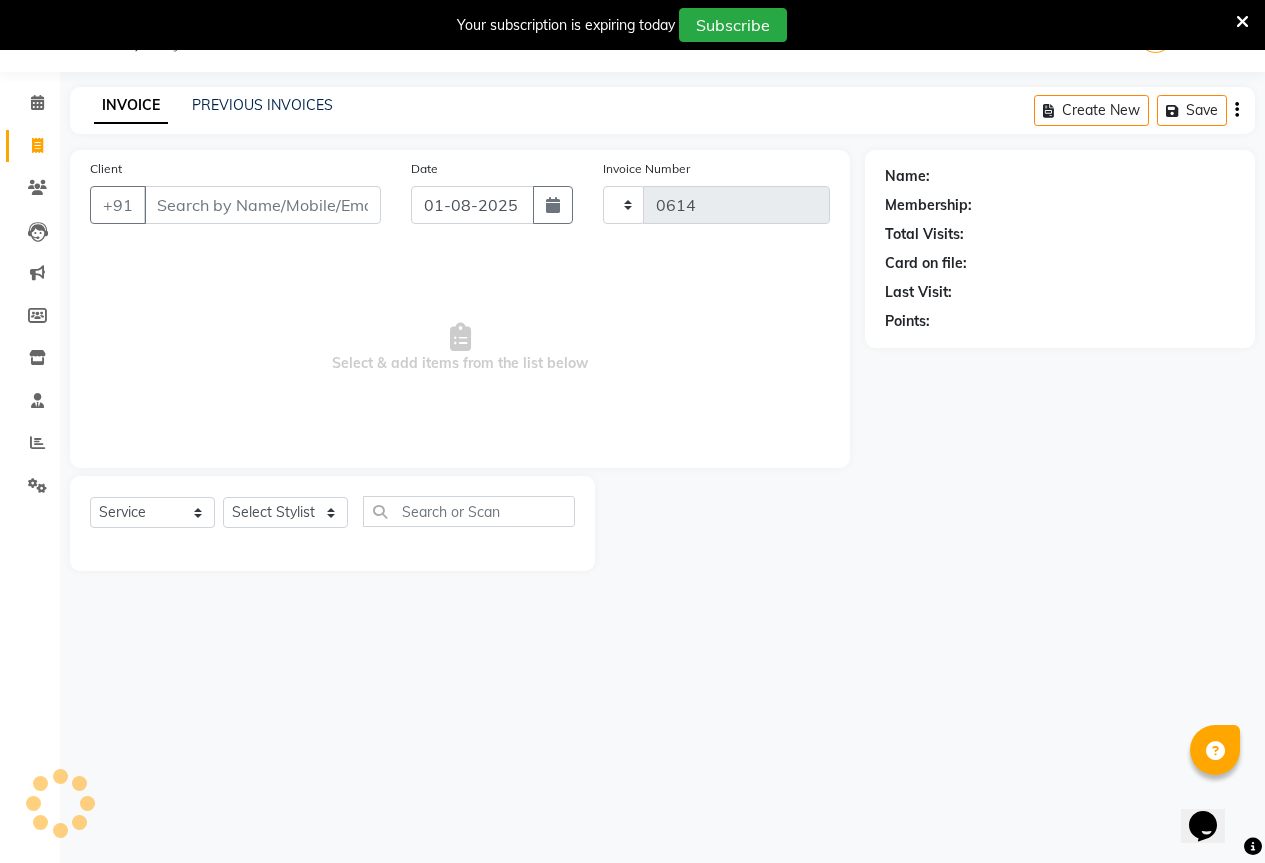 select on "6670" 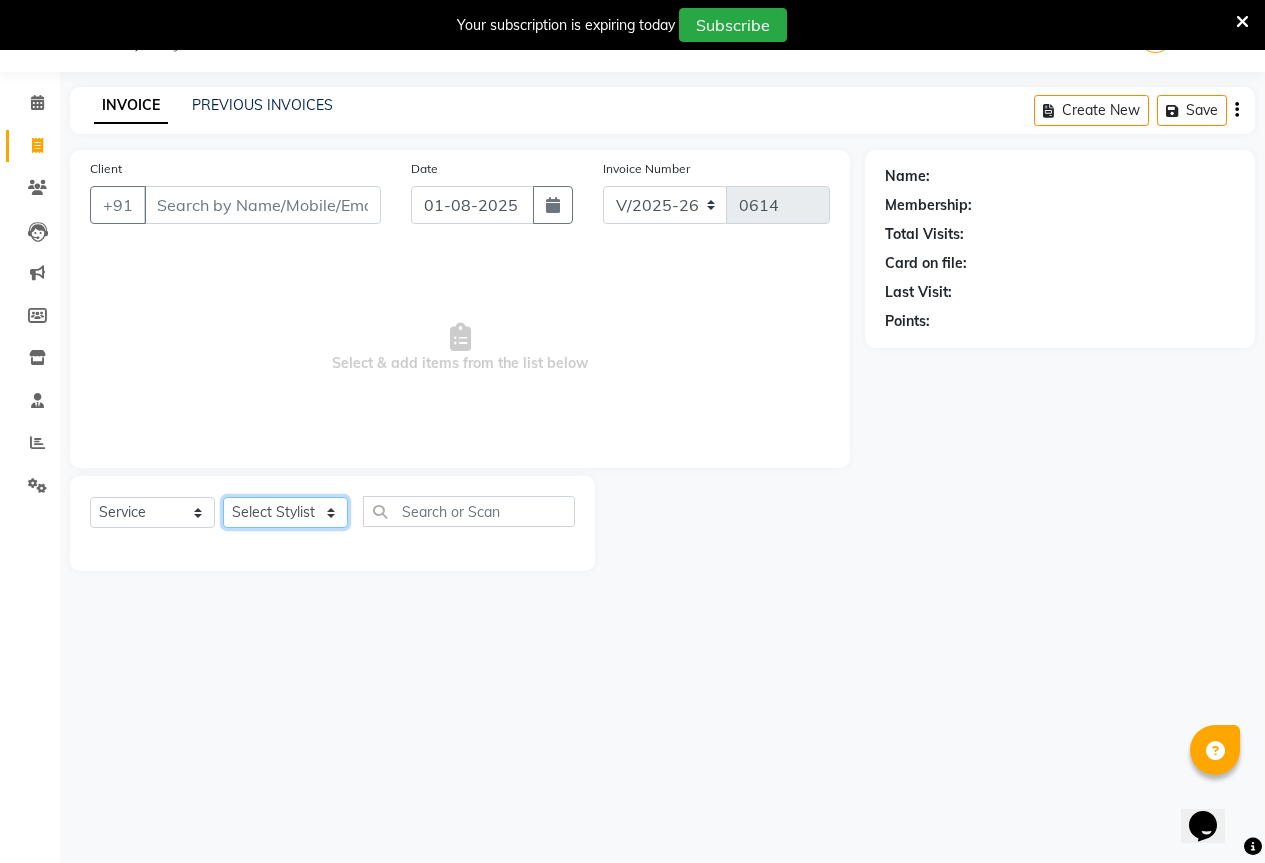 click on "Select Stylist [NAME] [NAME] [NAME] [NAME] [NAME]" 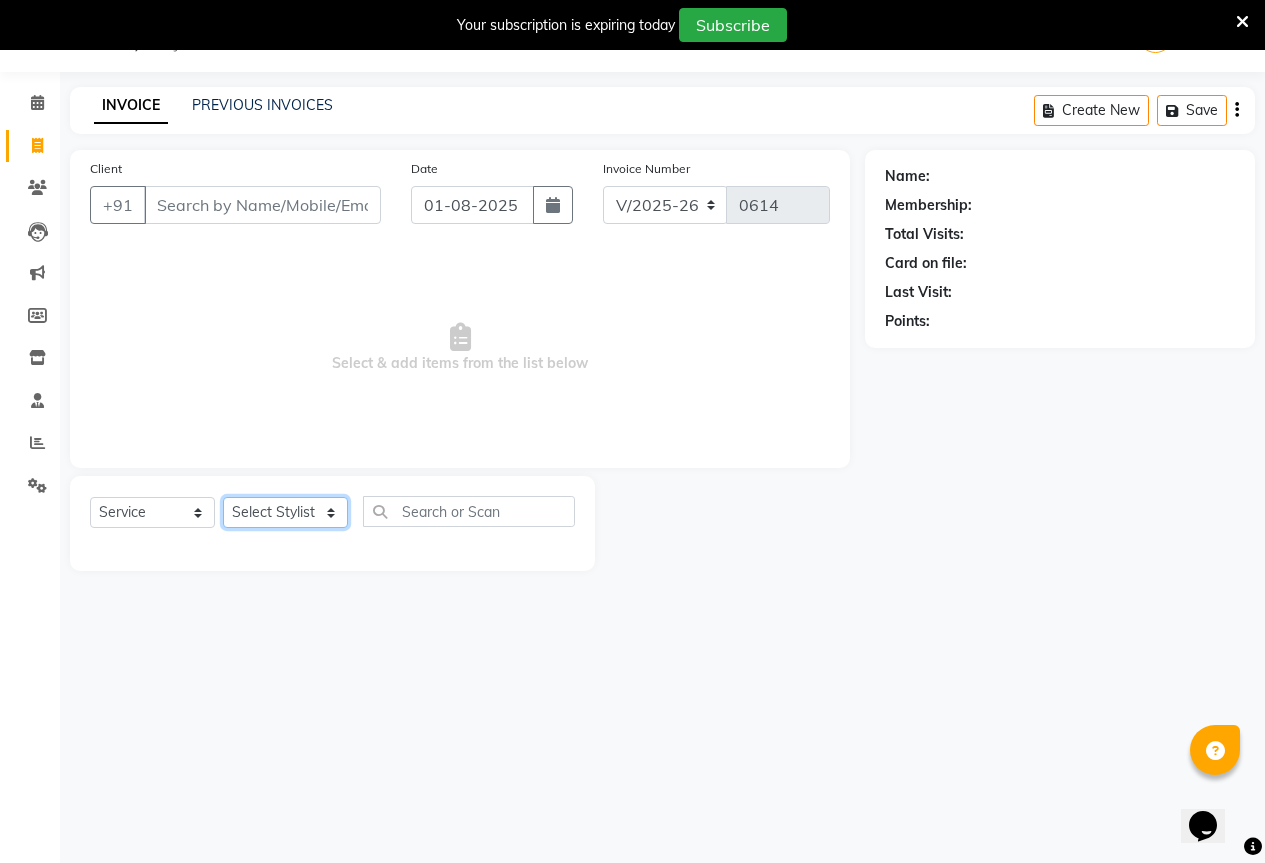 click on "Select Stylist [FIRST] [LAST] [FIRST] [LAST] [FIRST] [LAST] [FIRST] [LAST] [FIRST] [LAST]" 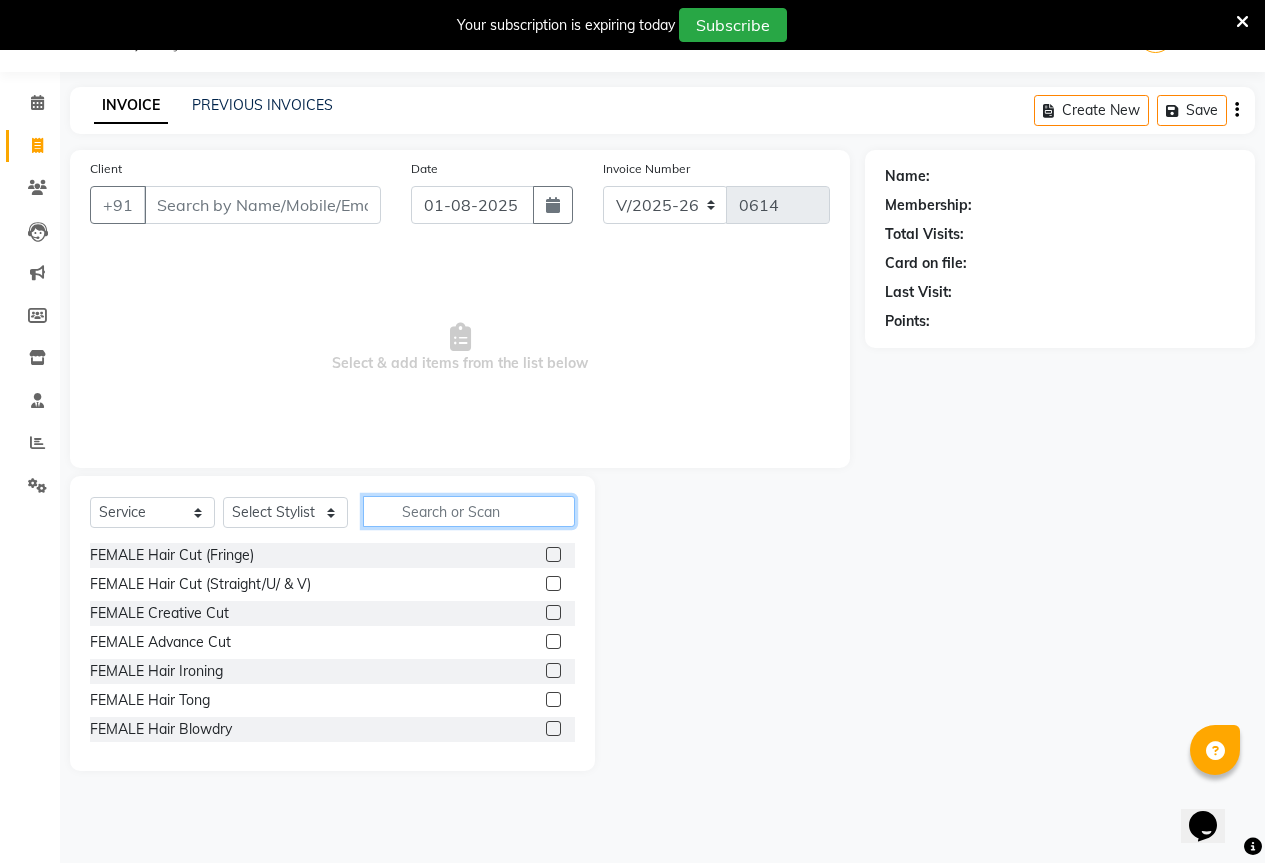 click 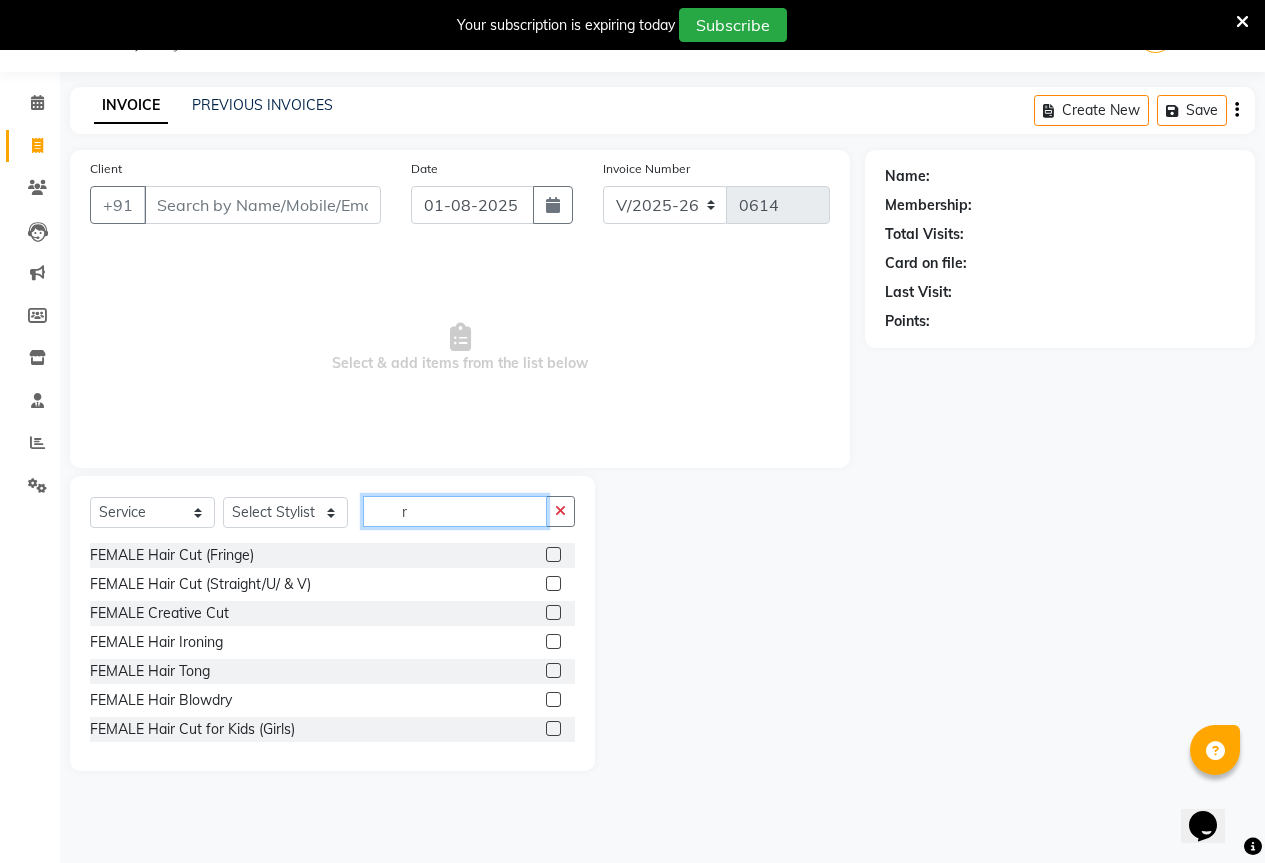 type on "ri" 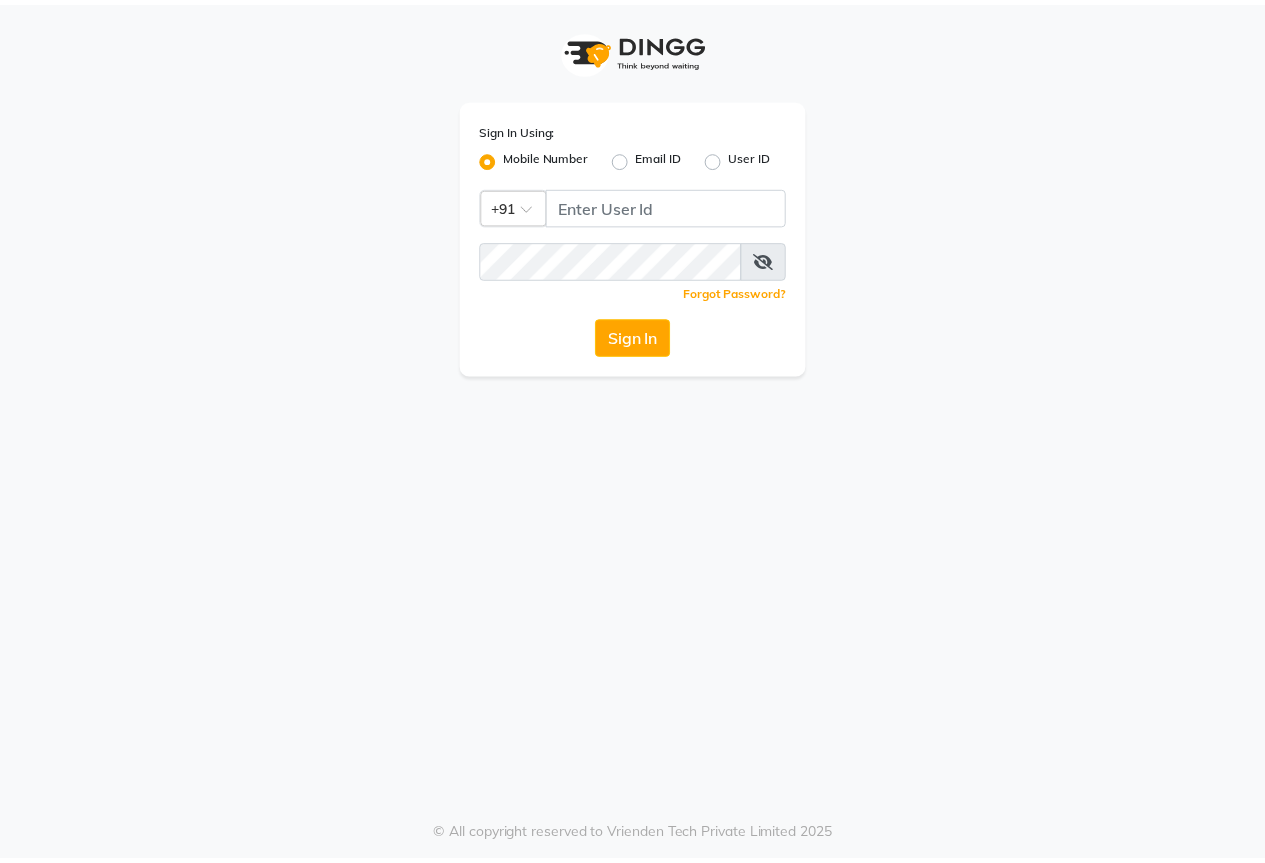 scroll, scrollTop: 0, scrollLeft: 0, axis: both 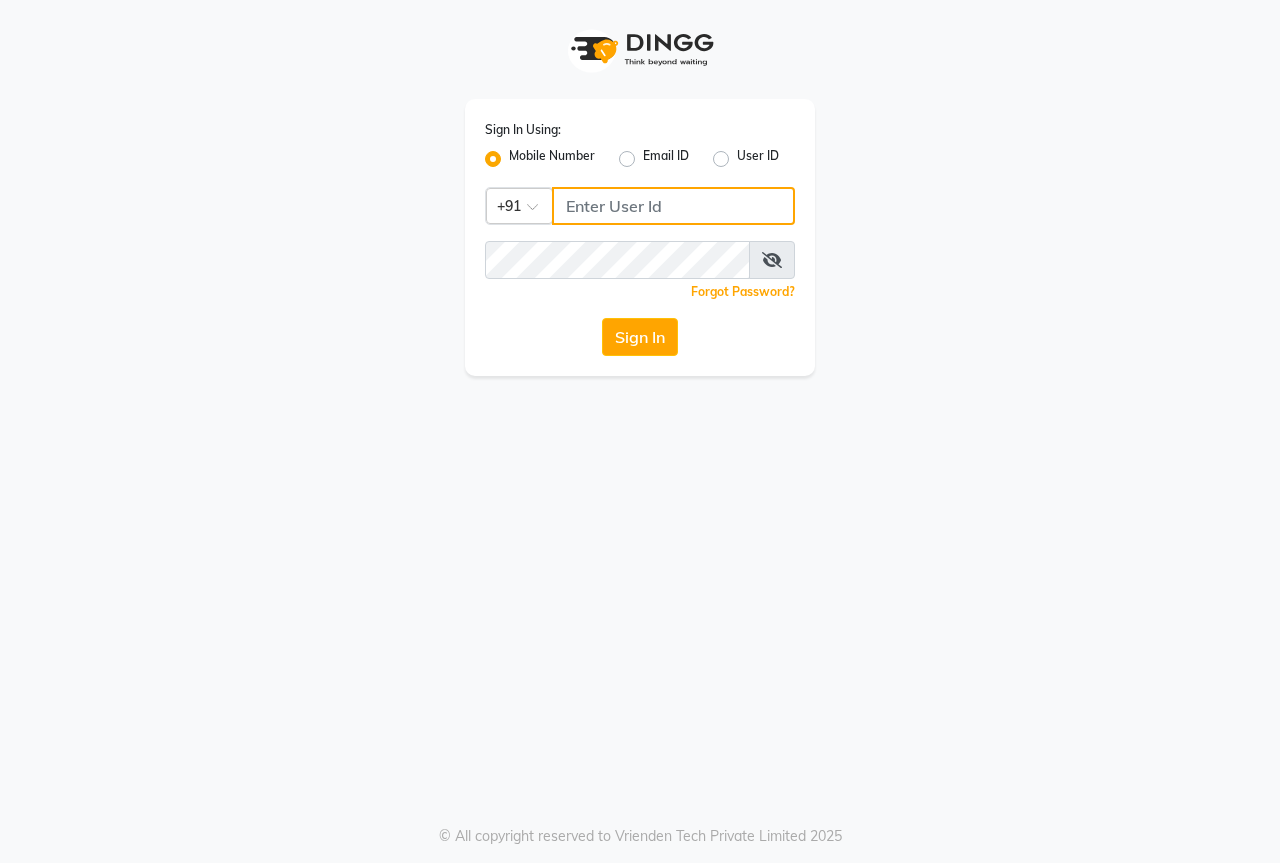 click 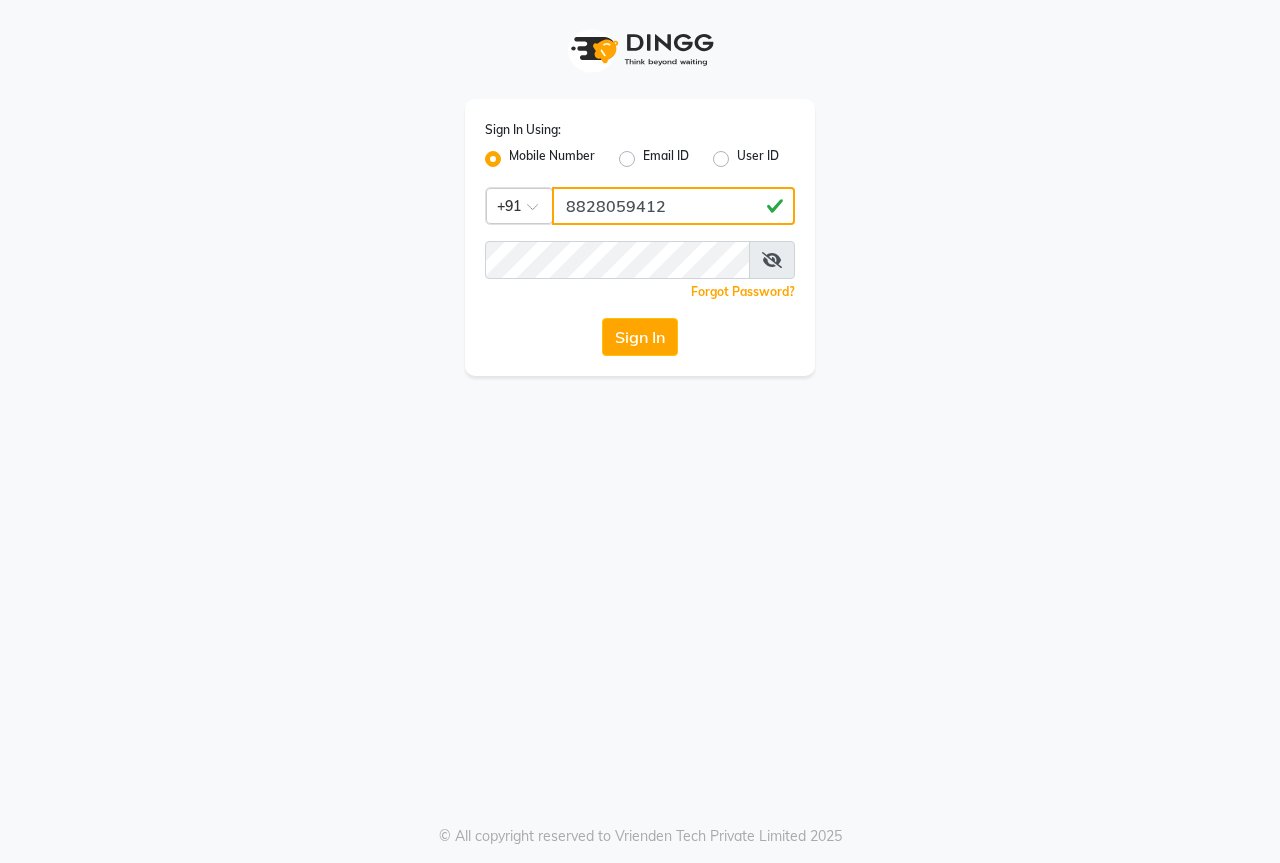 type on "8828059412" 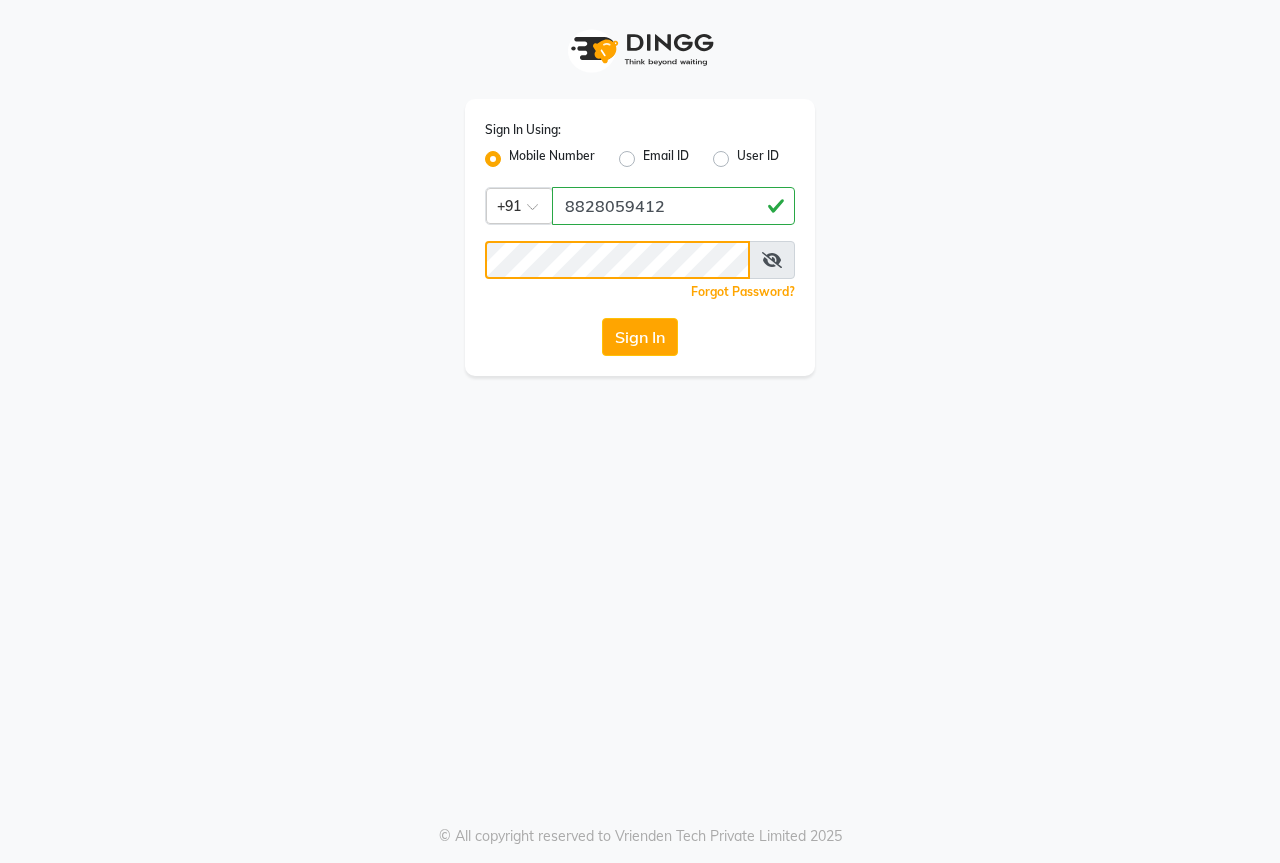 click on "Sign In Using: Mobile Number Email ID User ID Country Code × +91 [PHONE]  Remember me Forgot Password?  Sign In" 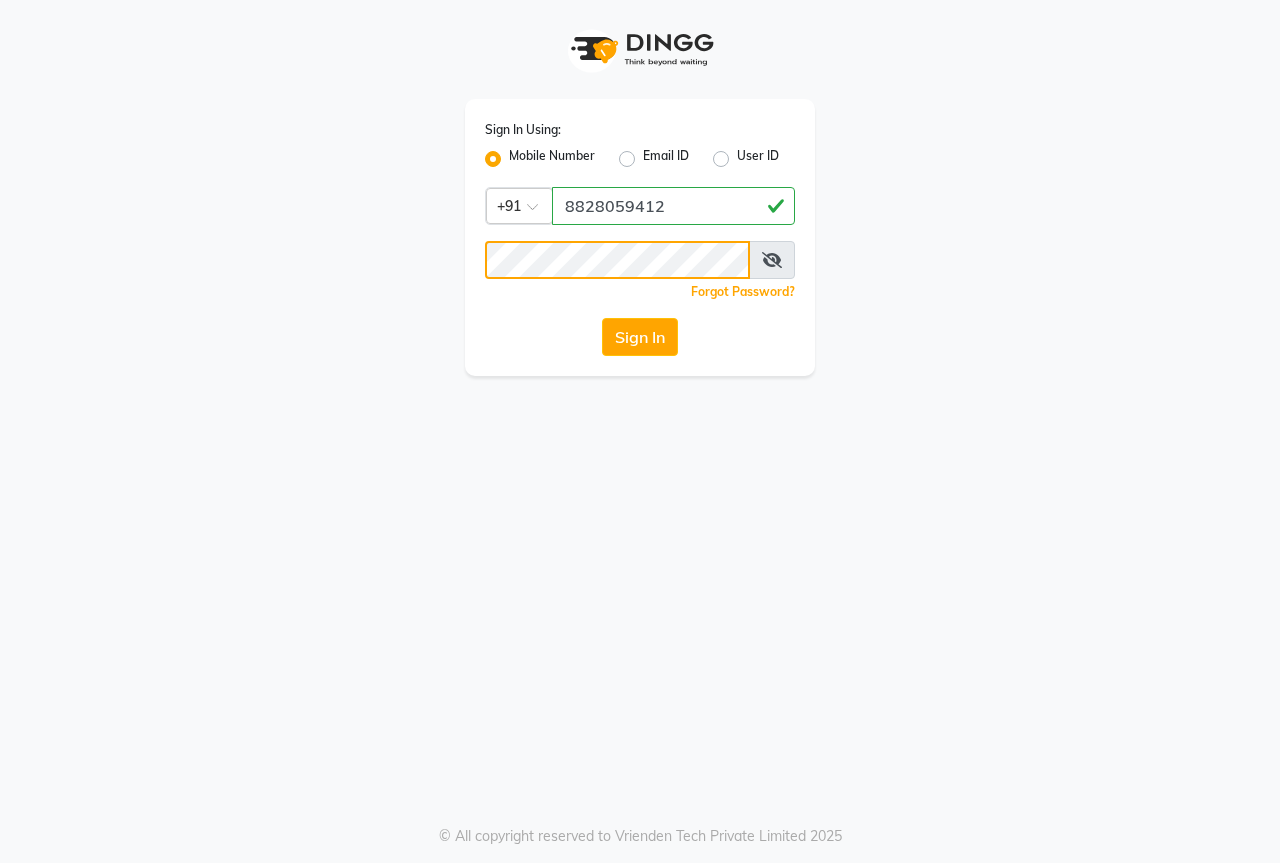 click on "Sign In" 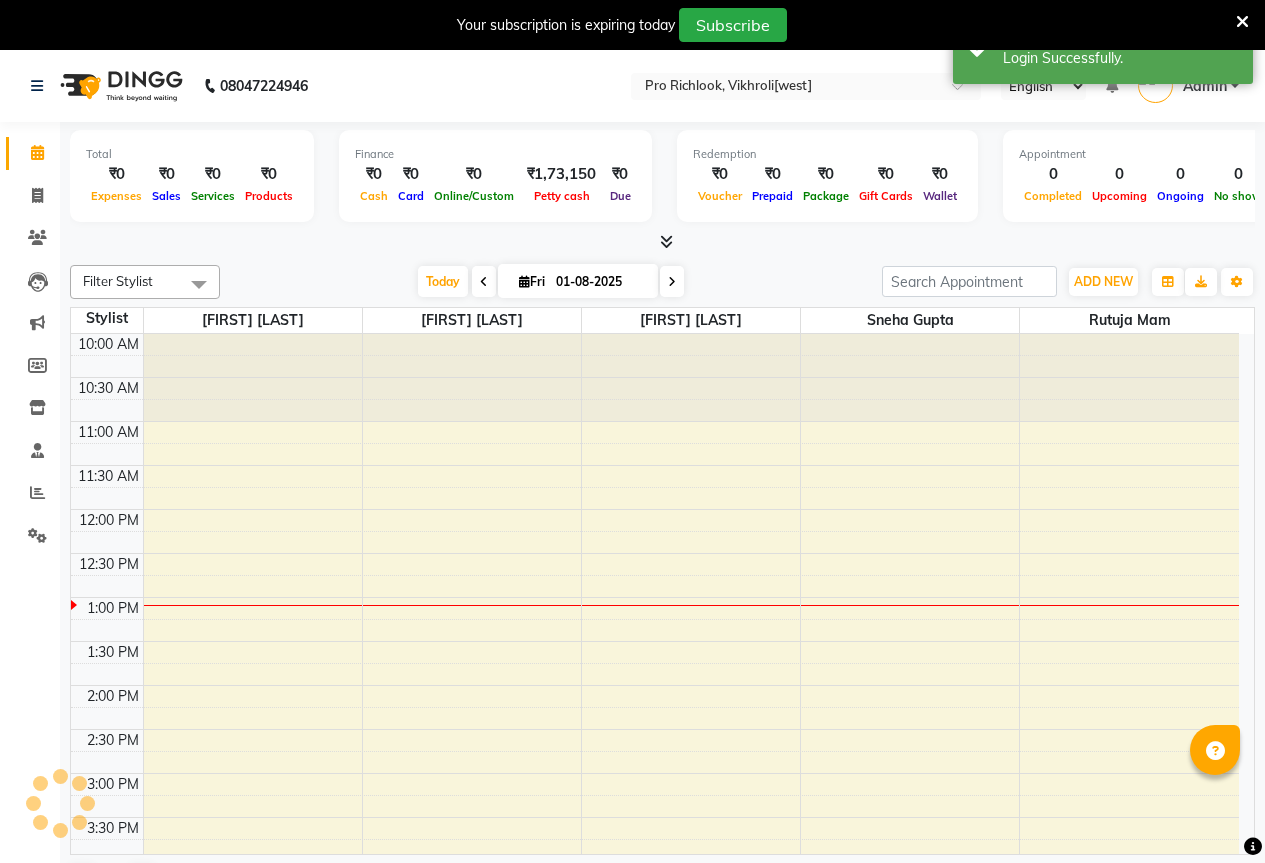 scroll, scrollTop: 0, scrollLeft: 0, axis: both 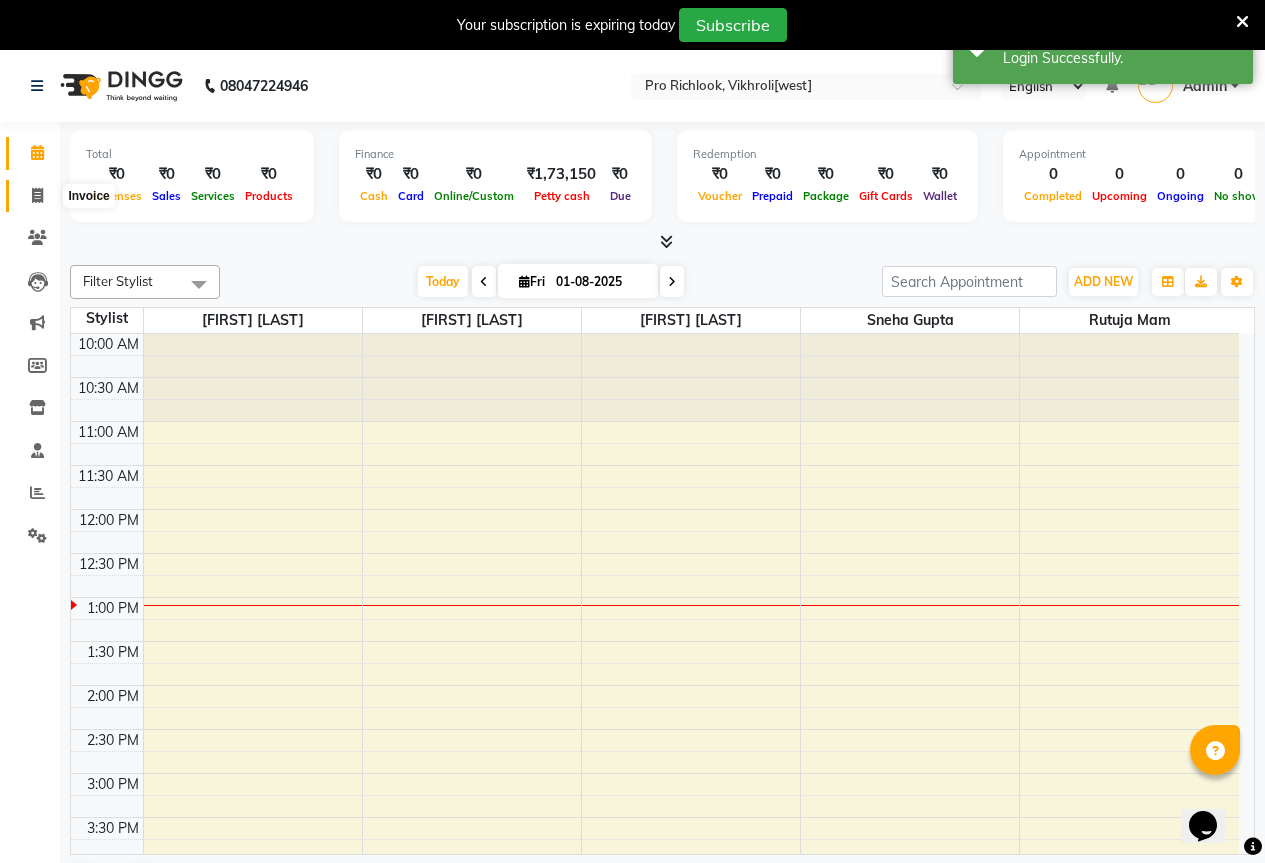 click 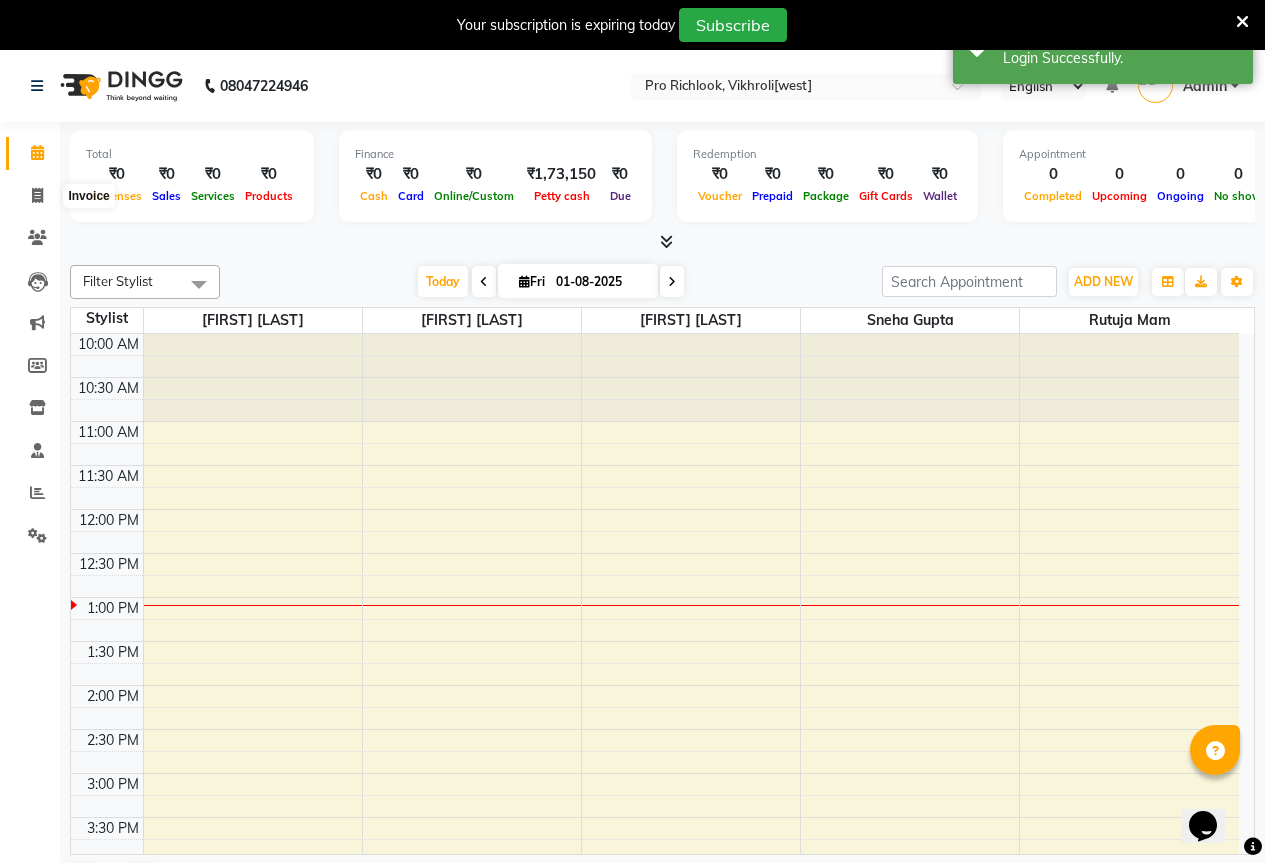 select on "6670" 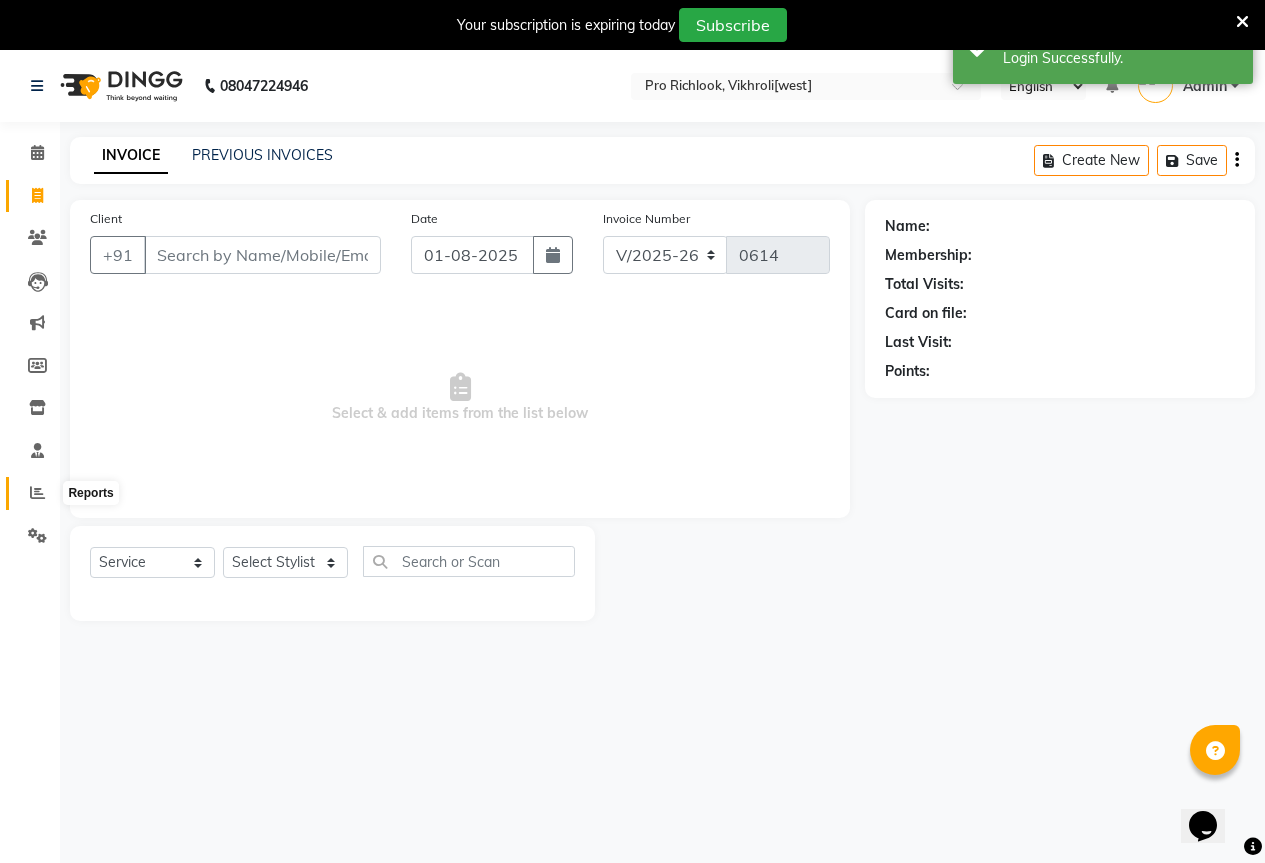 click 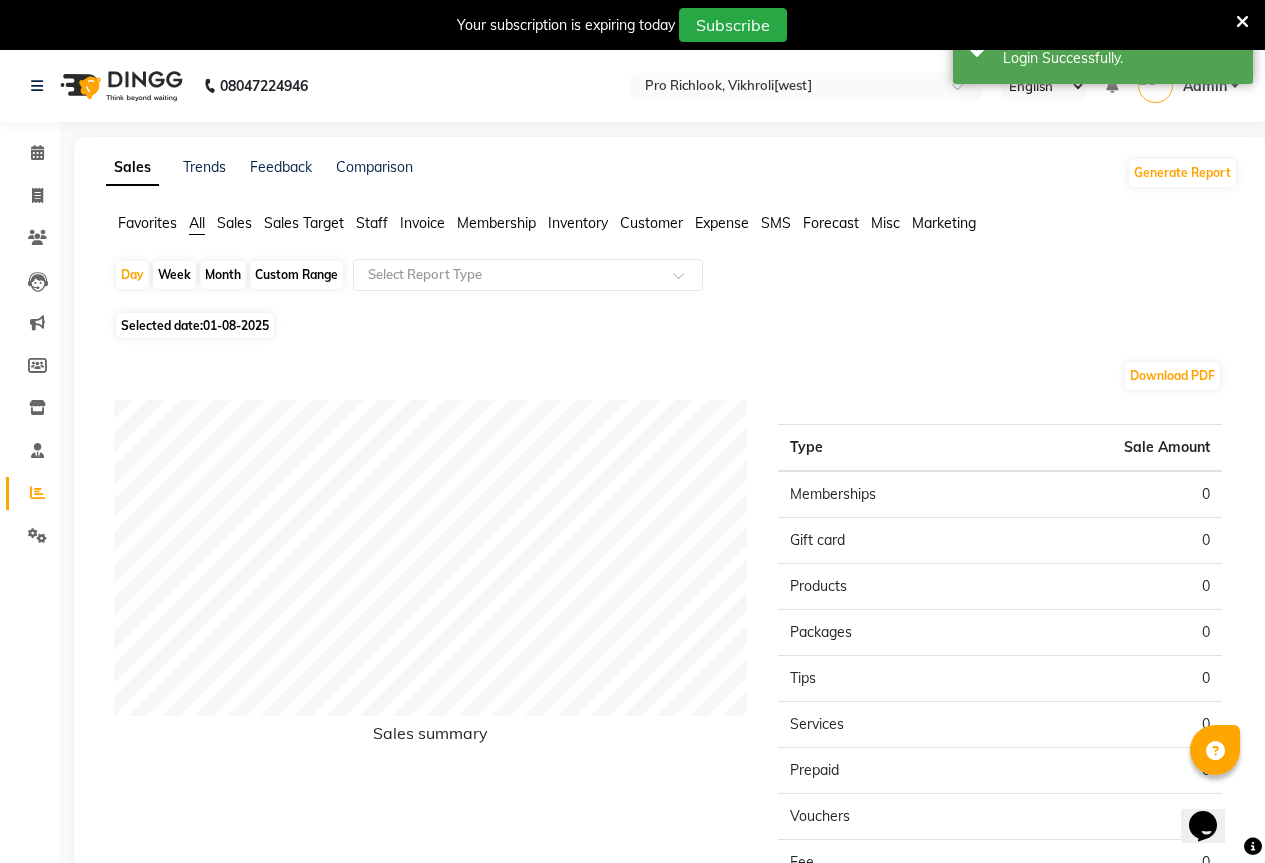 click on "Month" 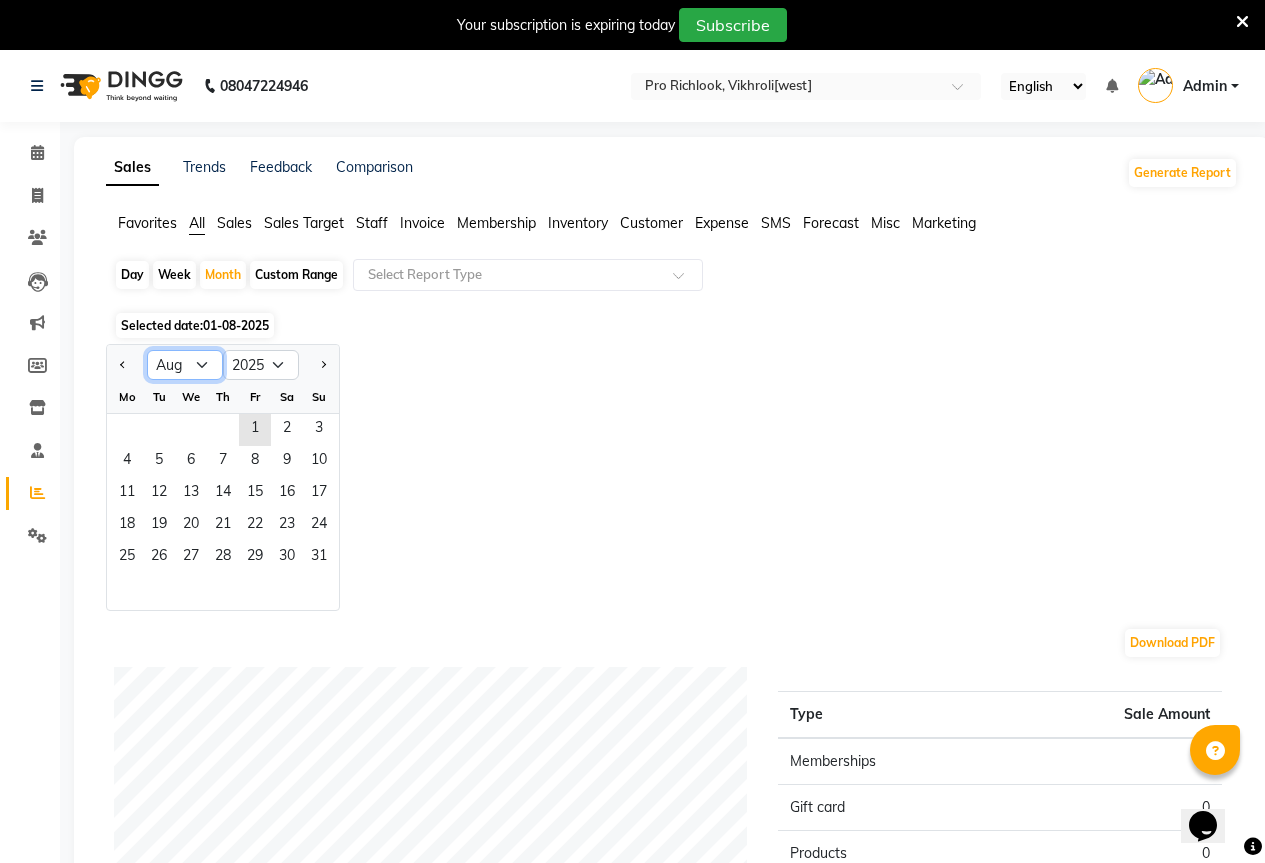 click on "Jan Feb Mar Apr May Jun Jul Aug Sep Oct Nov Dec" 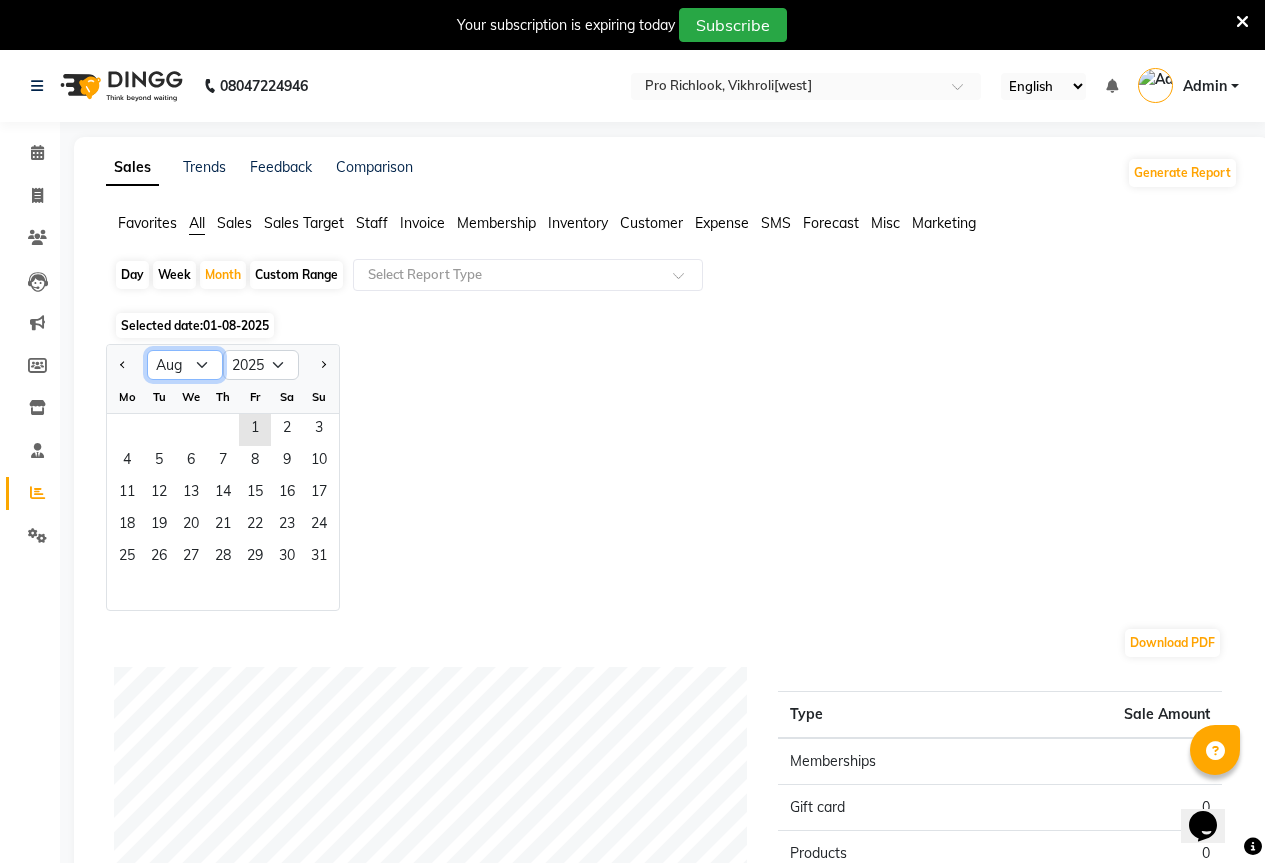 select on "7" 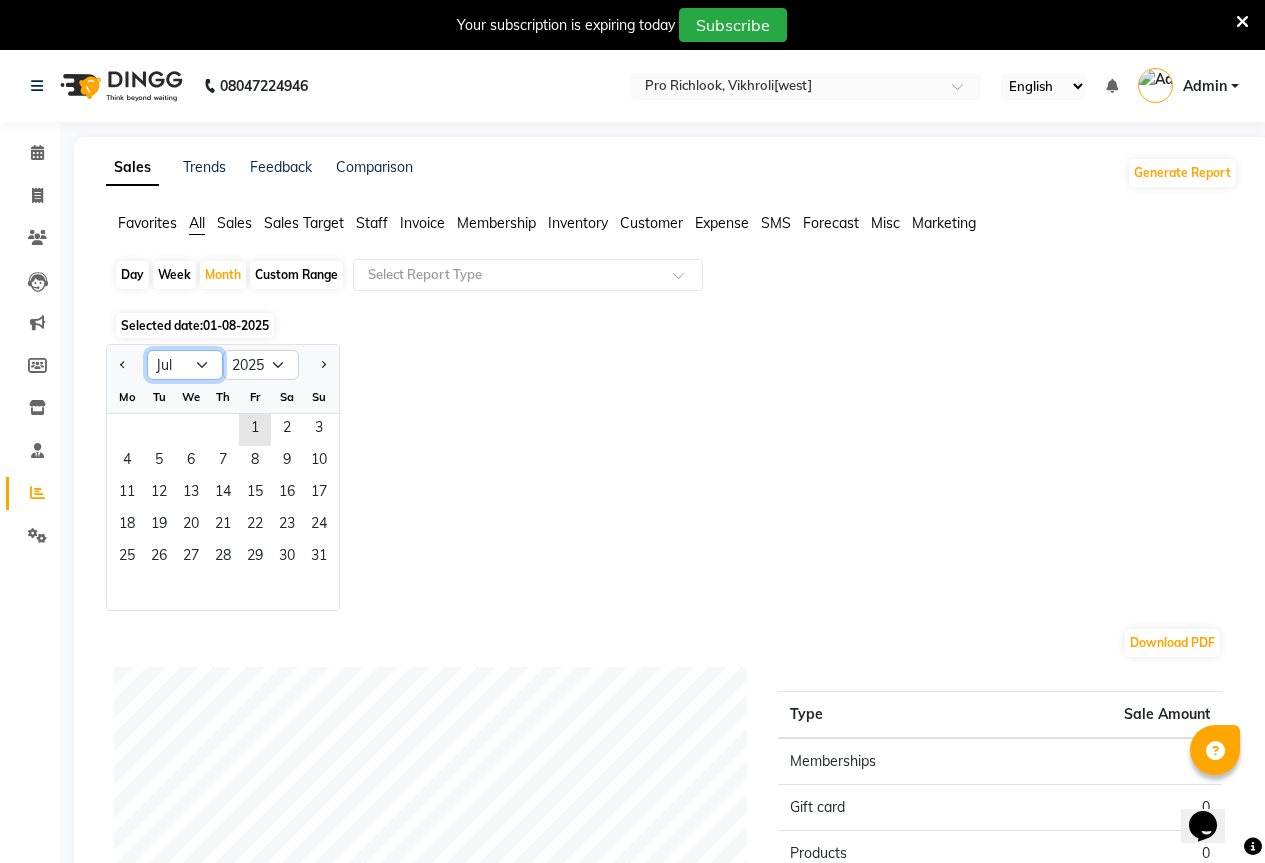 click on "Jan Feb Mar Apr May Jun Jul Aug Sep Oct Nov Dec" 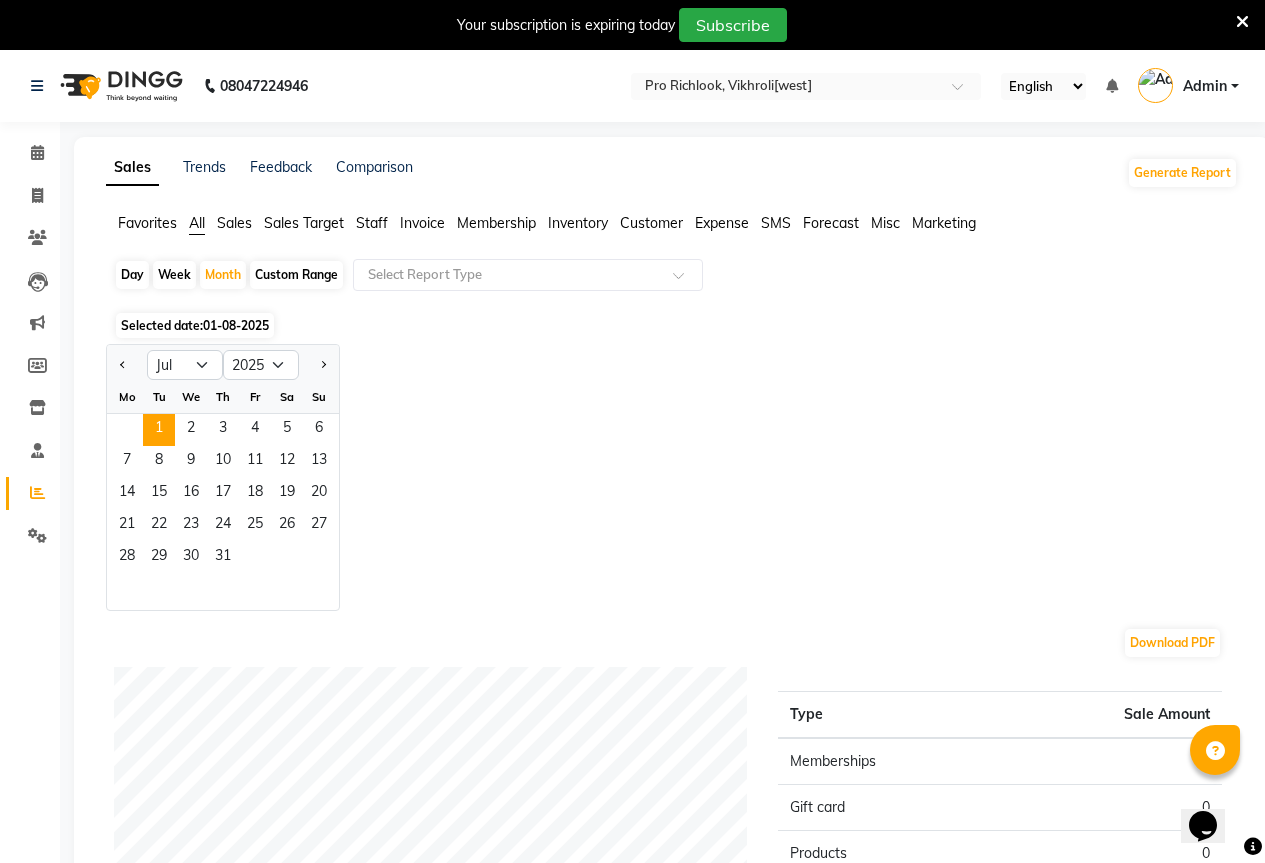 click on "Mo Tu We Th Fr Sa Su  1   2   3   4   5   6   7   8   9   10   11   12   13   14   15   16   17   18   19   20   21   22   23   24   25   26   27   28   29   30   31" 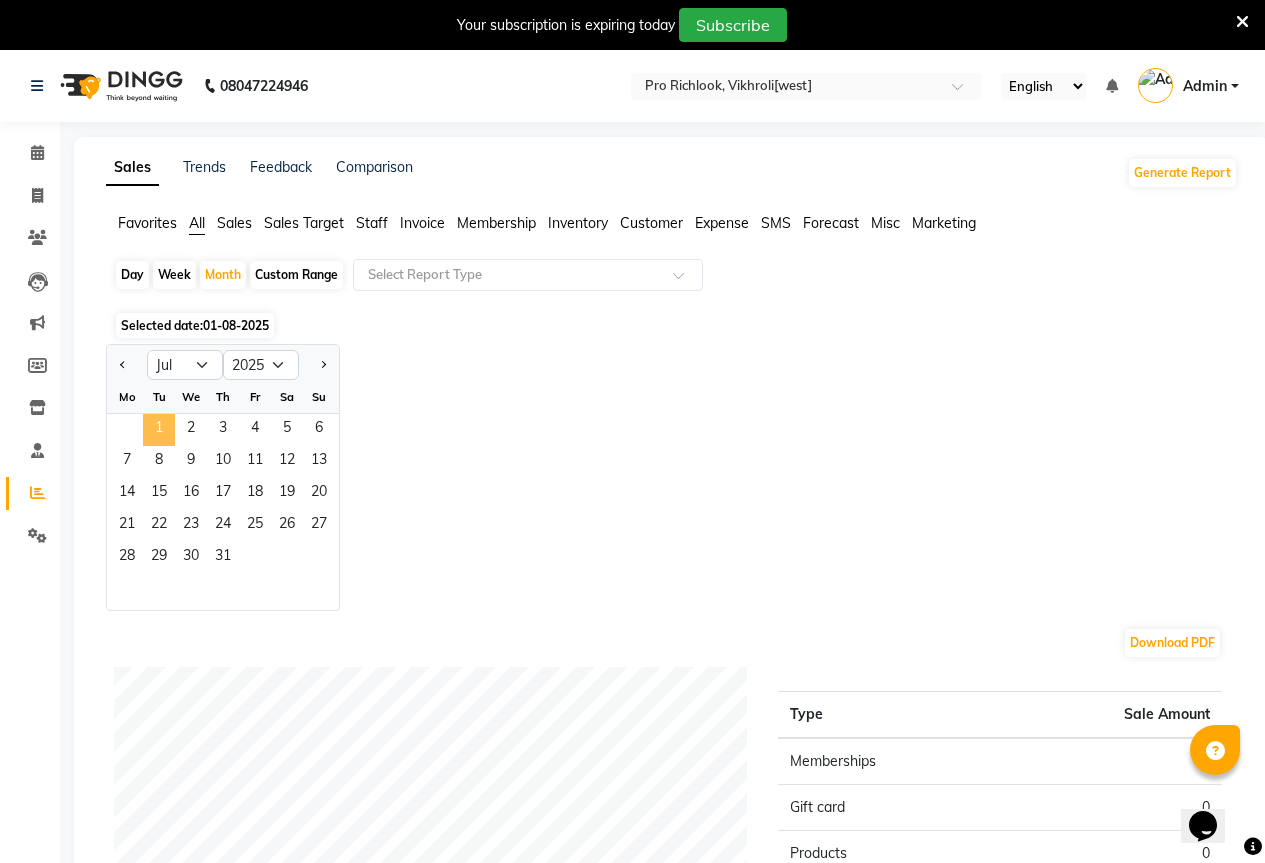 click on "1" 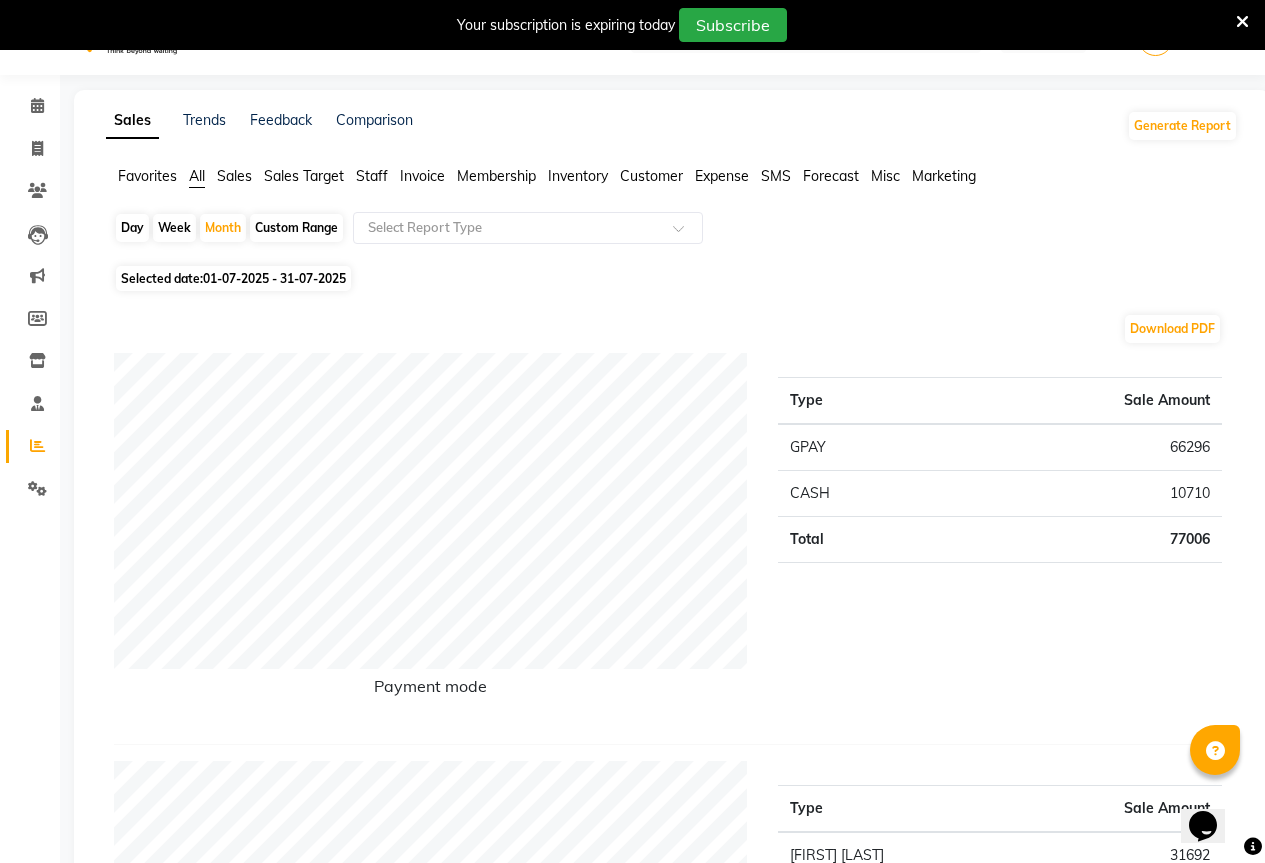 scroll, scrollTop: 0, scrollLeft: 0, axis: both 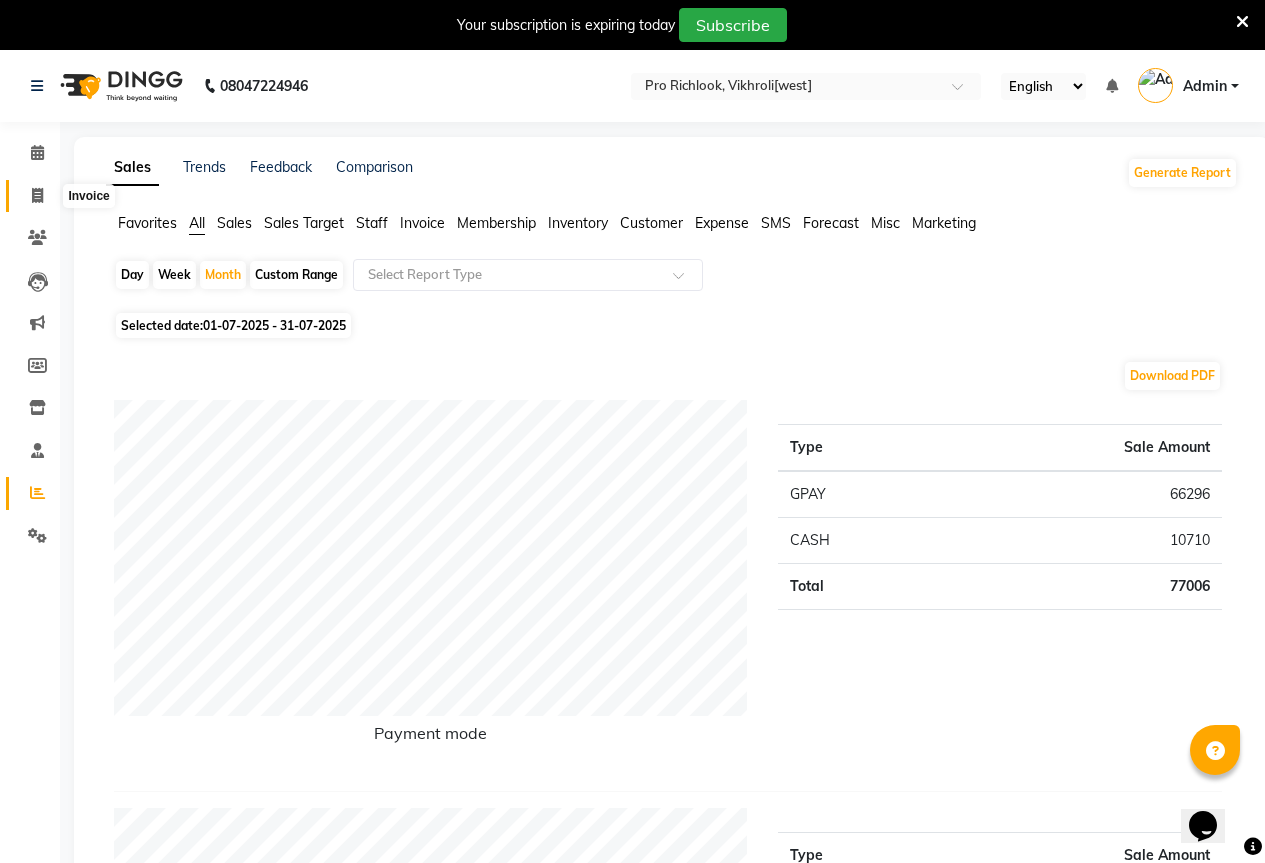 click 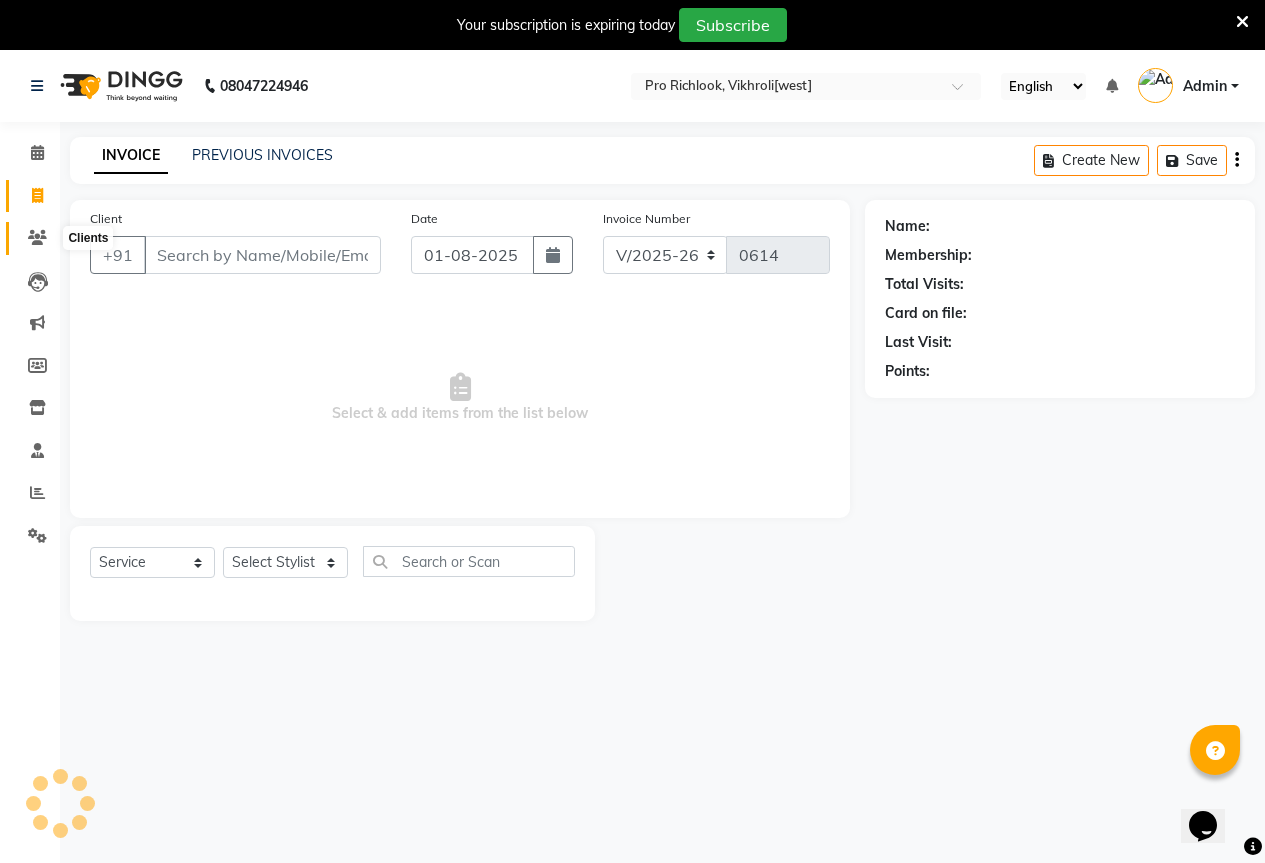 scroll, scrollTop: 50, scrollLeft: 0, axis: vertical 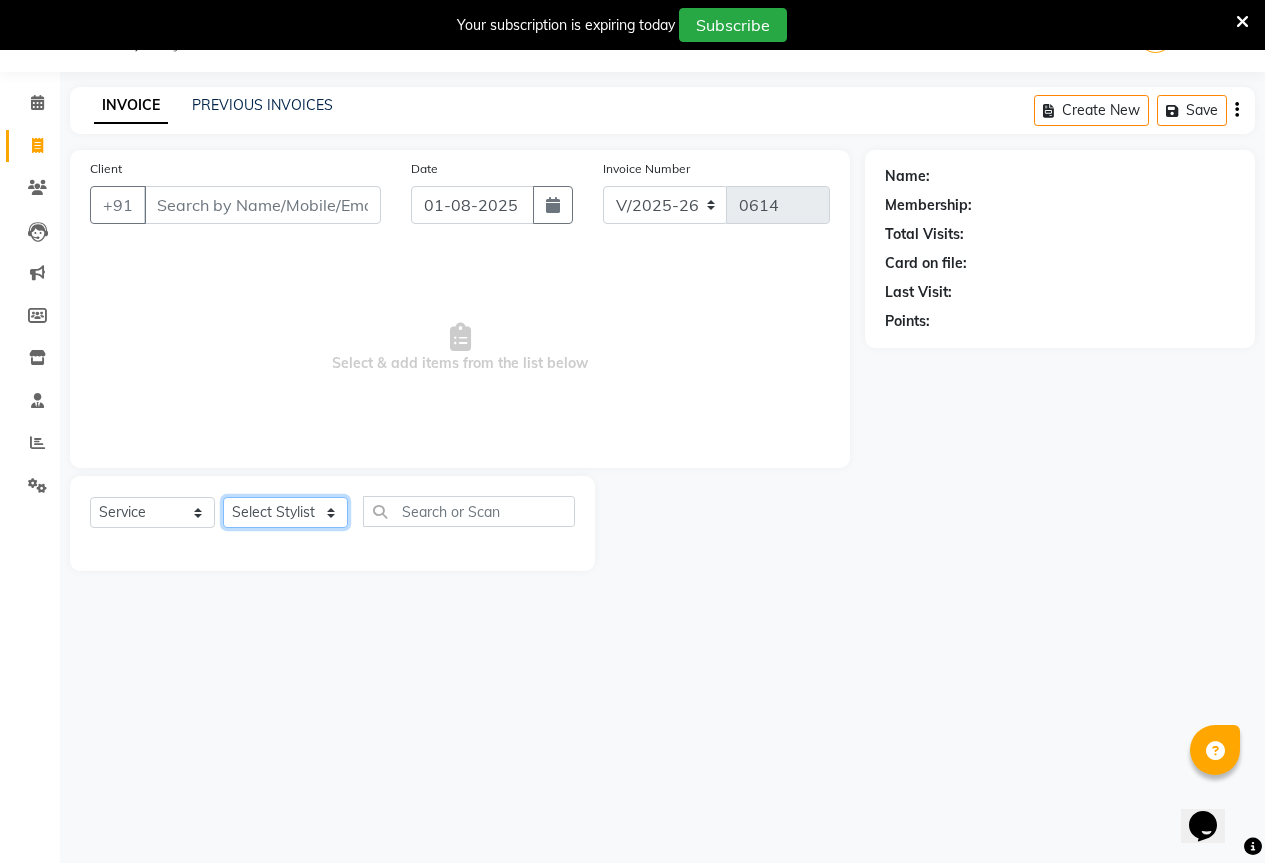 click on "Select Stylist [FIRST] [LAST] [FIRST] [LAST] [FIRST] [LAST] [FIRST] [LAST] [FIRST] [LAST]" 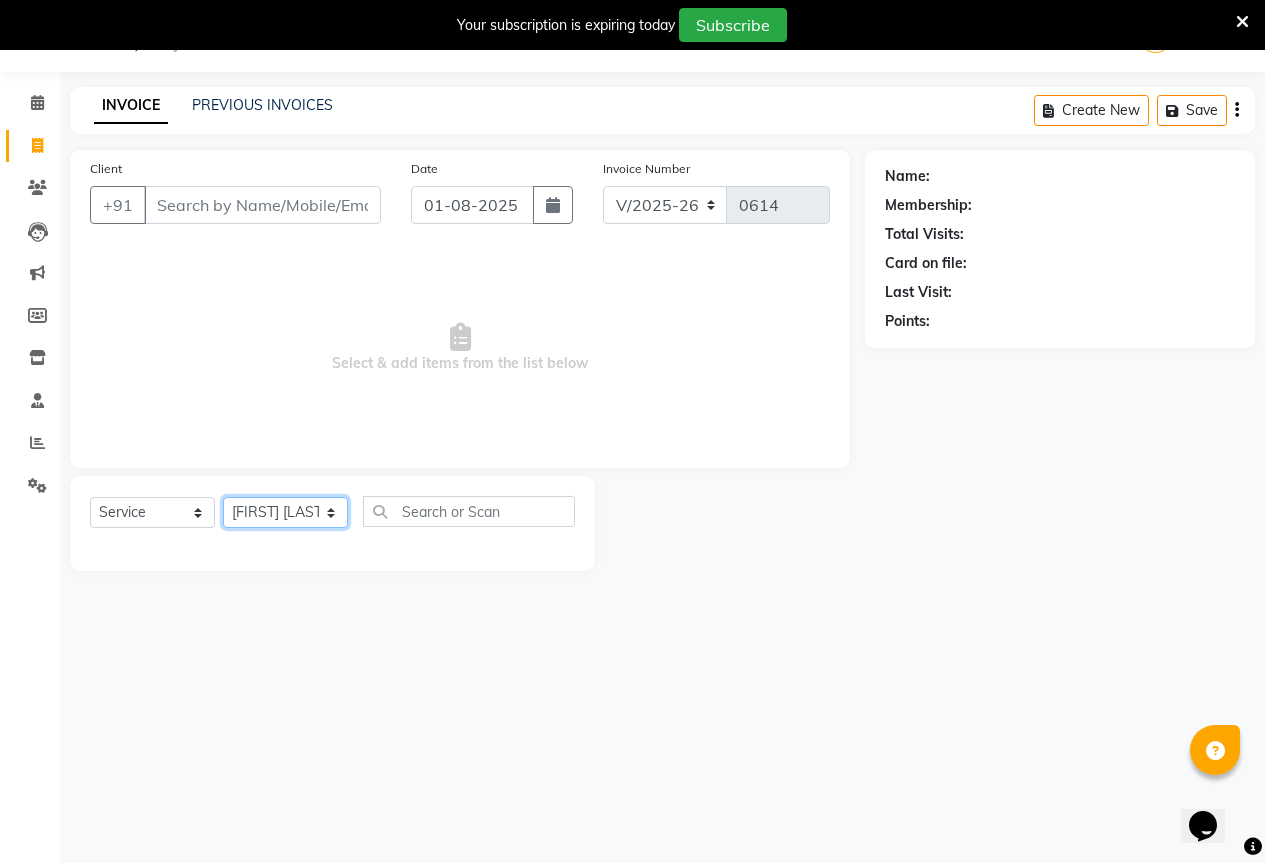 click on "Select Stylist [FIRST] [LAST] [FIRST] [LAST] [FIRST] [LAST] [FIRST] [LAST] [FIRST] [LAST]" 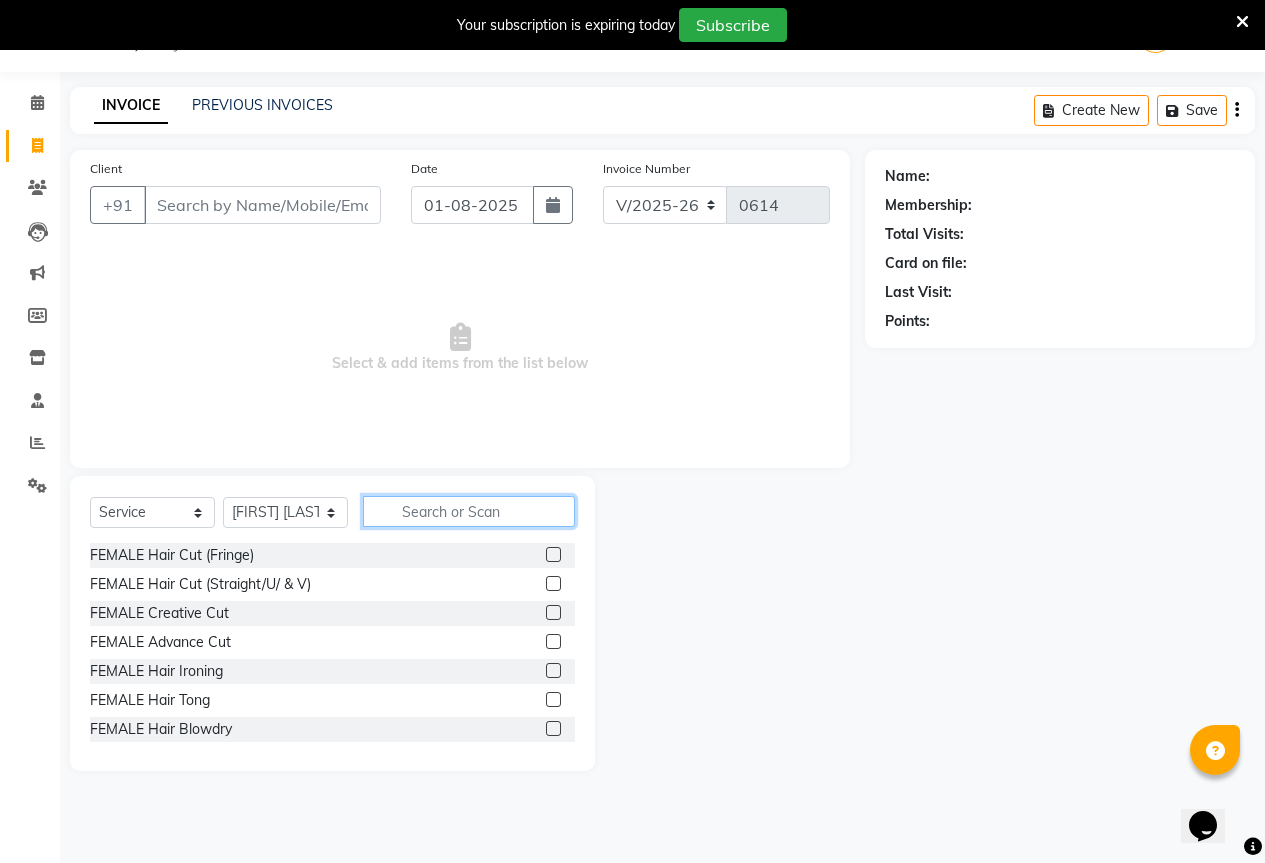 click 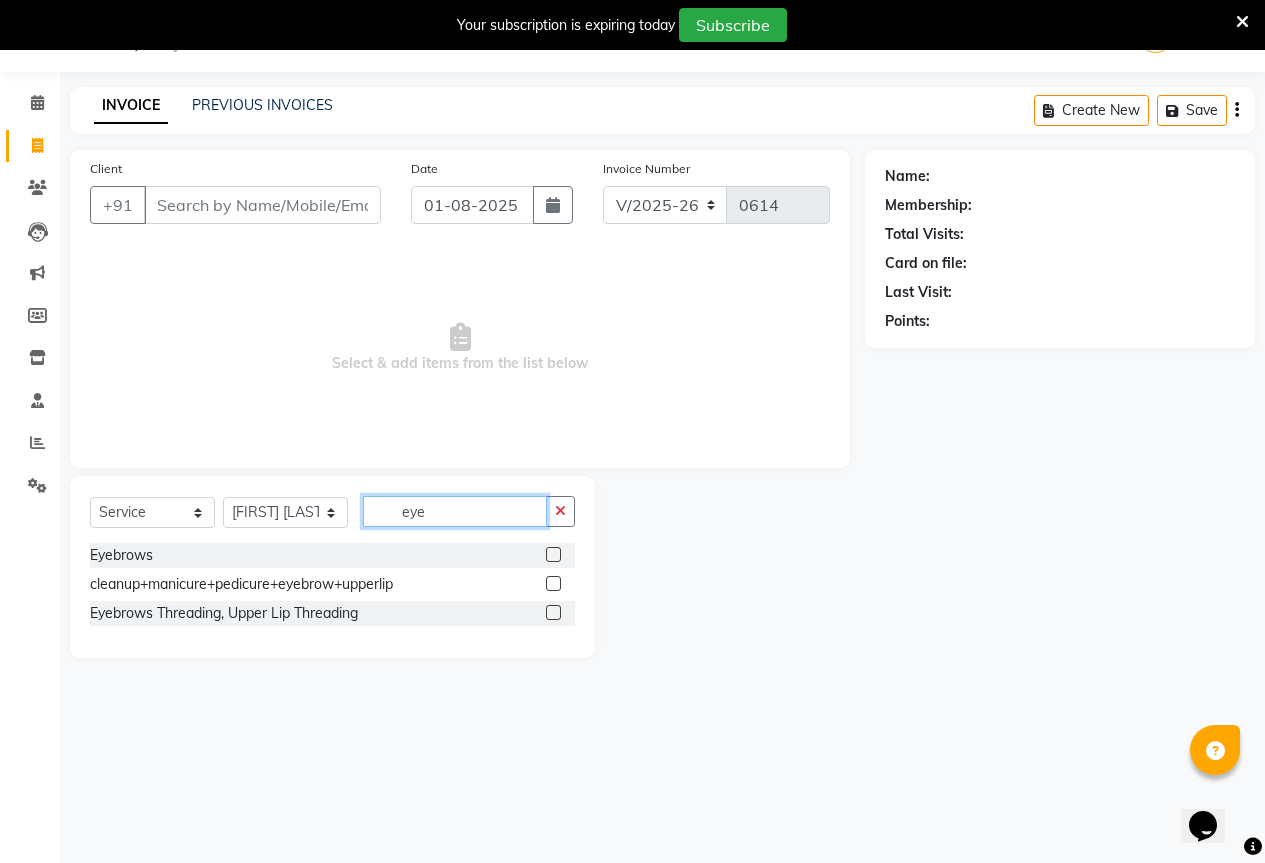 type on "eye" 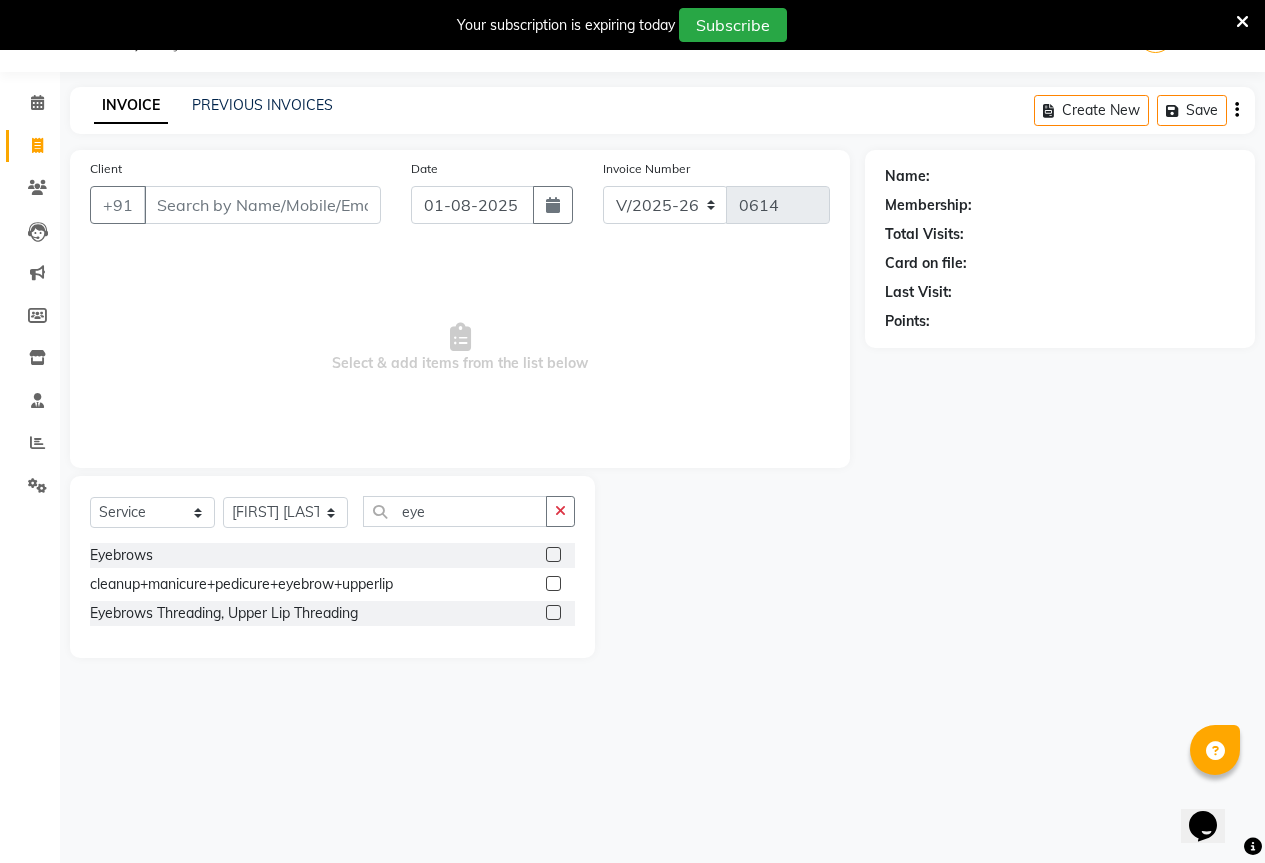 click 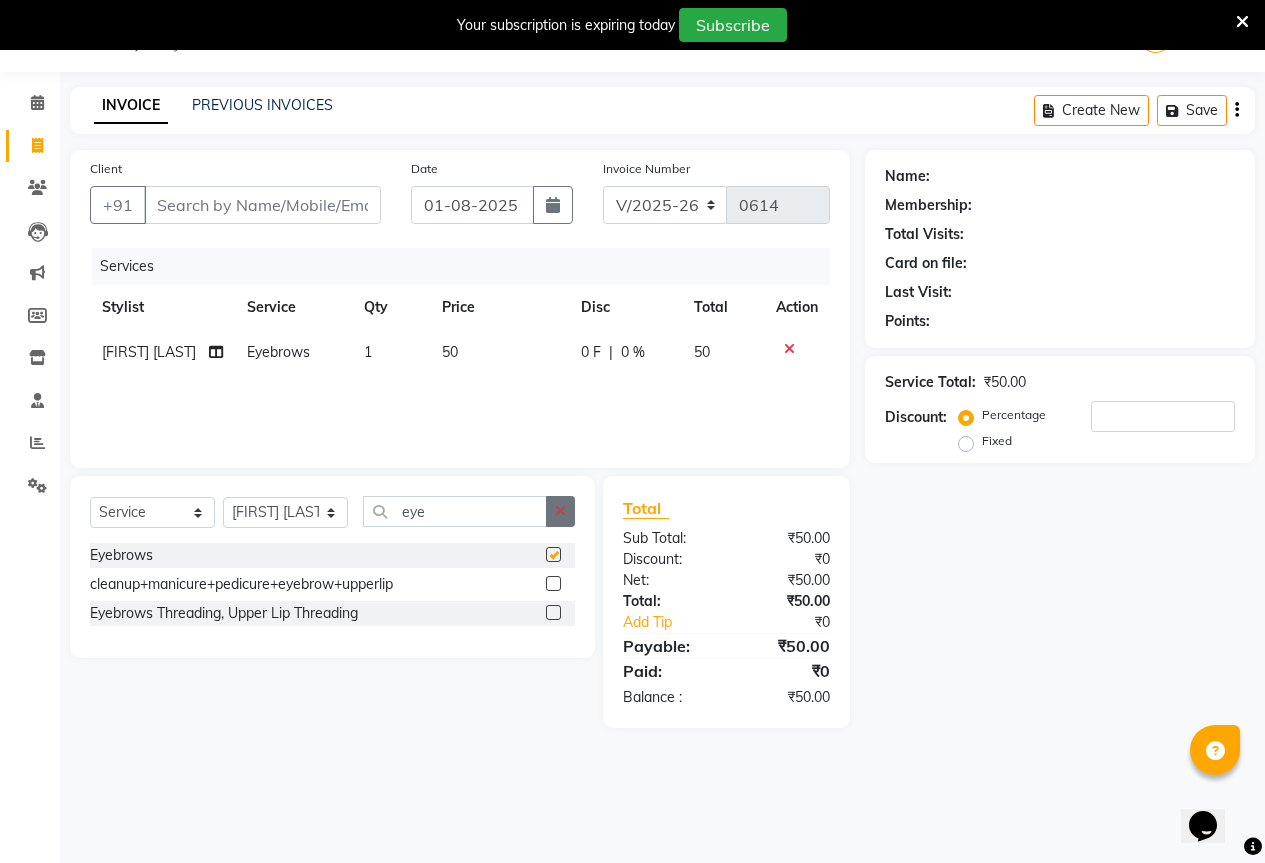 checkbox on "false" 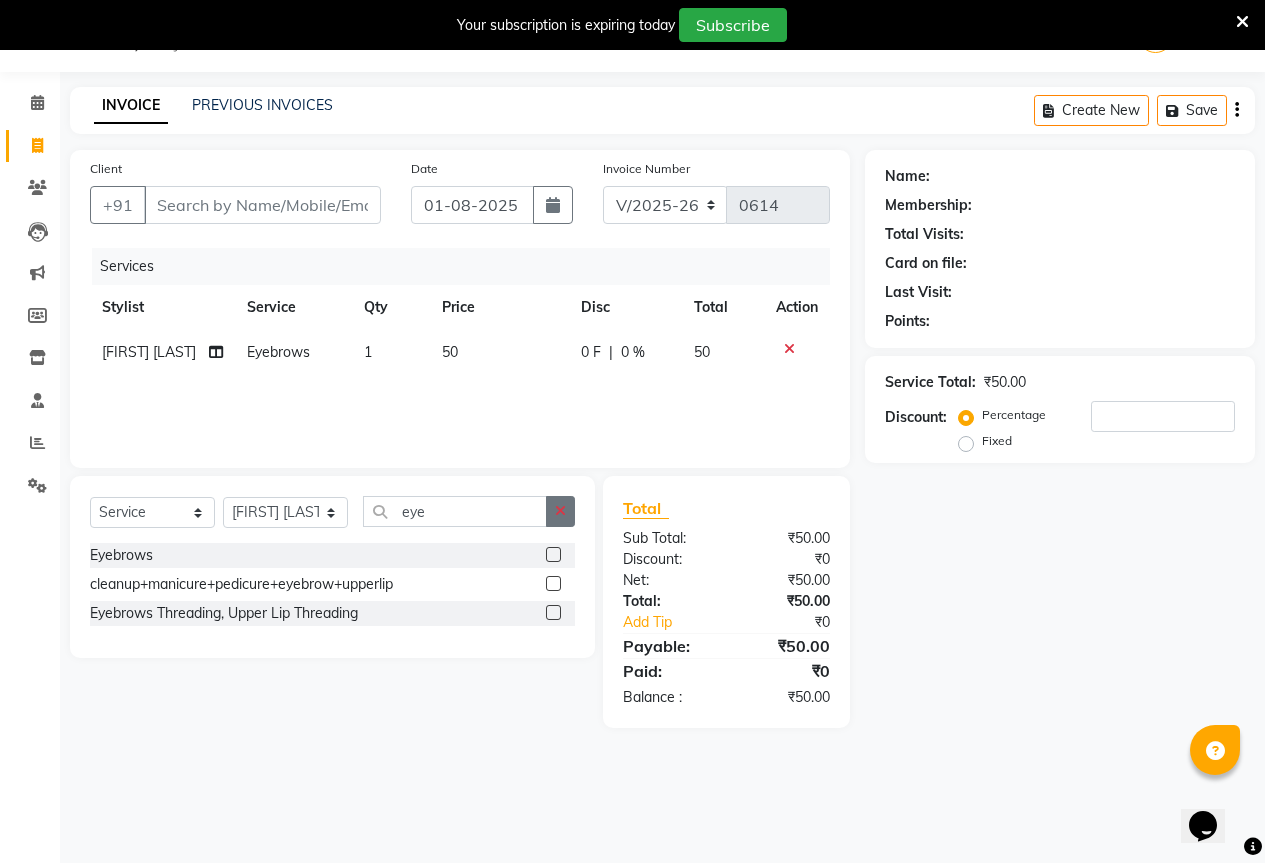click 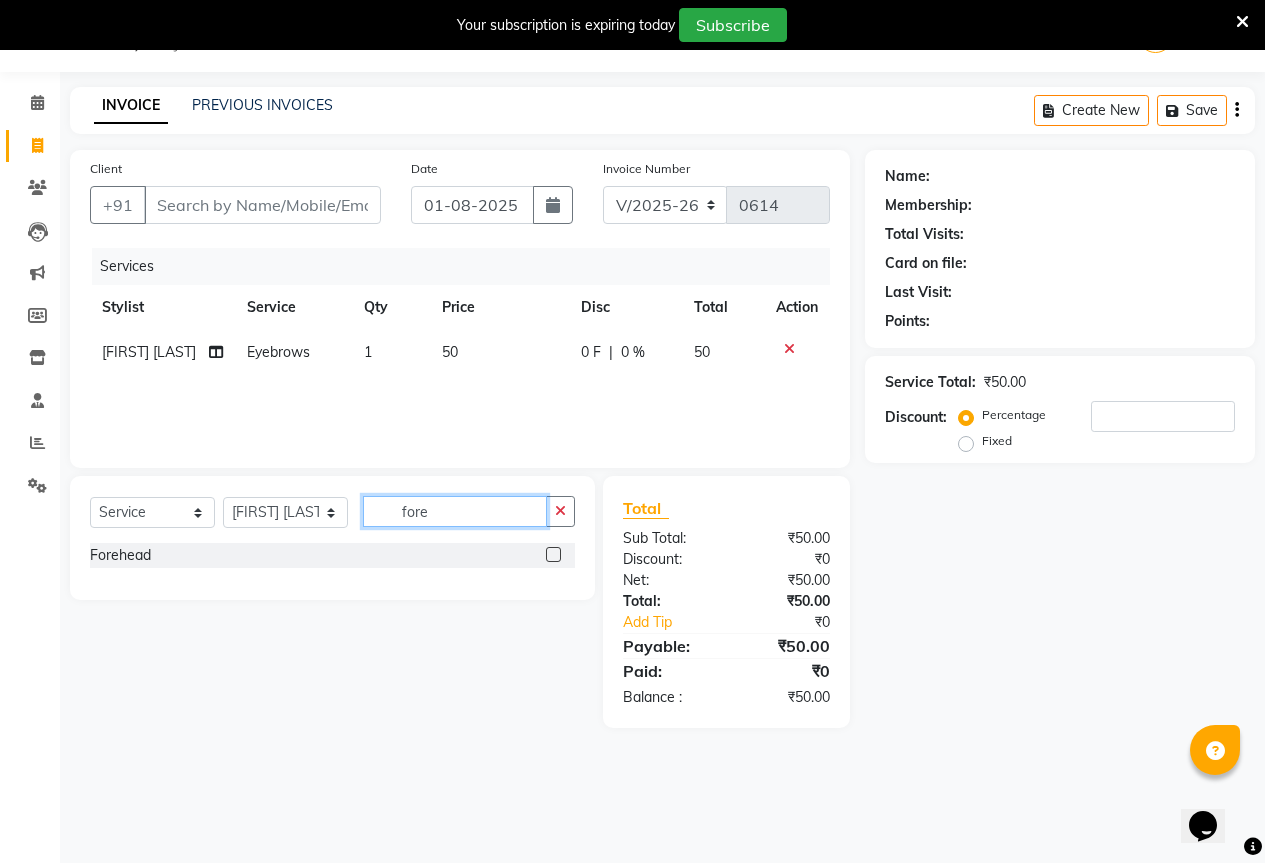 type on "fore" 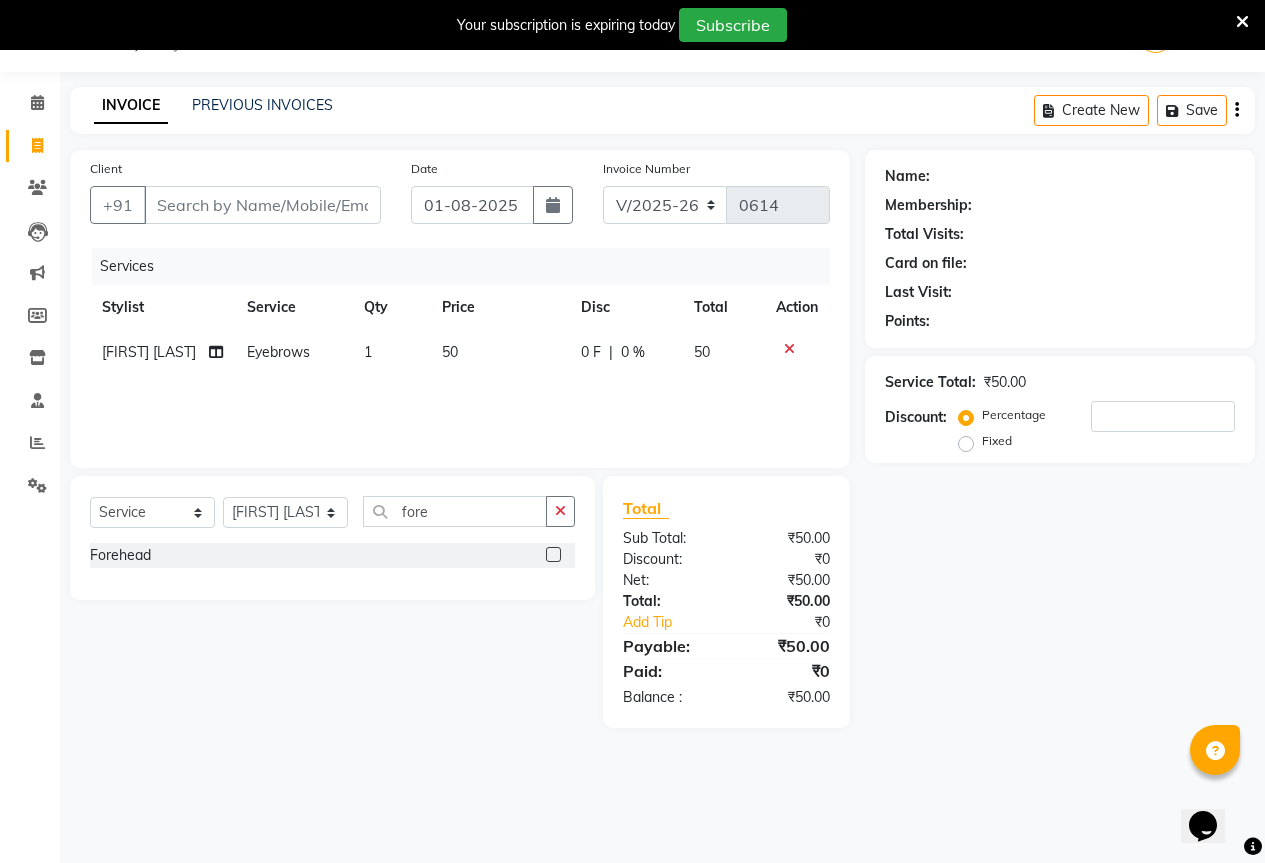 click 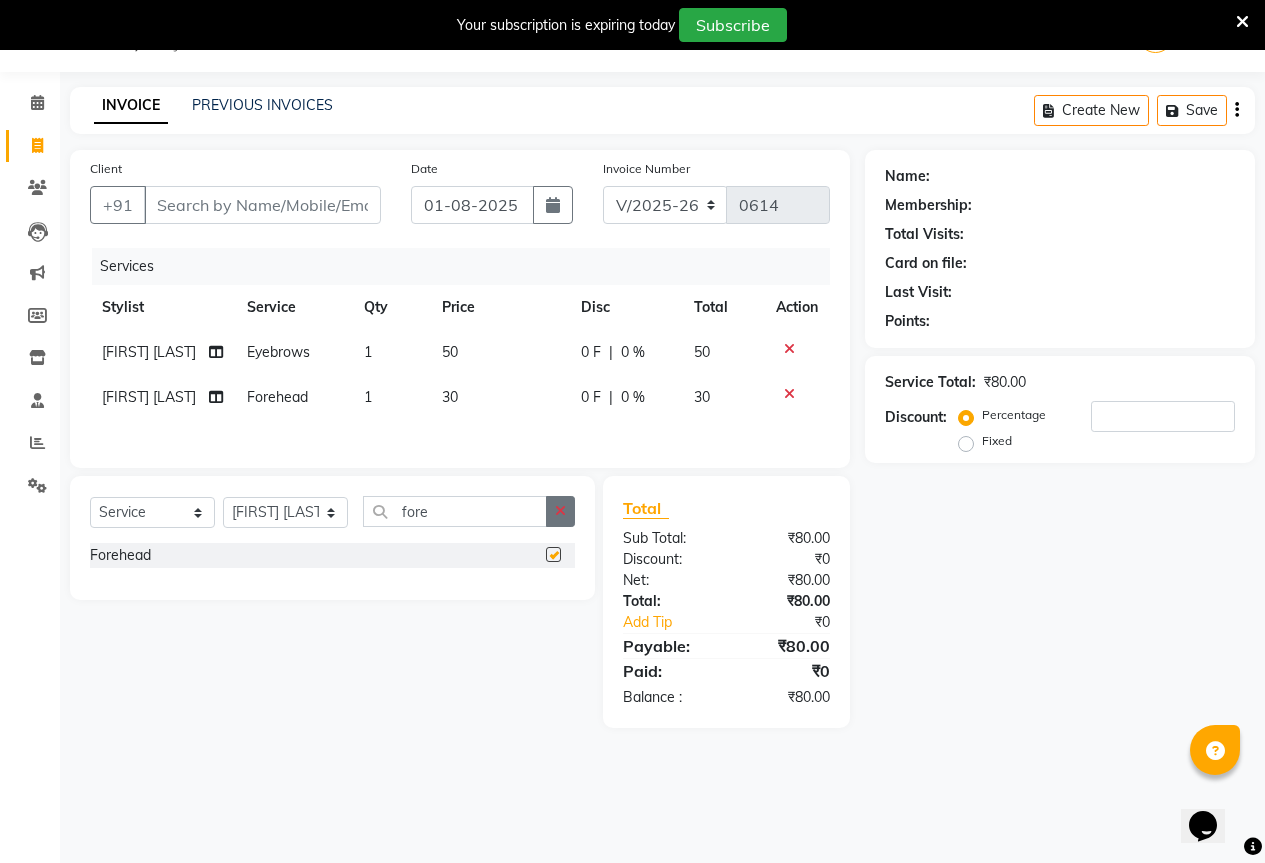 checkbox on "false" 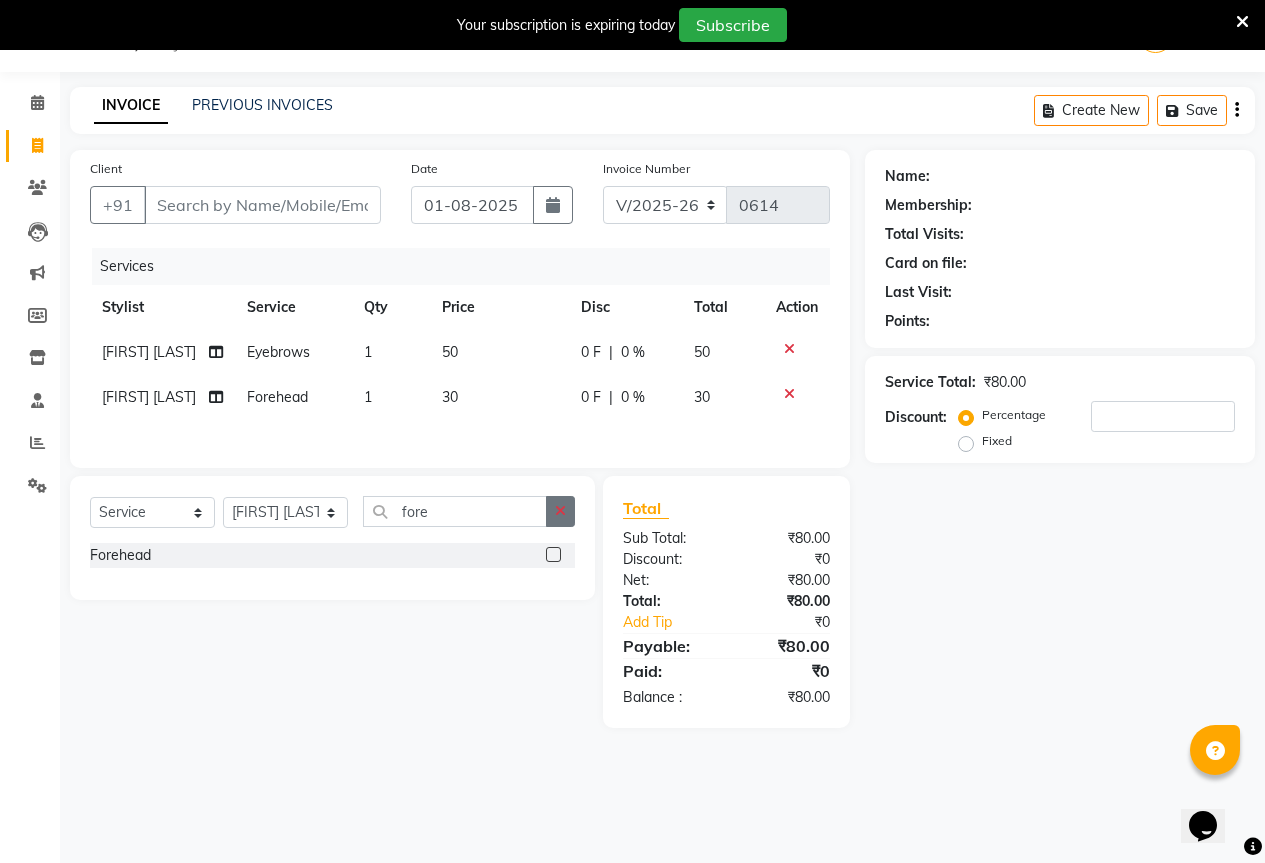 click 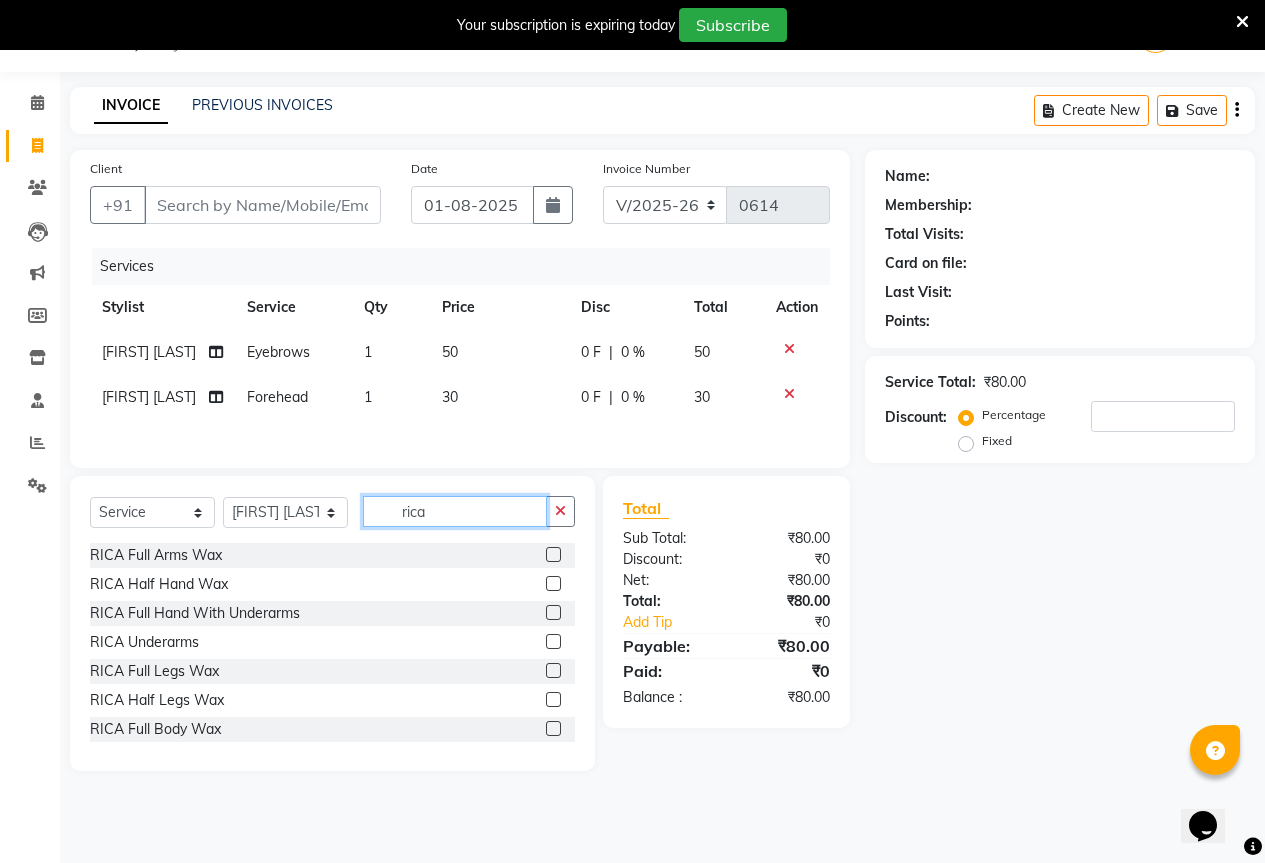 type on "rica" 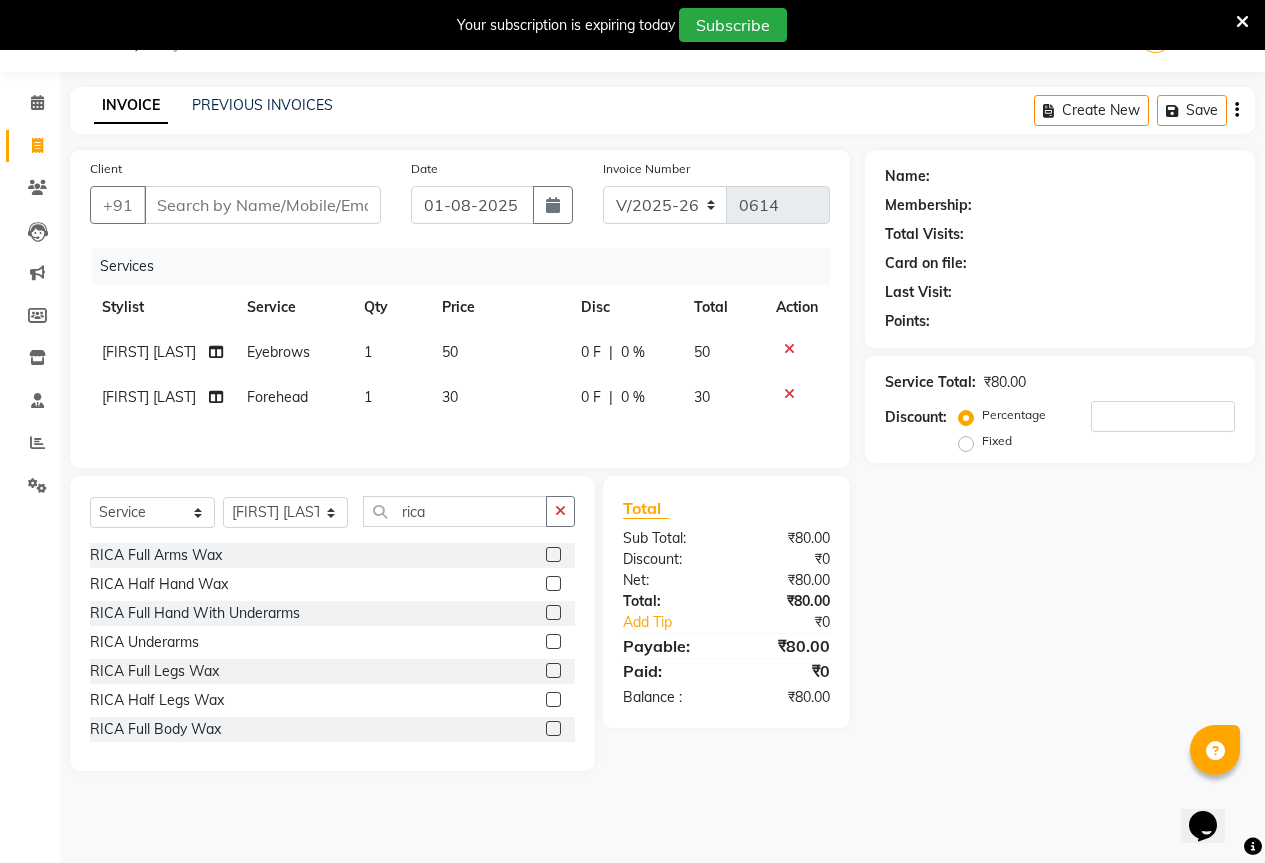 click 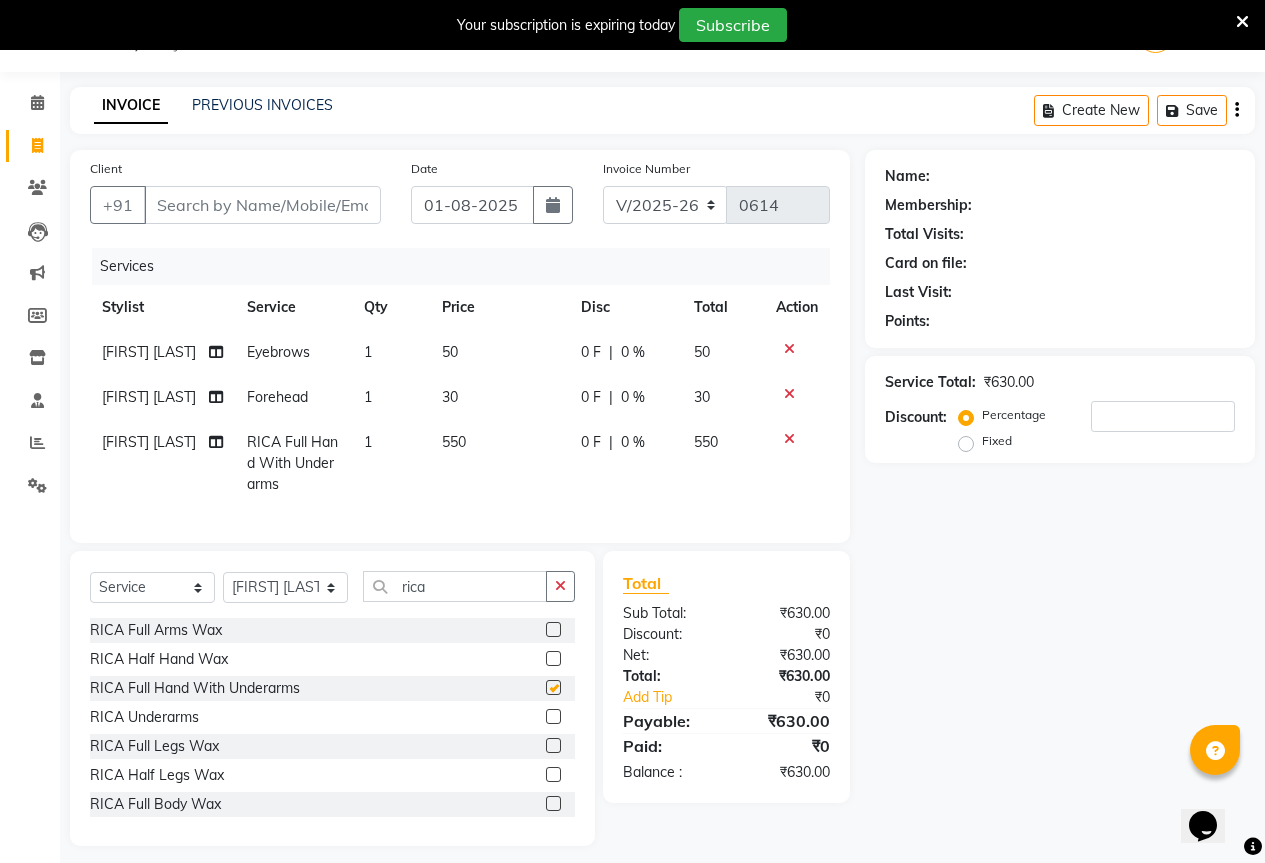 checkbox on "false" 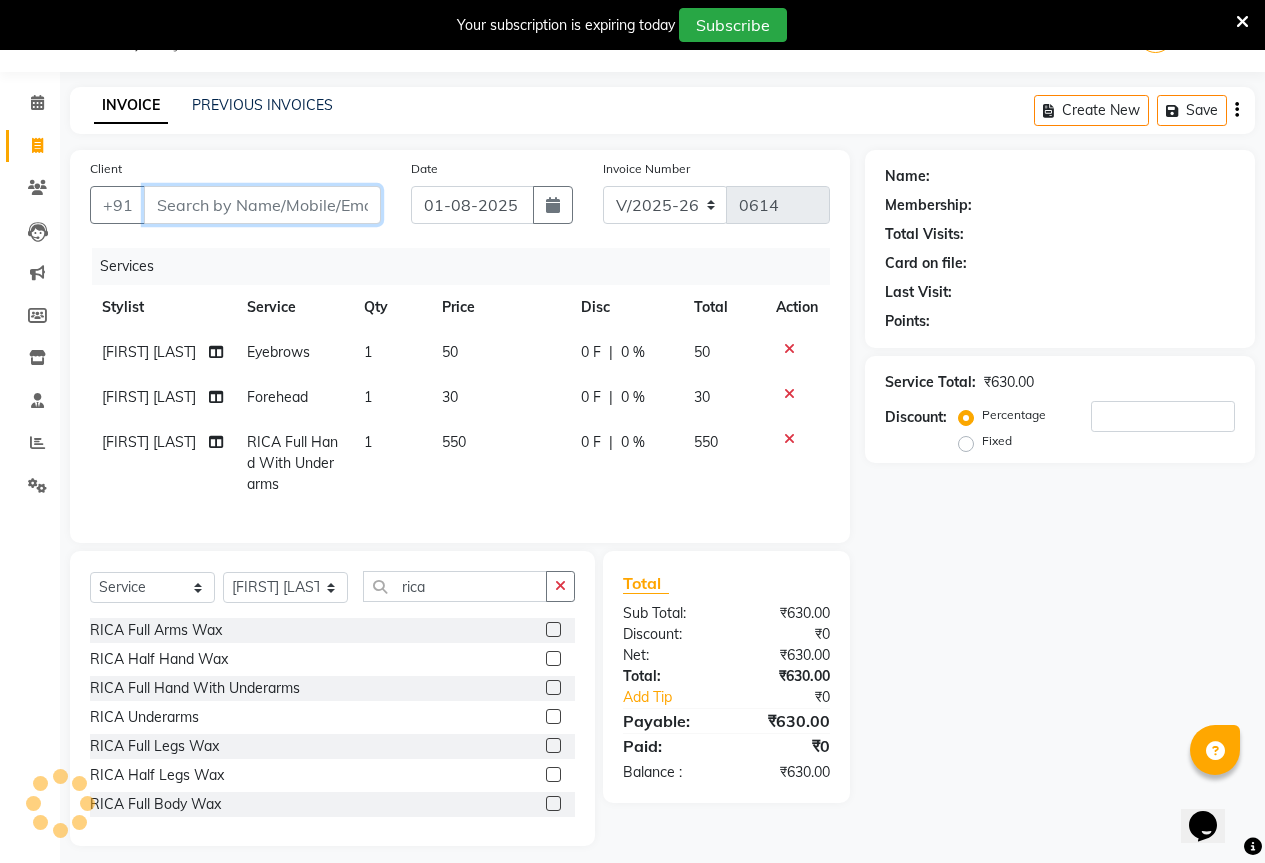 click on "Client" at bounding box center [262, 205] 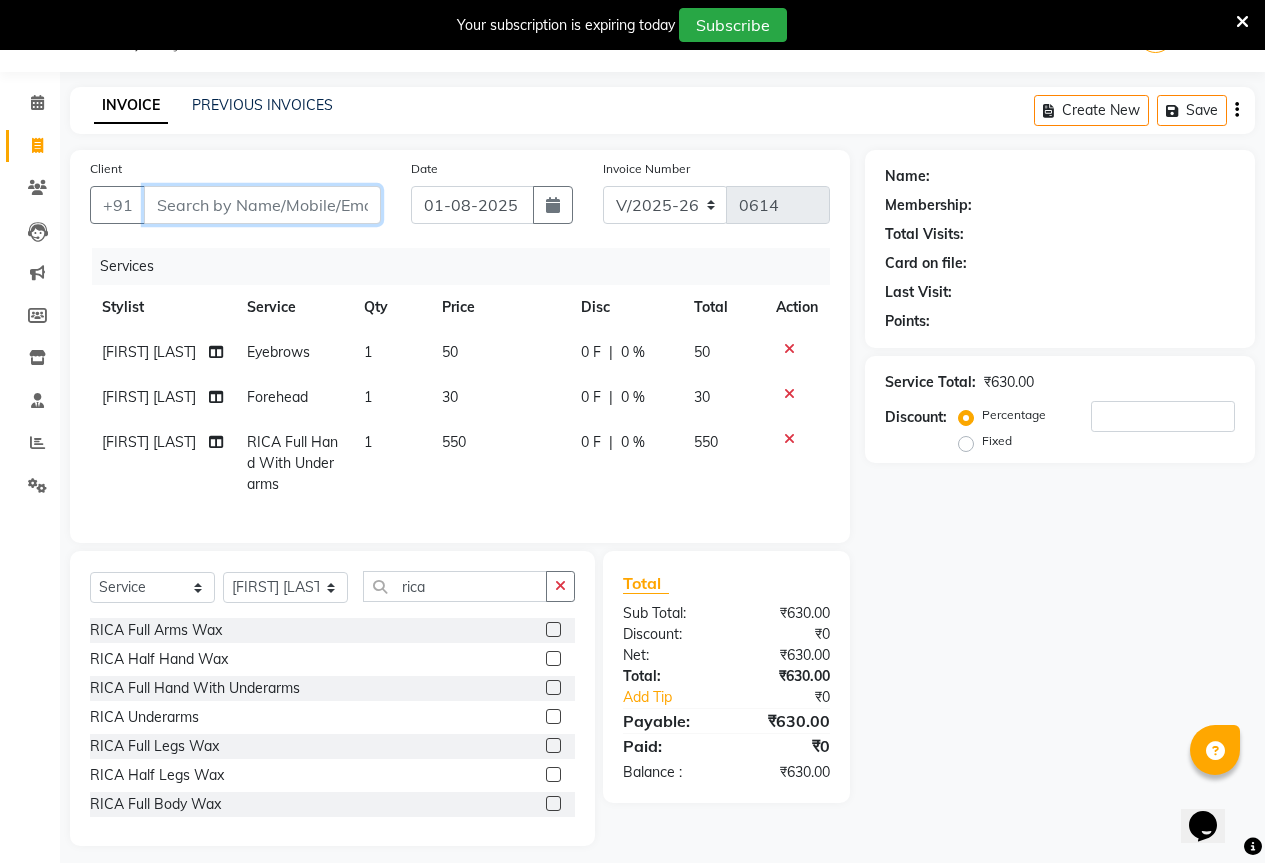 type on "j" 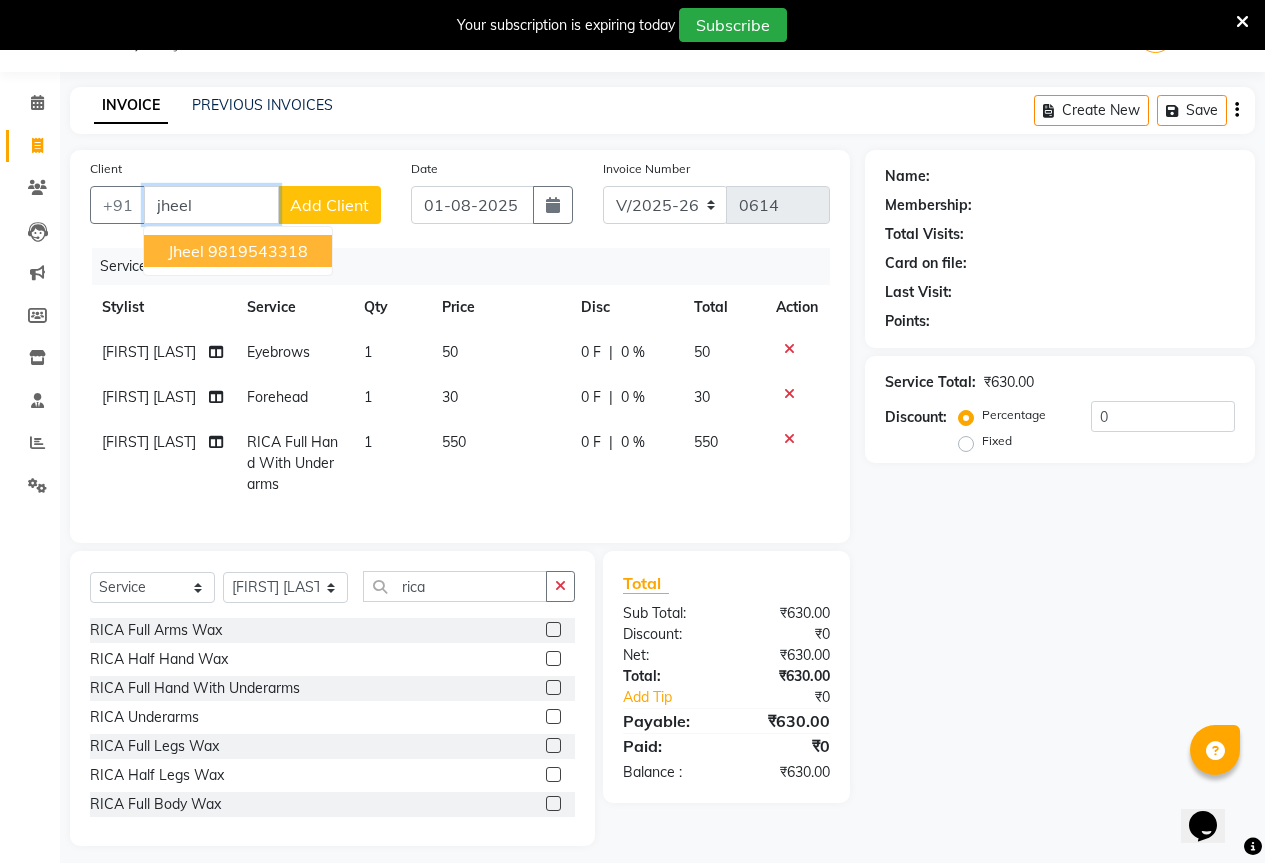 click on "[FIRST] [PHONE]" at bounding box center (238, 251) 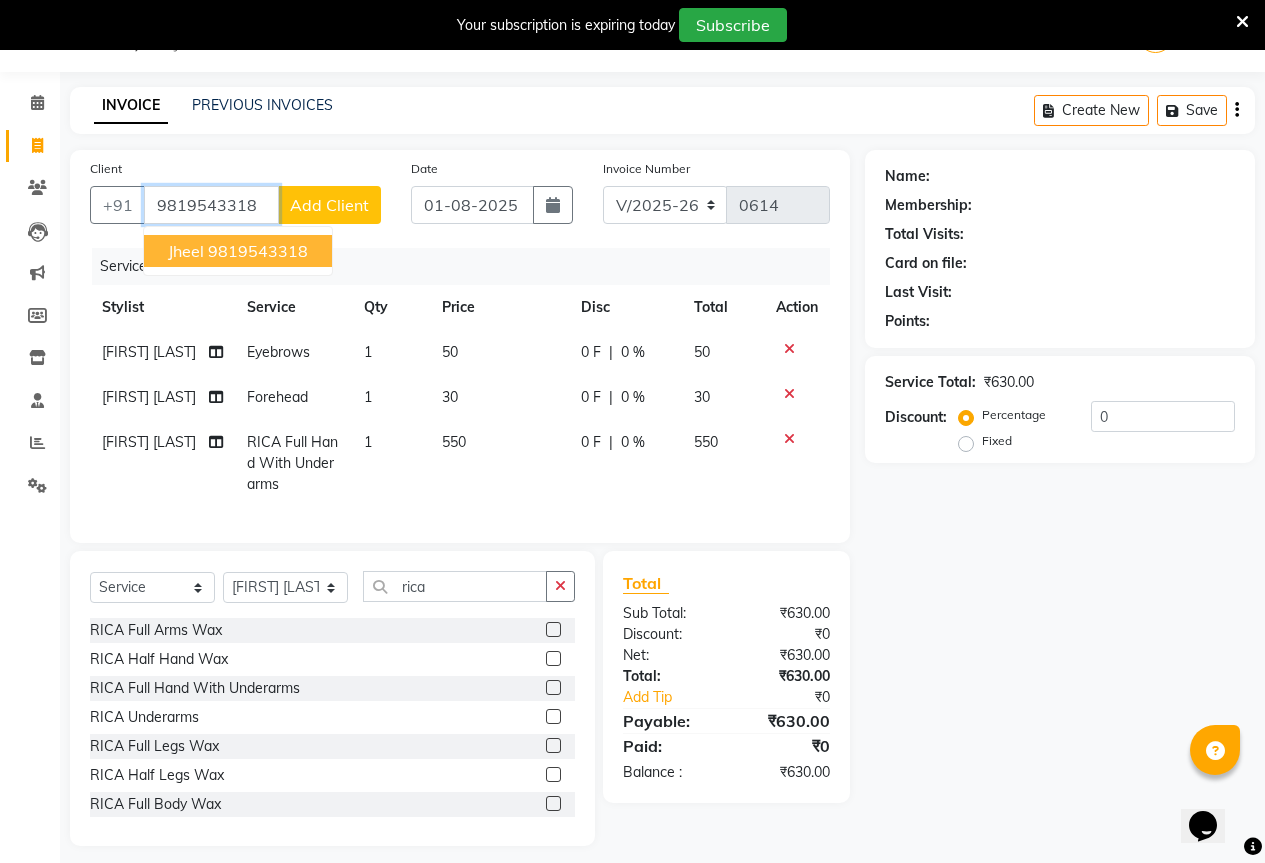 type on "9819543318" 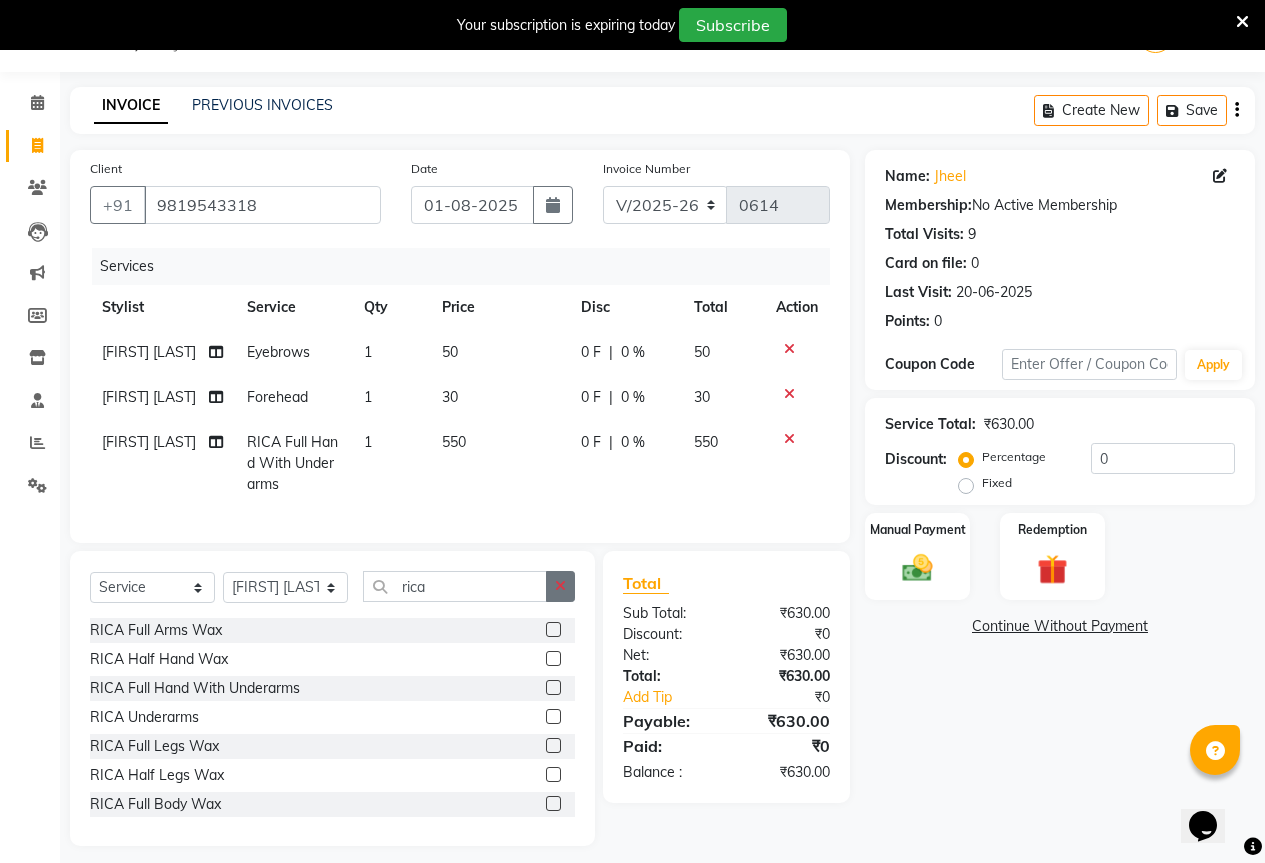 click 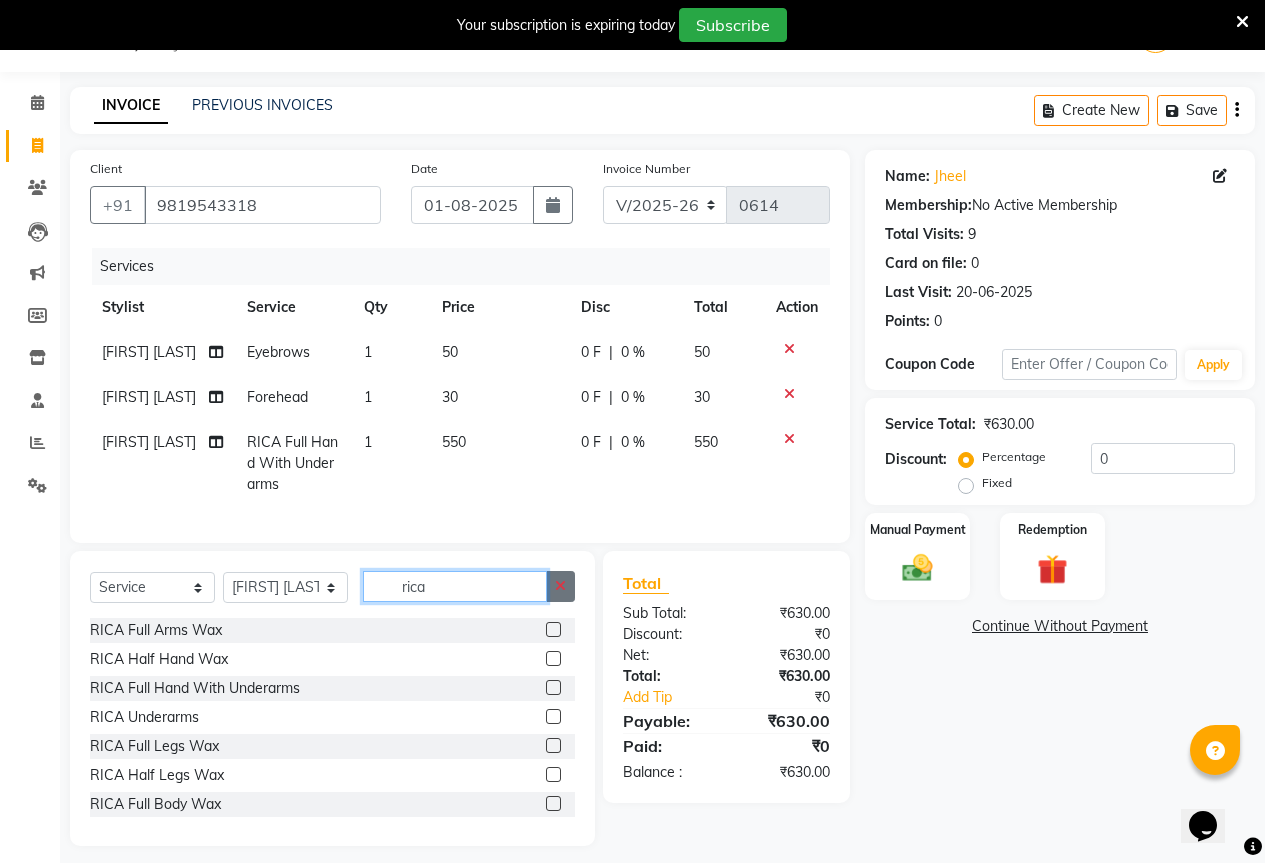 type 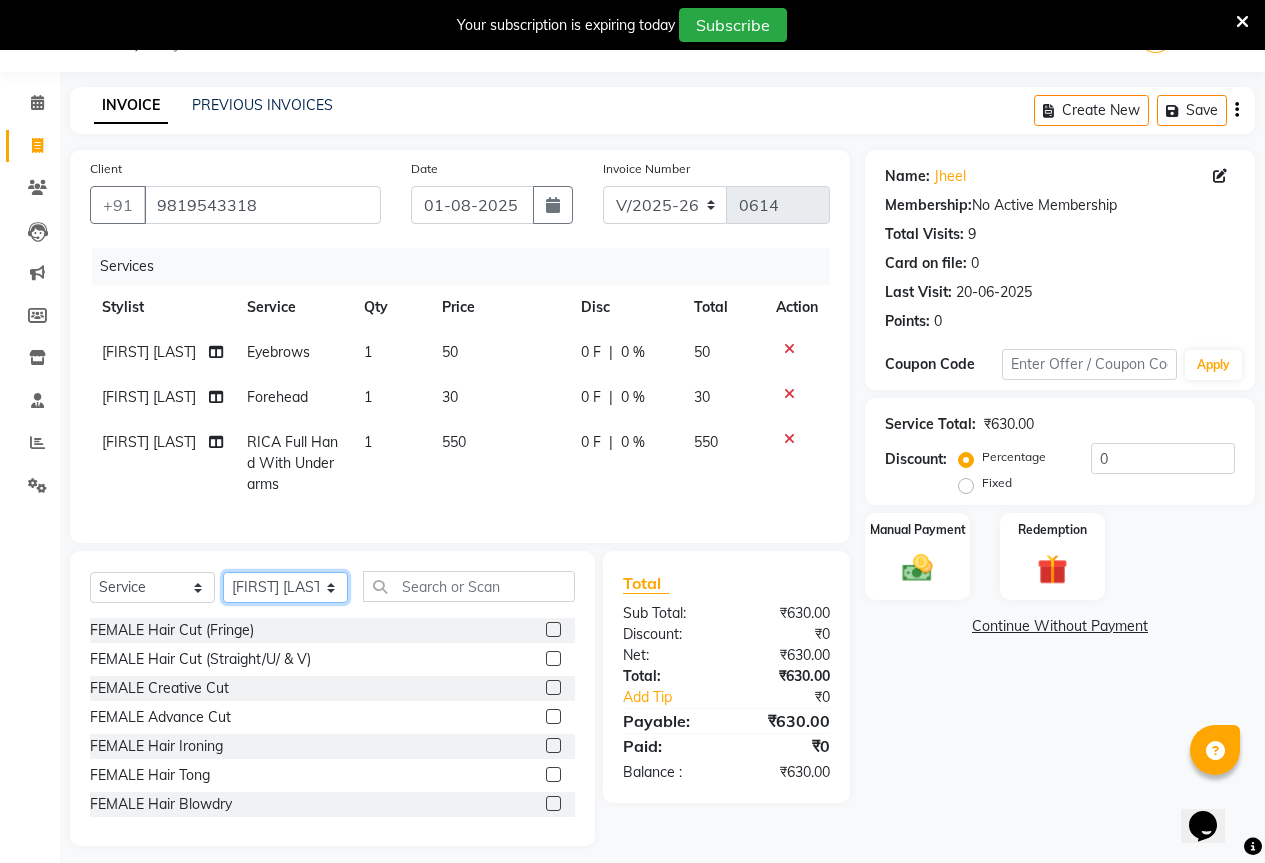 click on "Select Stylist [FIRST] [LAST] [FIRST] [LAST] [FIRST] [LAST] [FIRST] [LAST] [FIRST] [LAST]" 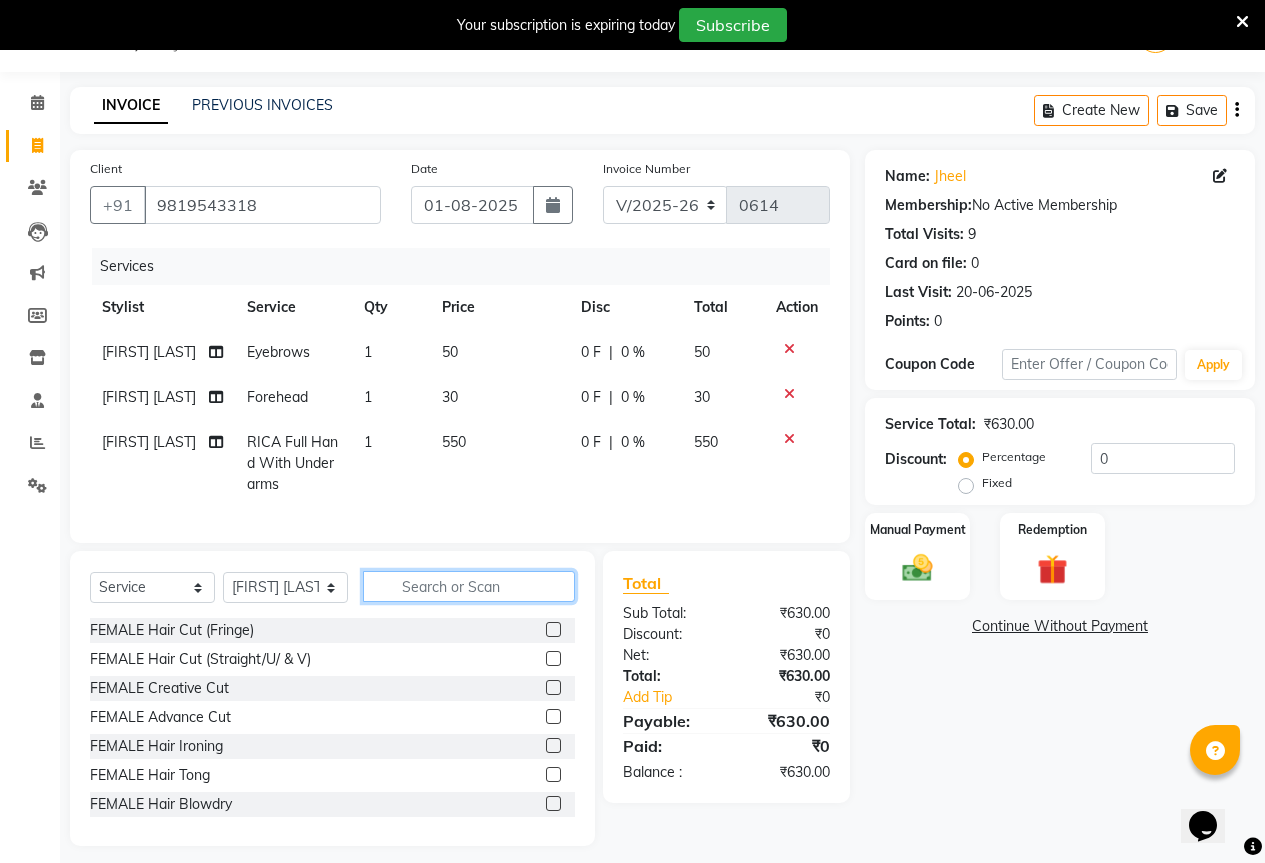 click 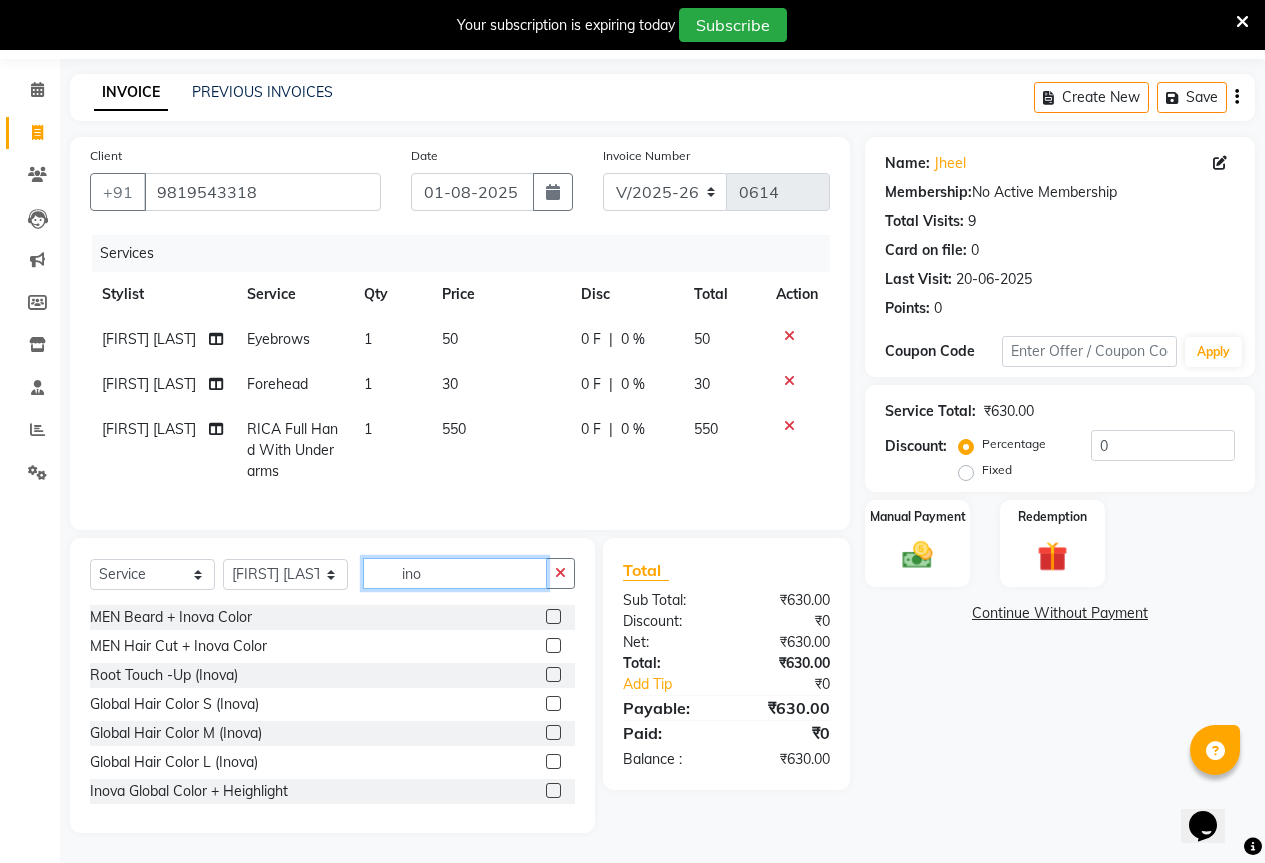 scroll, scrollTop: 78, scrollLeft: 0, axis: vertical 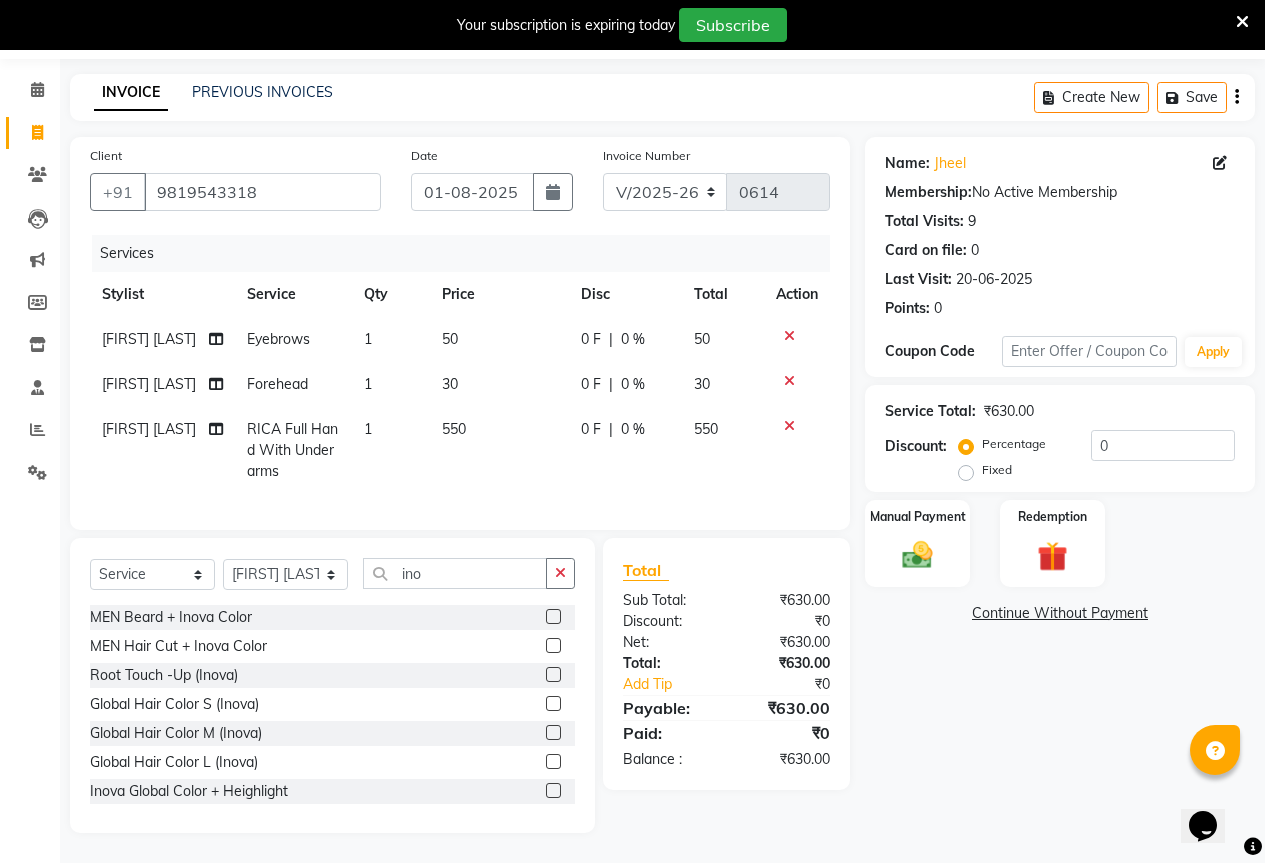 drag, startPoint x: 534, startPoint y: 679, endPoint x: 536, endPoint y: 665, distance: 14.142136 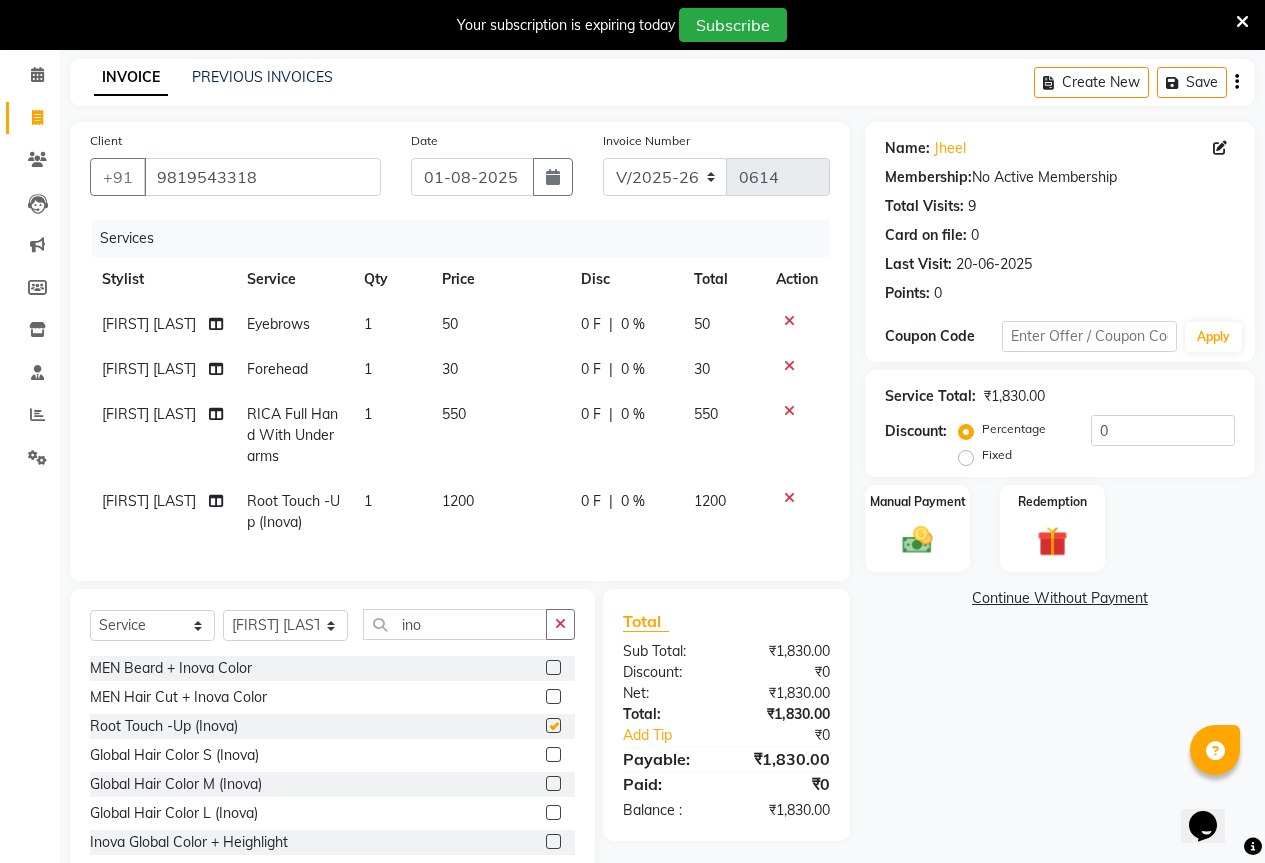 checkbox on "false" 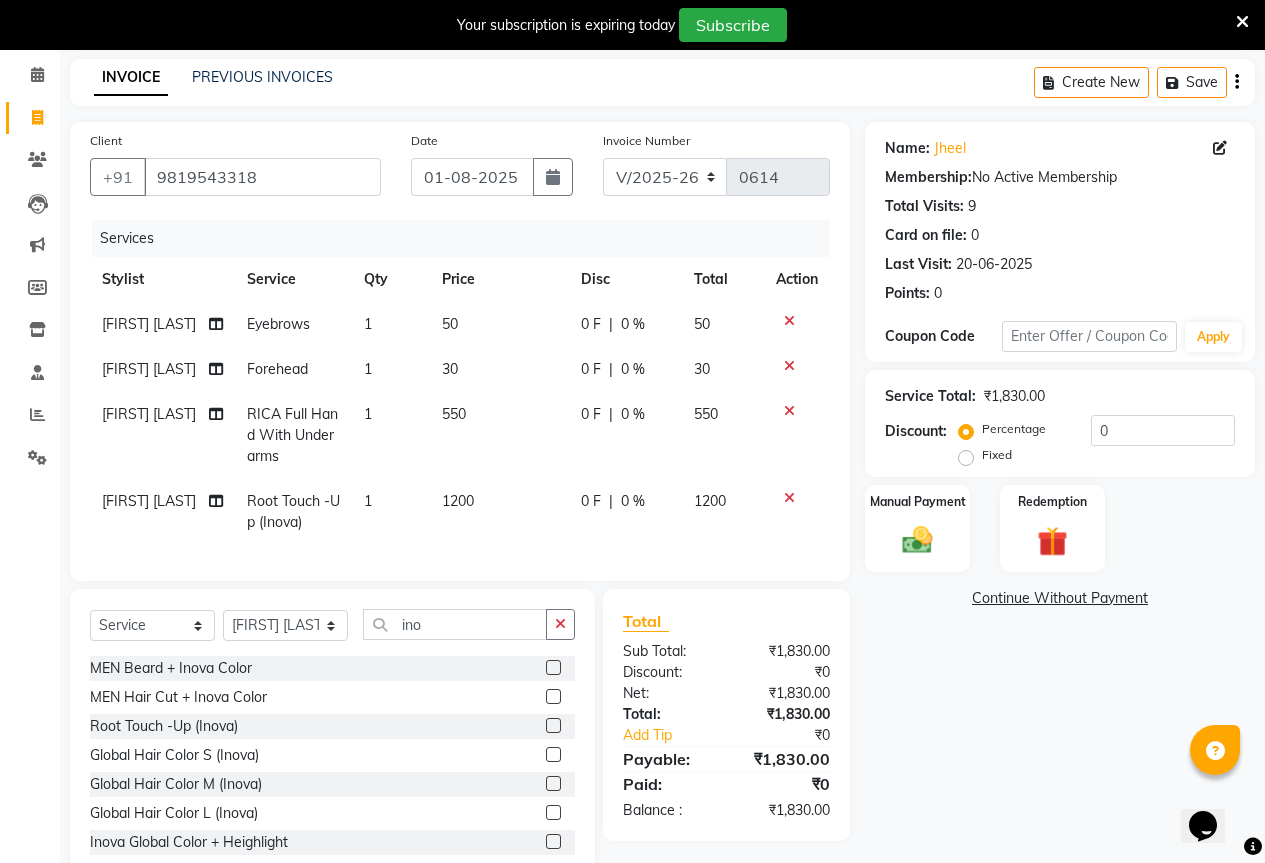 click on "1200" 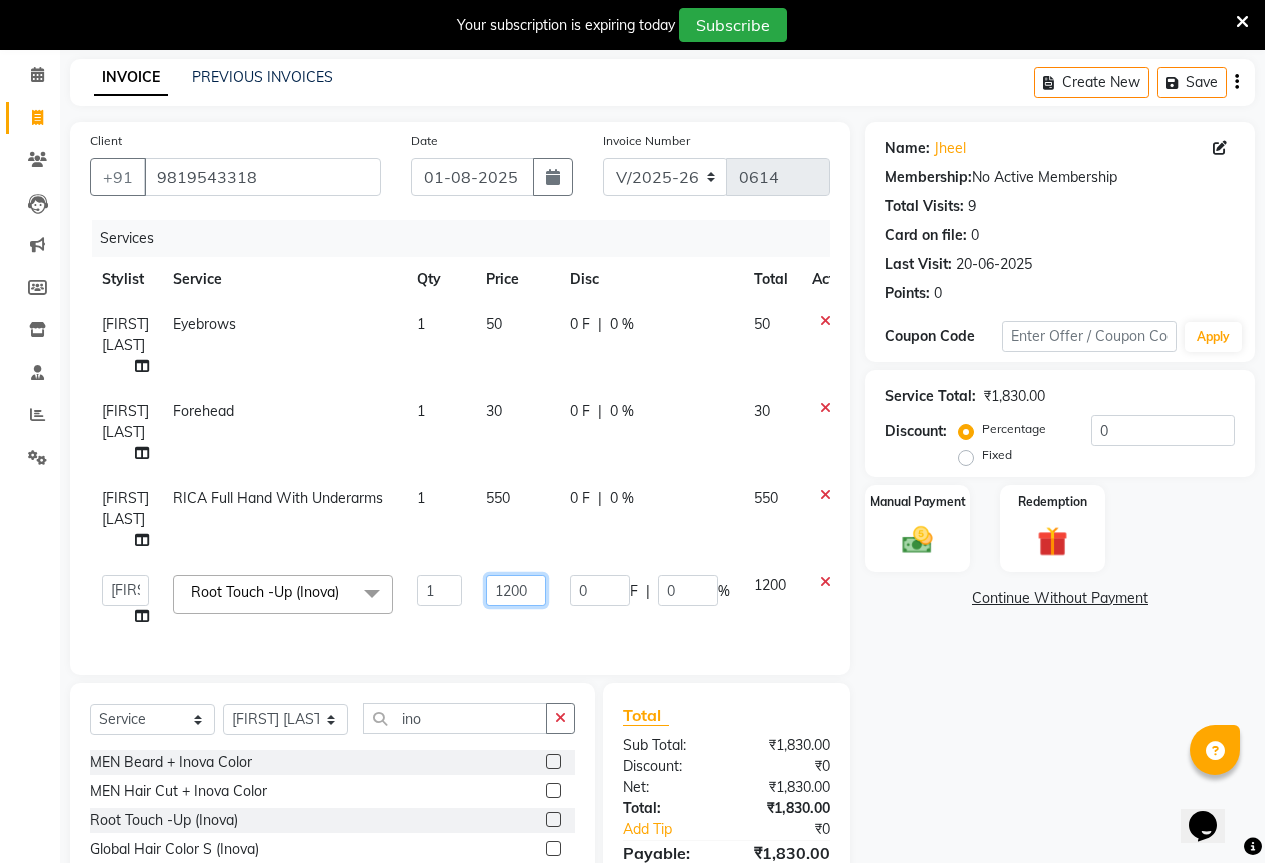 click on "1200" 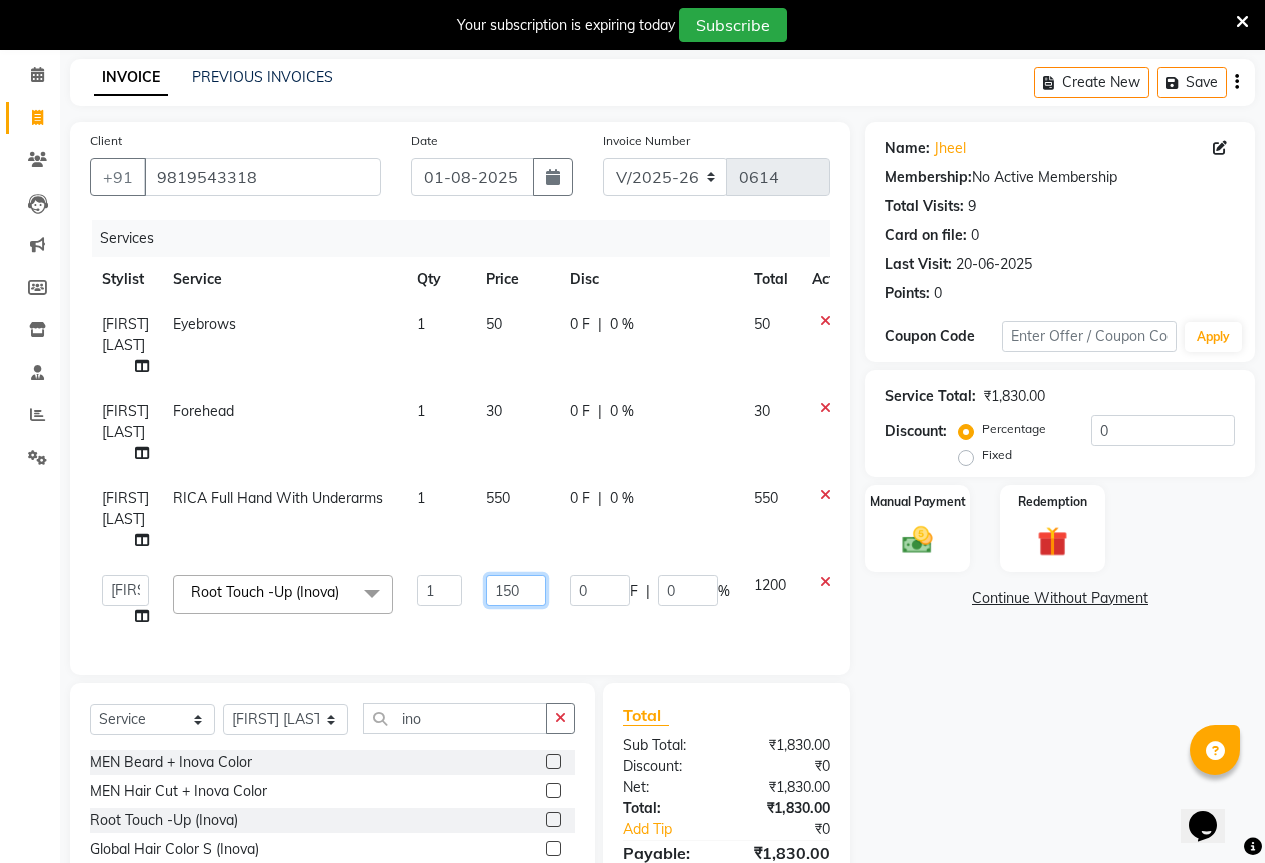 type on "1500" 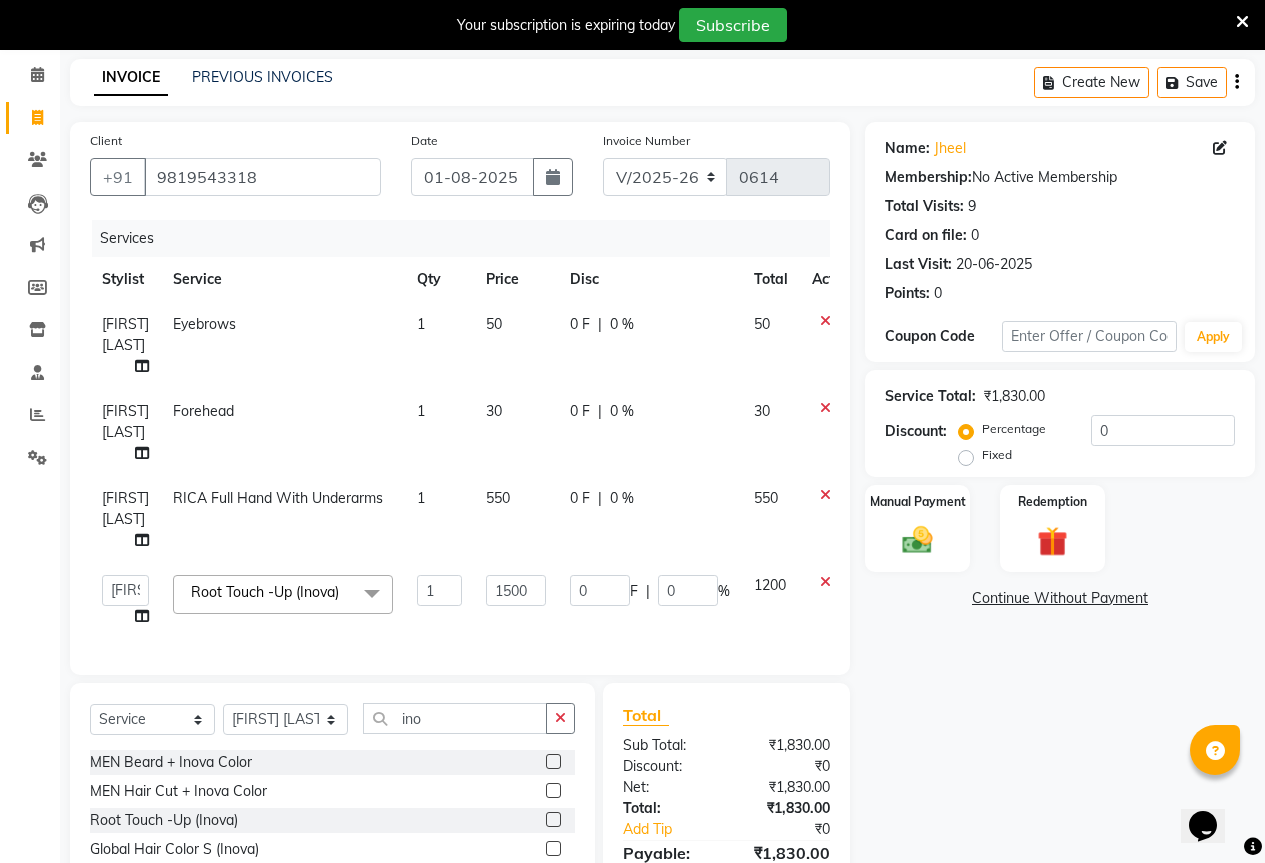 click on "Name: [FIRST]  Membership:  No Active Membership  Total Visits:  9 Card on file:  0 Last Visit:   20-06-2025 Points:   0  Coupon Code Apply Service Total:  ₹1,830.00  Discount:  Percentage   Fixed  0 Manual Payment Redemption  Continue Without Payment" 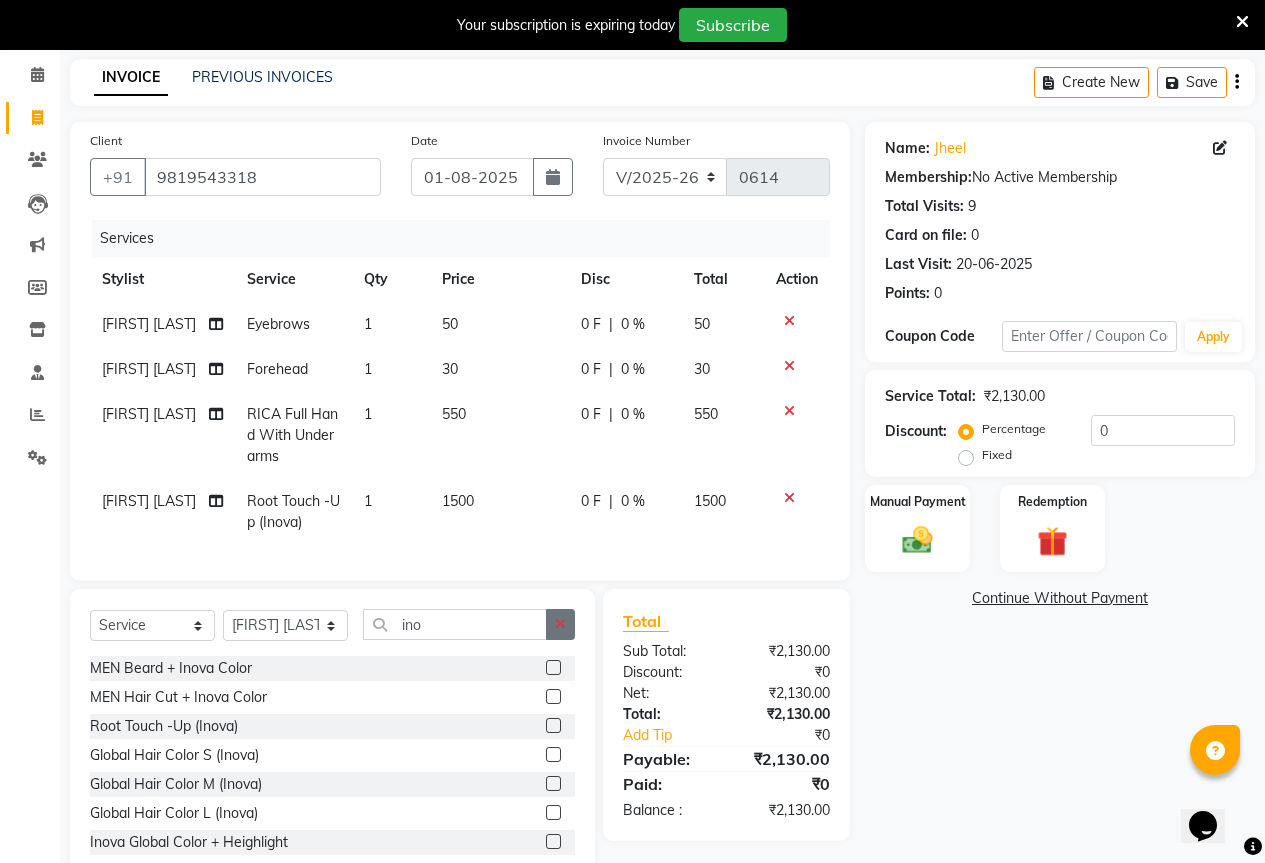 click 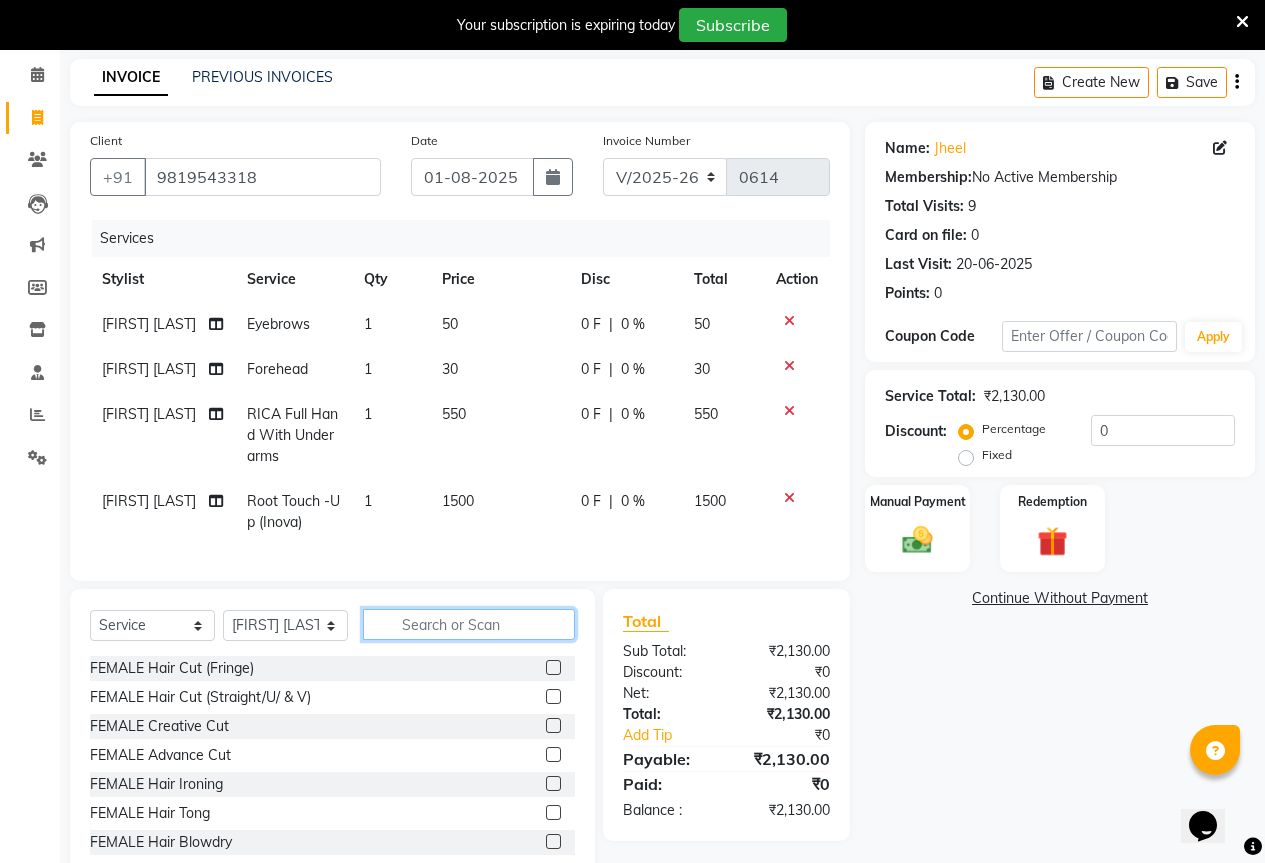 click 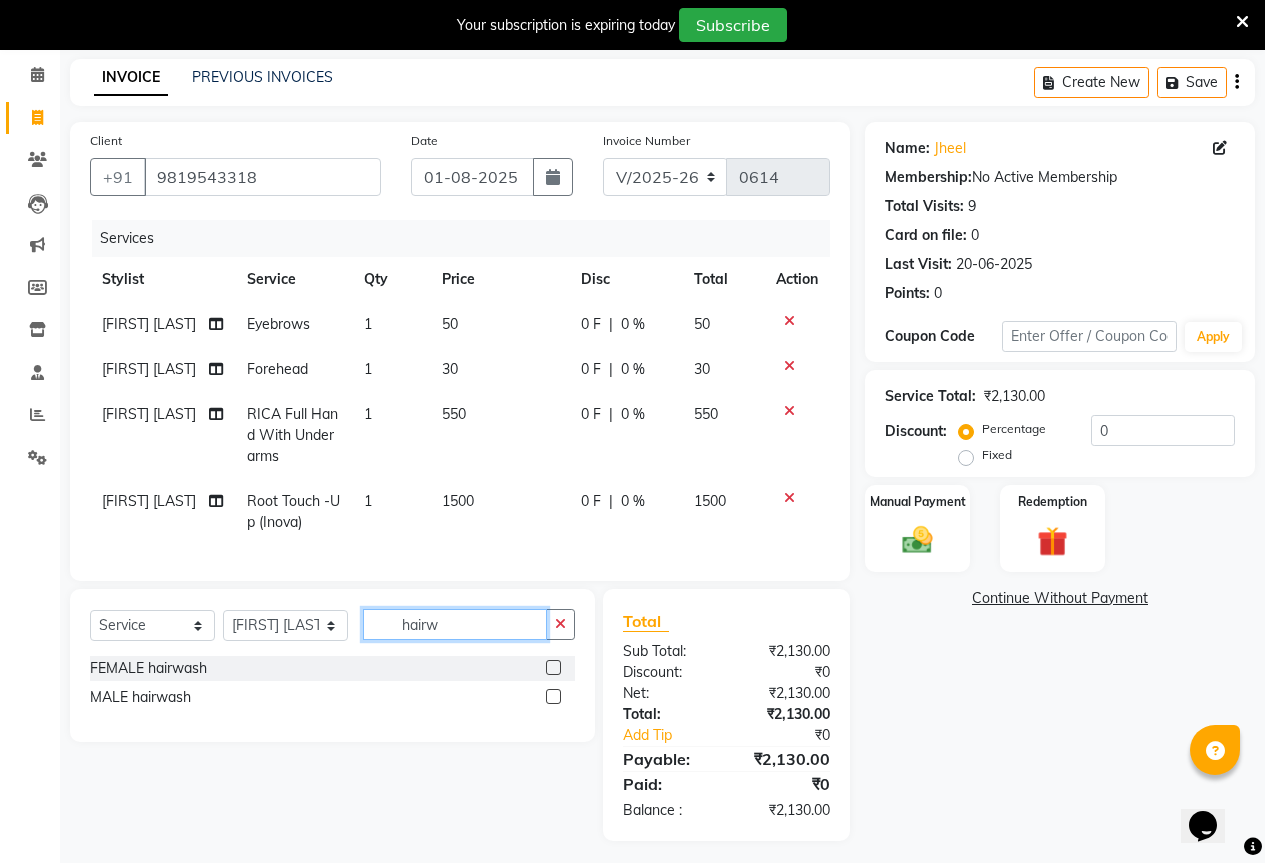 type on "hairw" 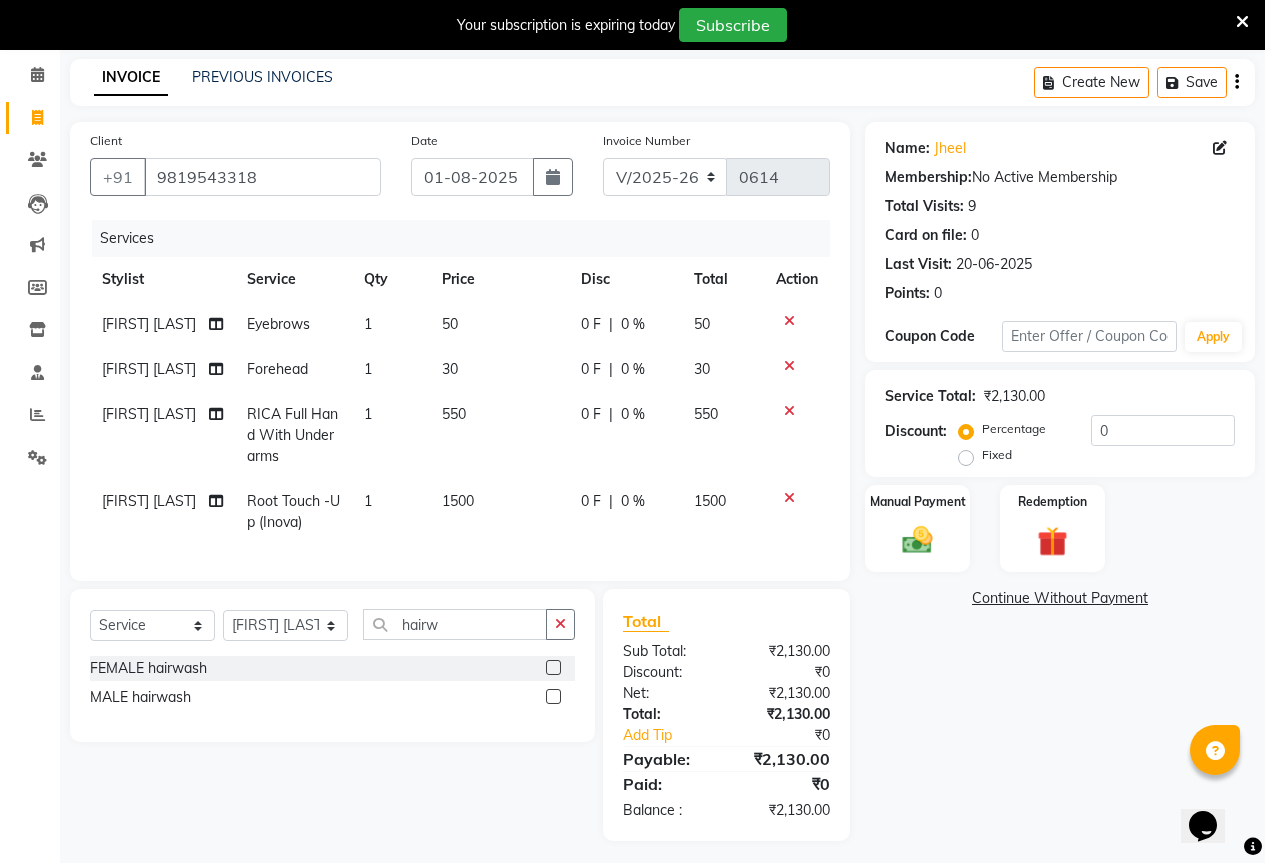 click 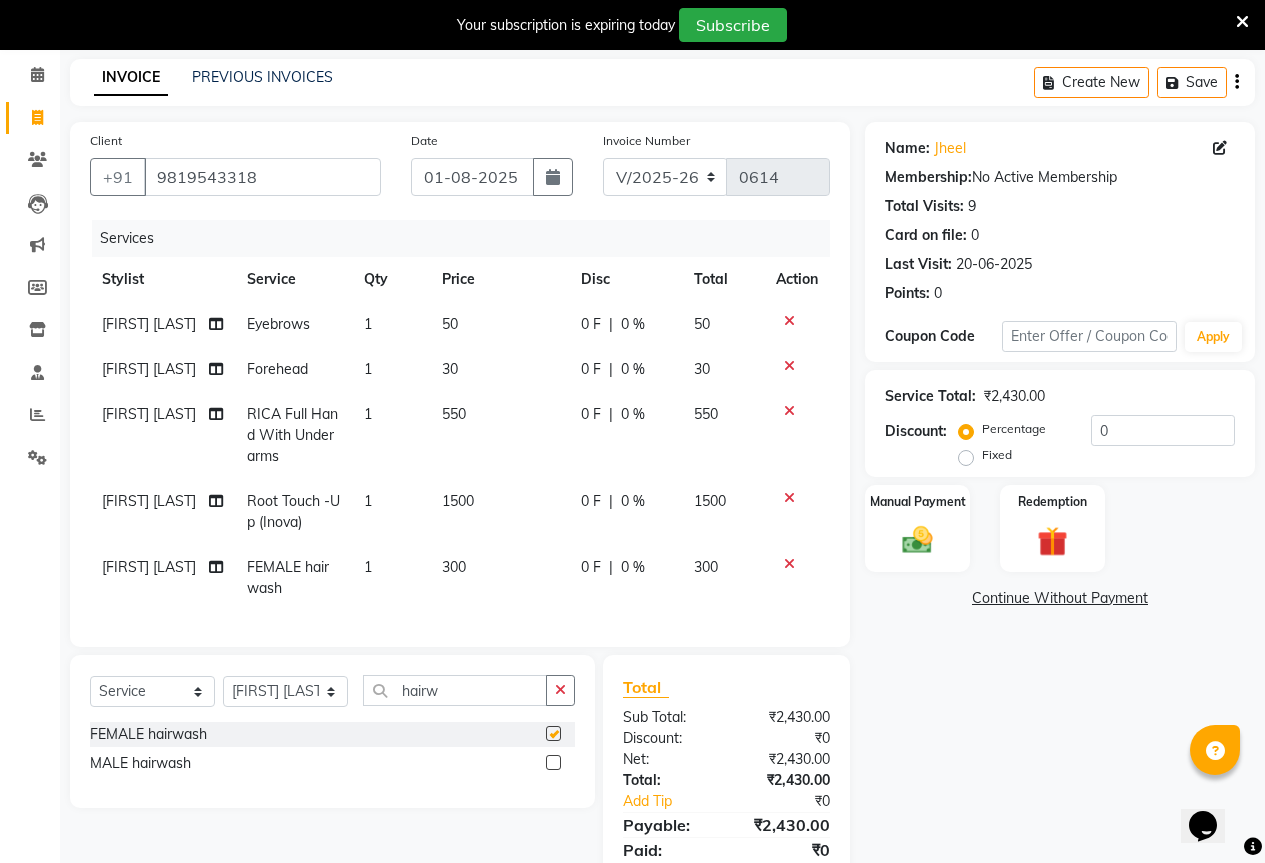 checkbox on "false" 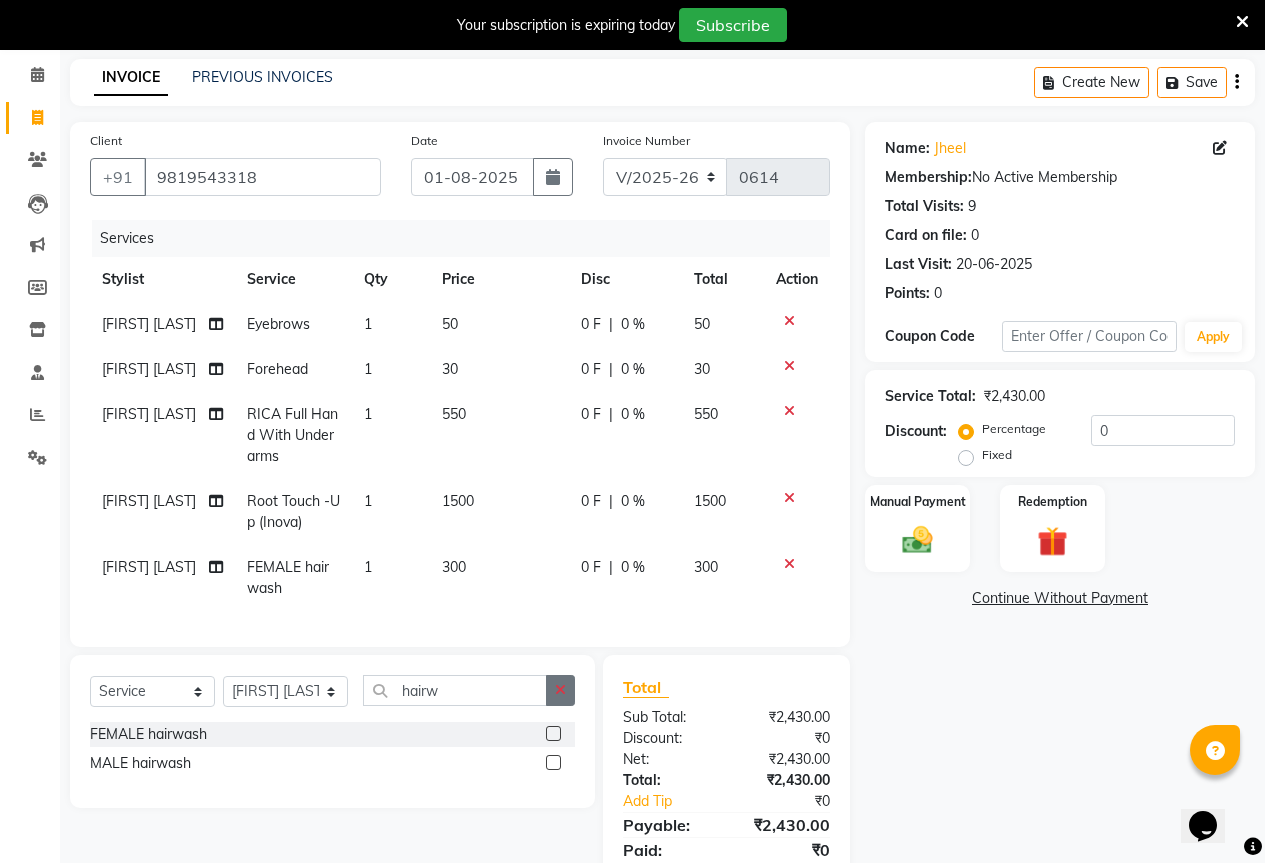 click 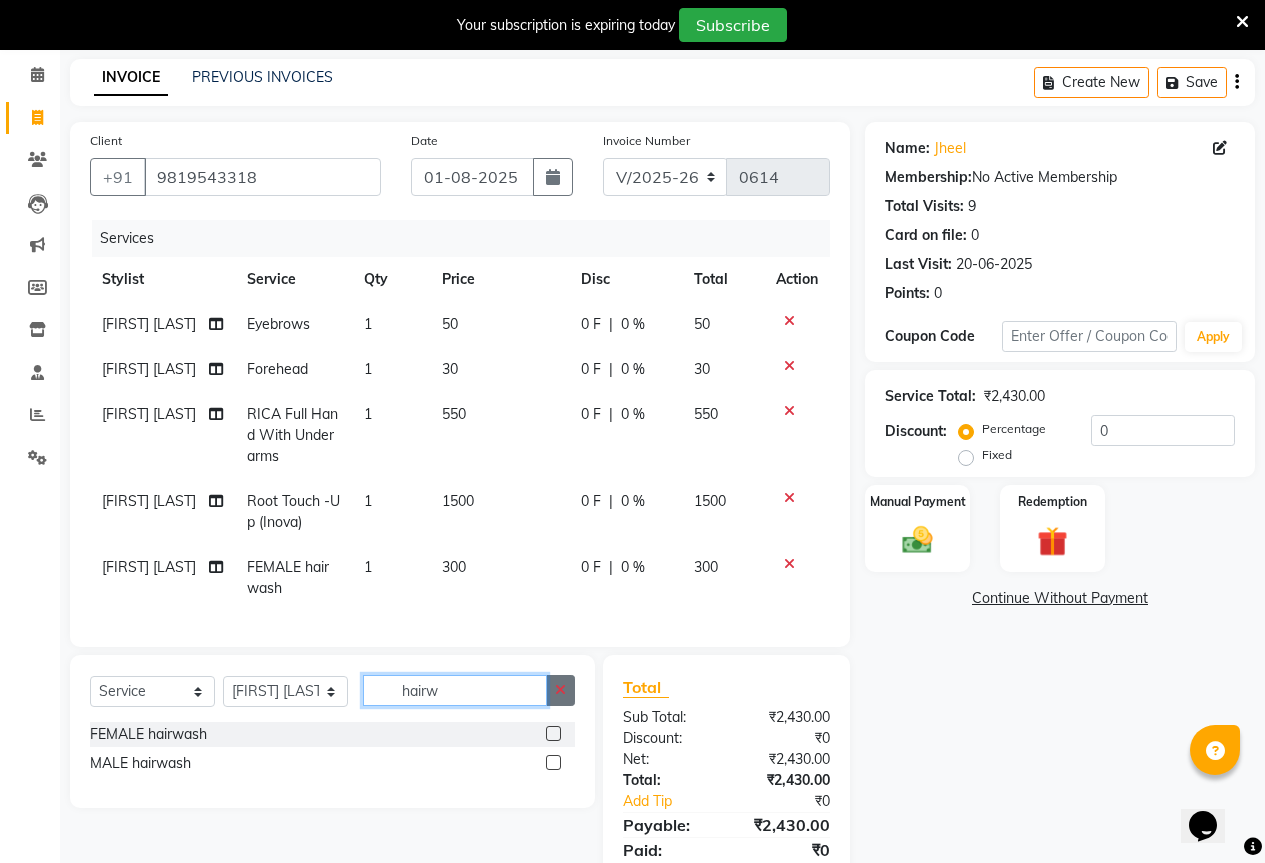 type 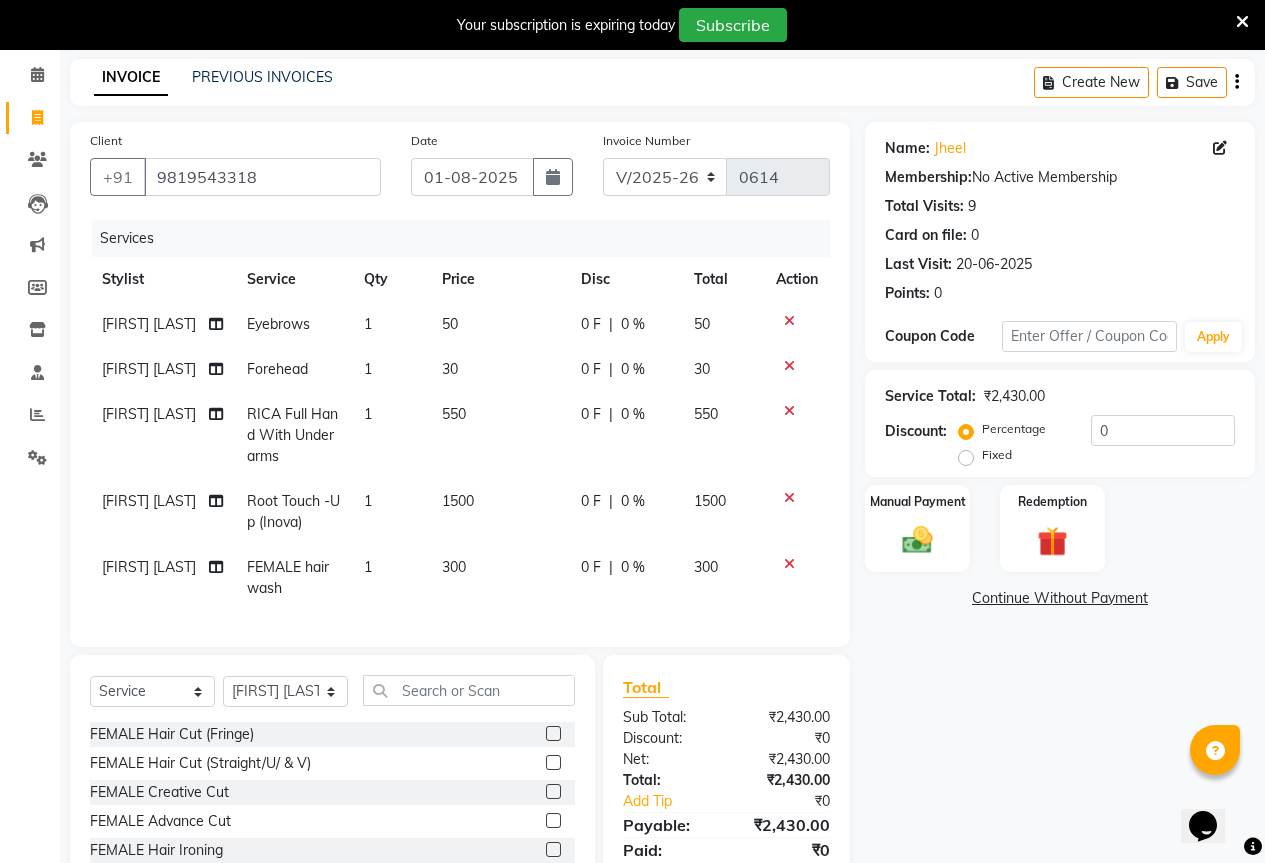 click 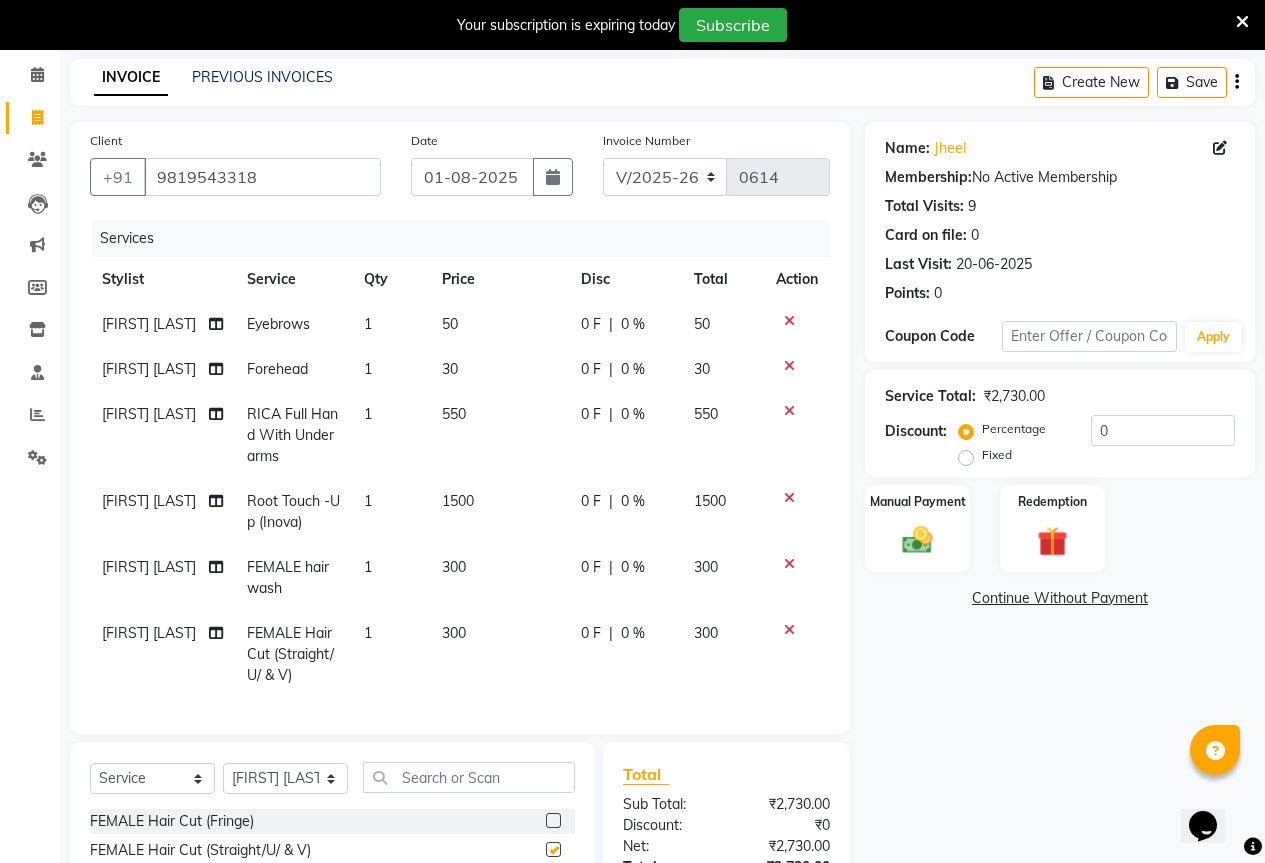 checkbox on "false" 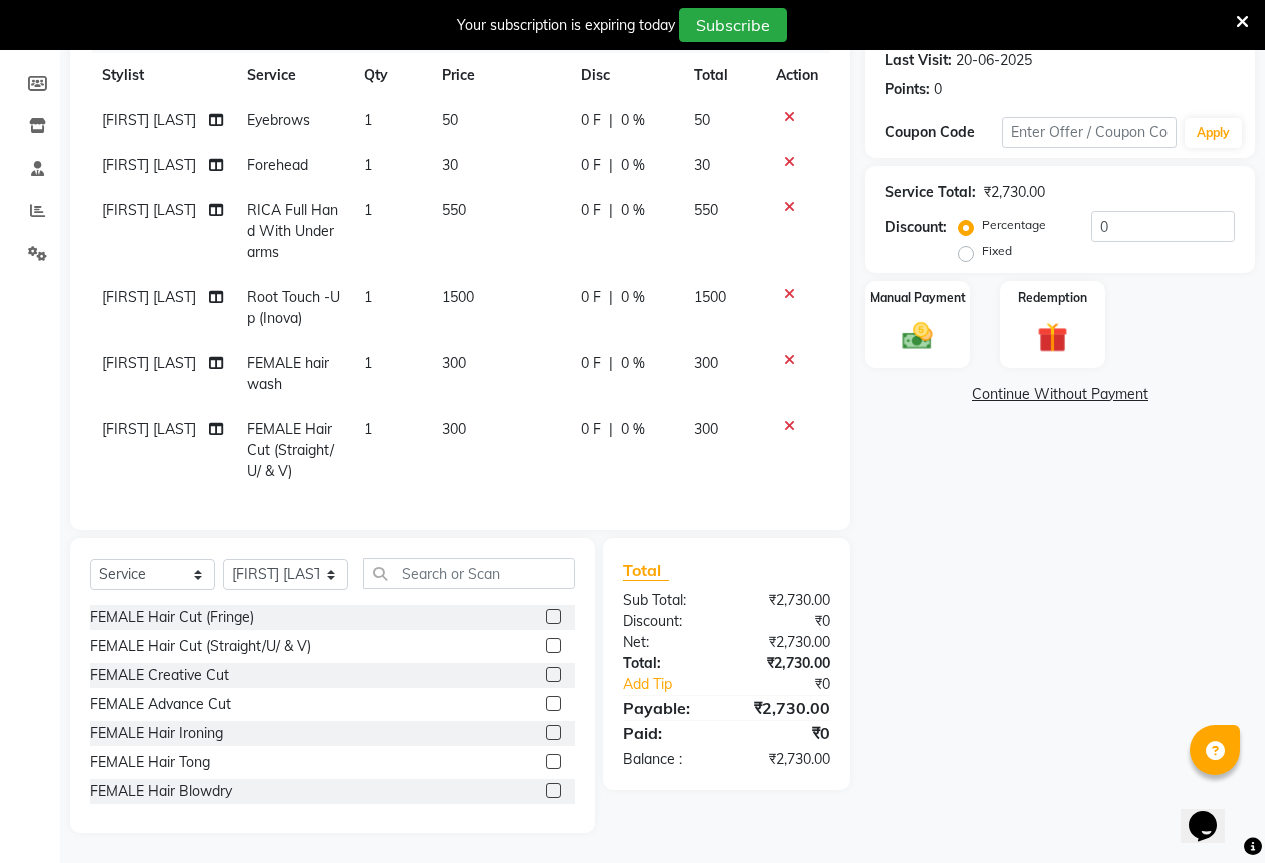 scroll, scrollTop: 288, scrollLeft: 0, axis: vertical 